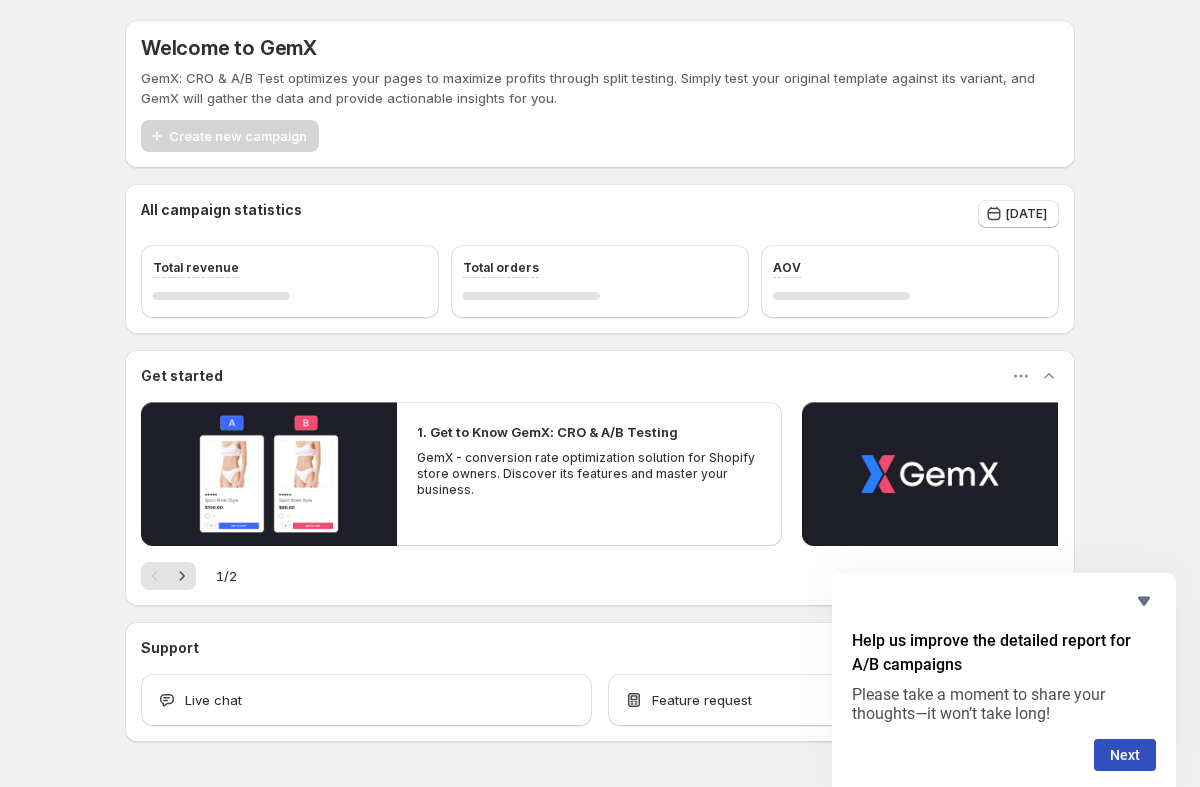 scroll, scrollTop: 0, scrollLeft: 0, axis: both 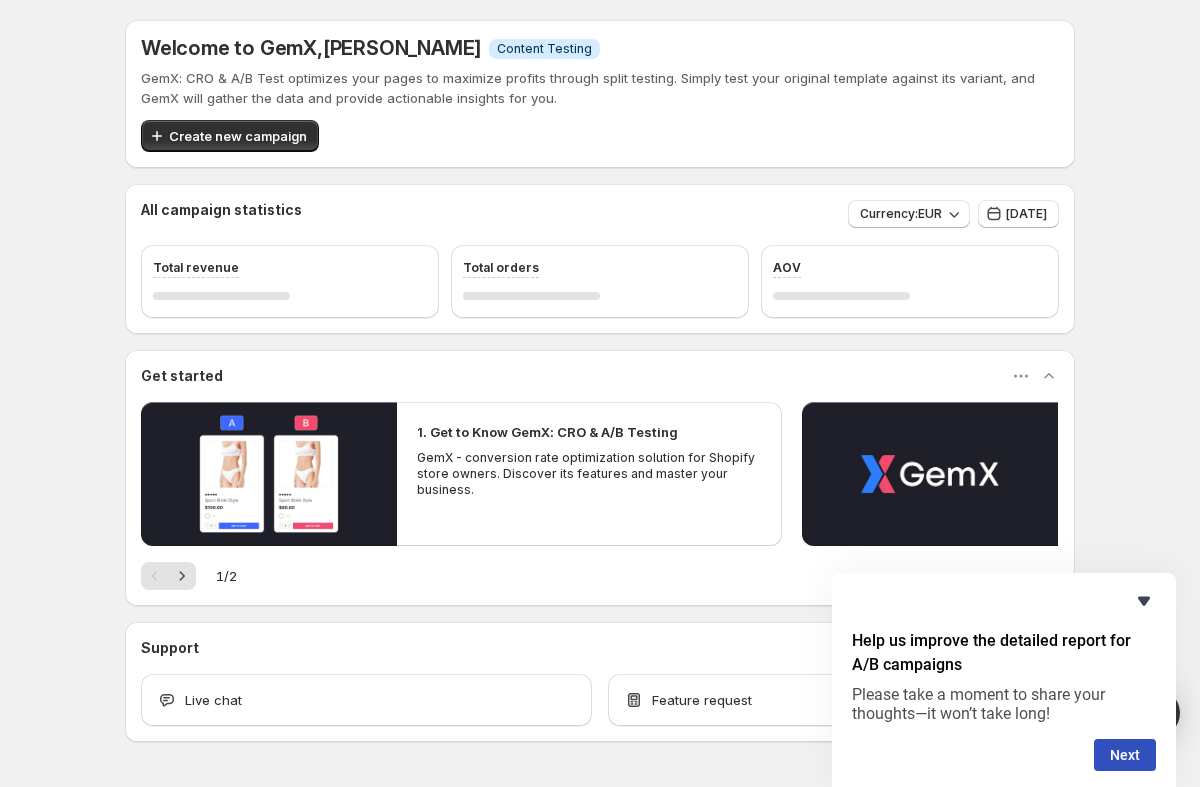 click 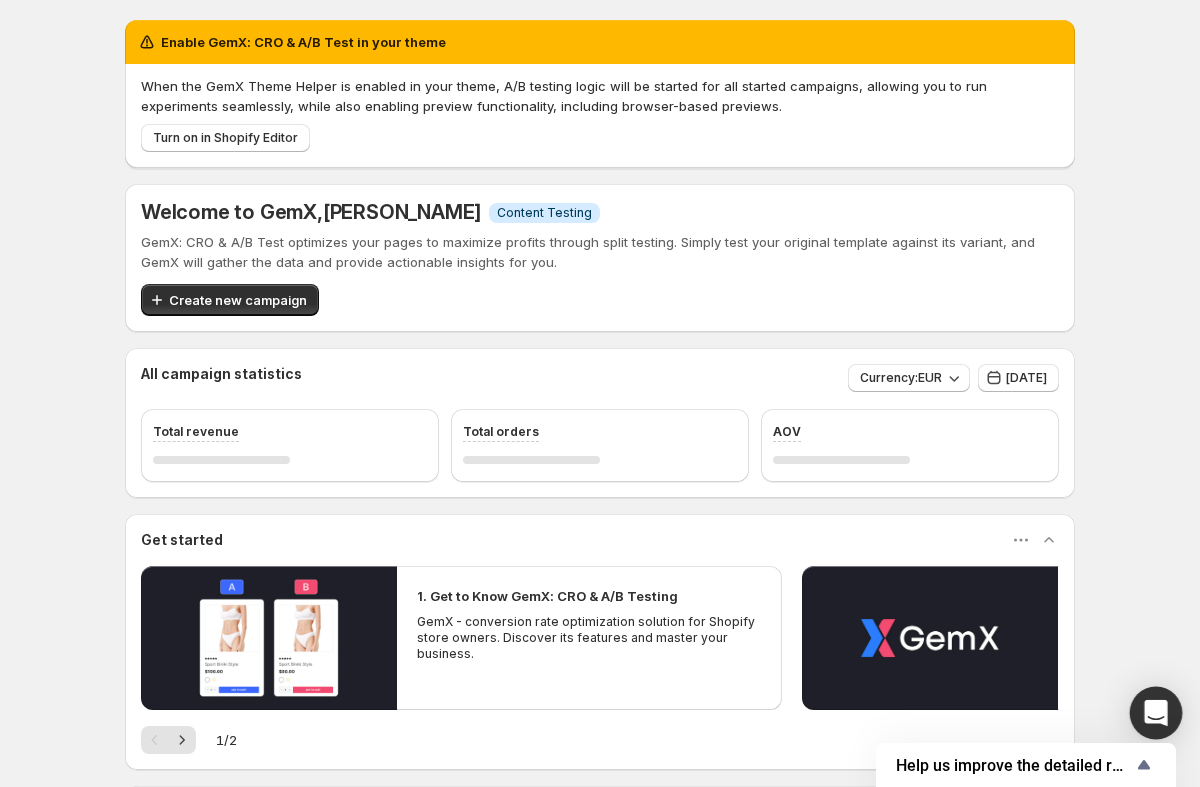 click at bounding box center [1156, 713] 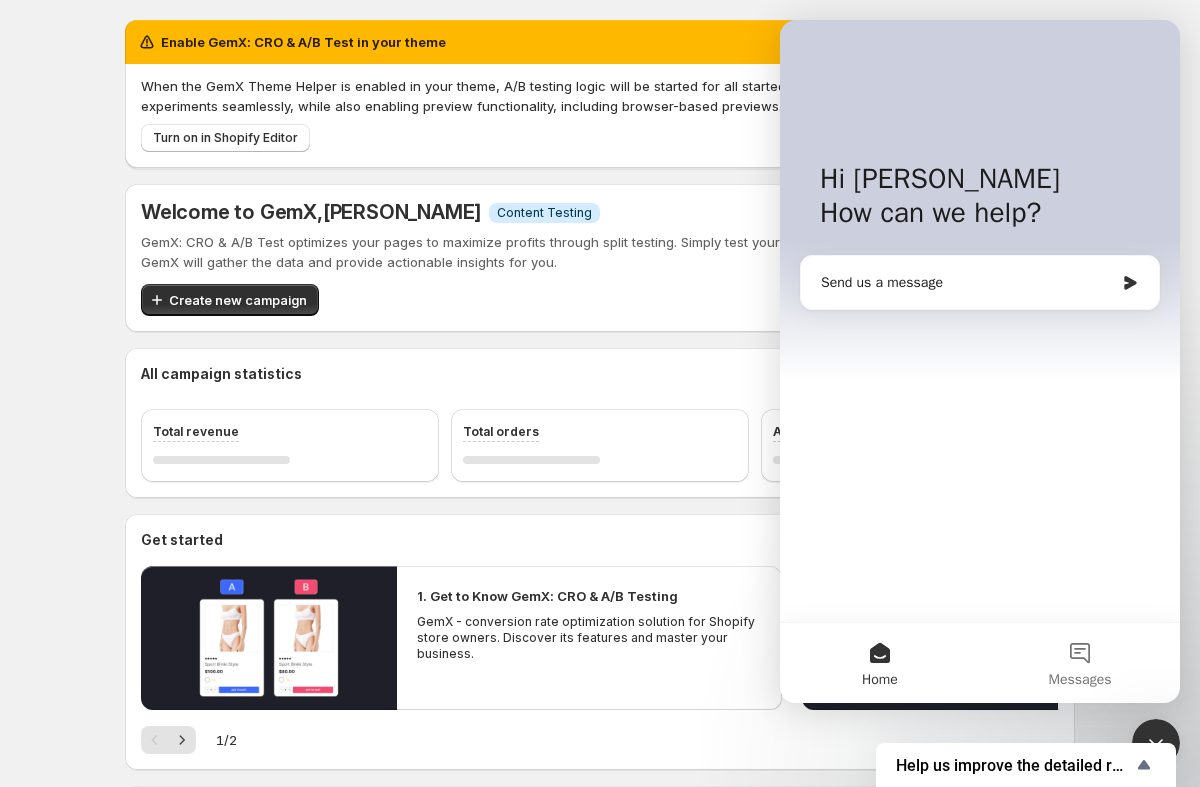 scroll, scrollTop: 0, scrollLeft: 0, axis: both 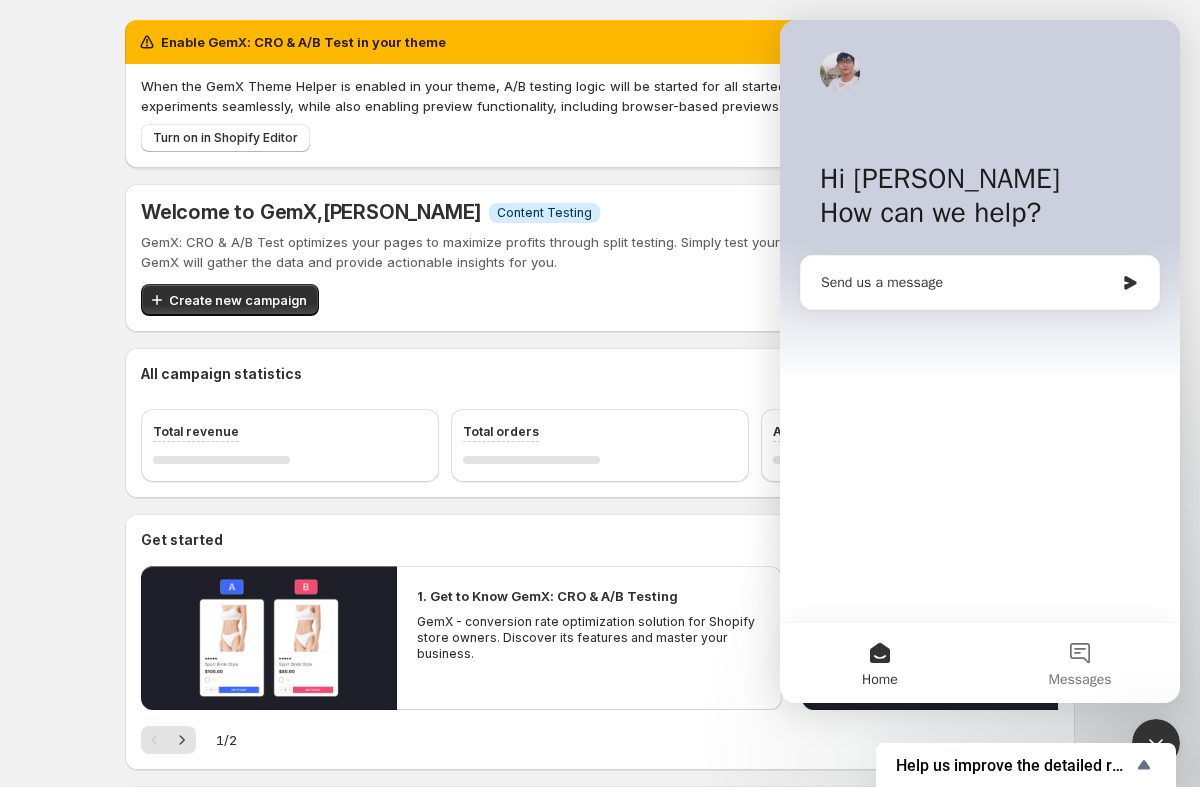 click on "Send us a message" at bounding box center [967, 282] 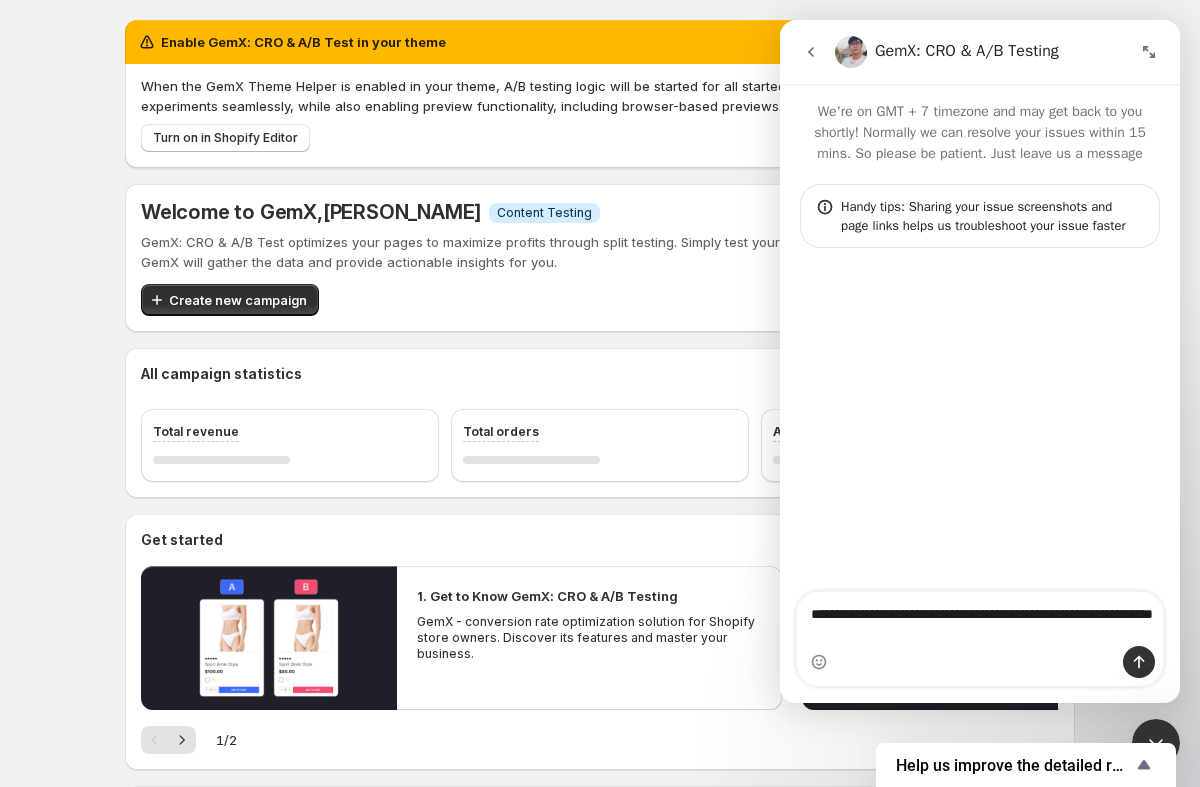 type on "**********" 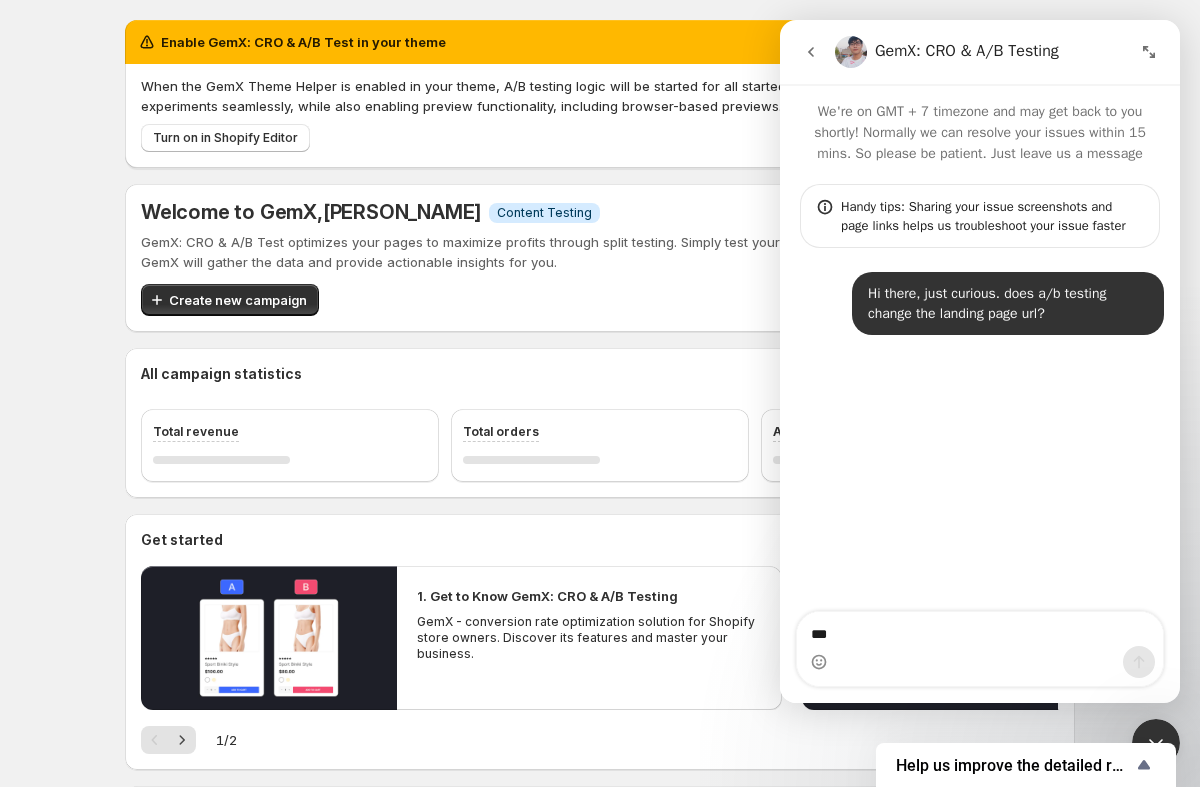 type on "**" 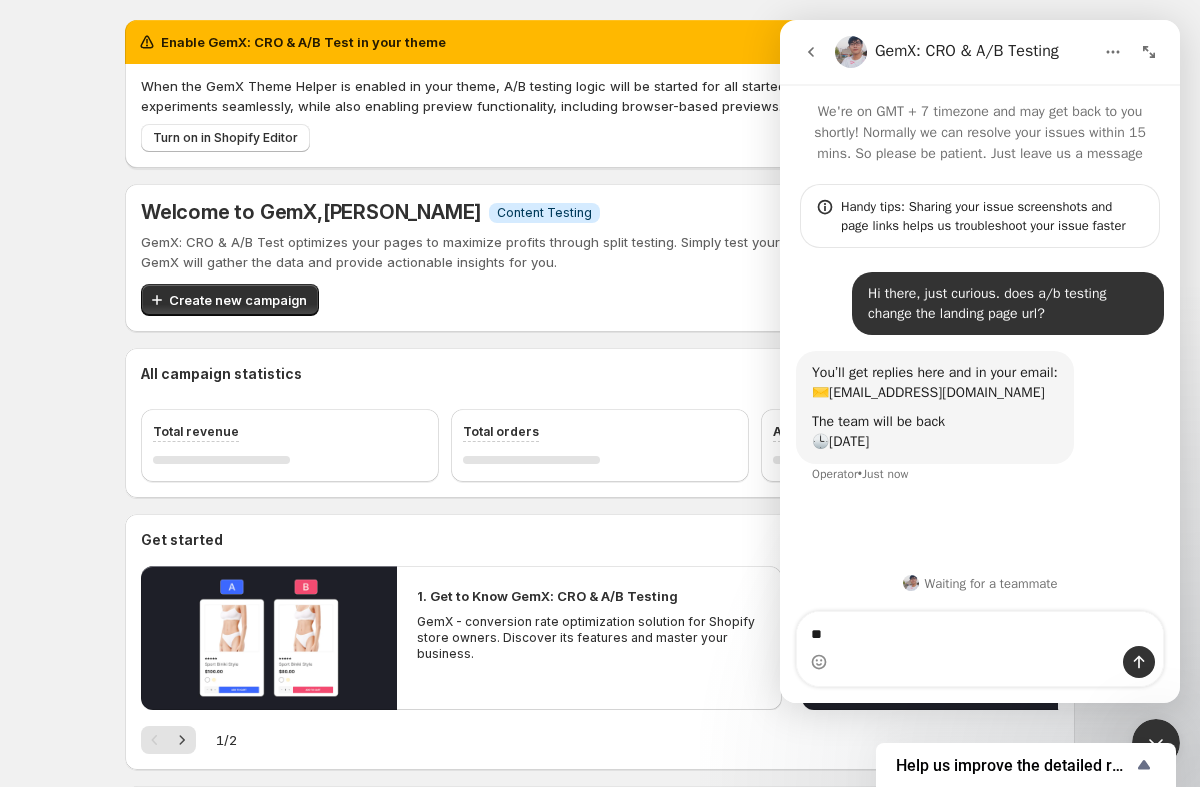type on "*" 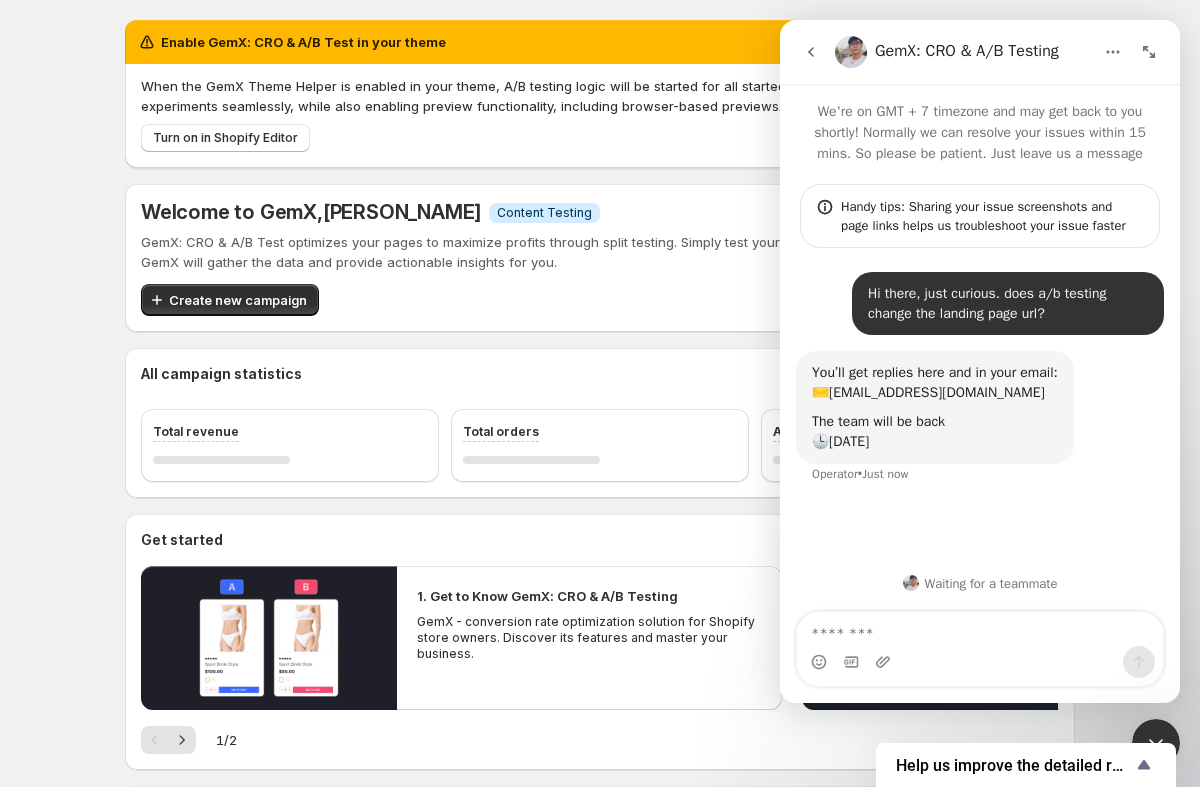 type 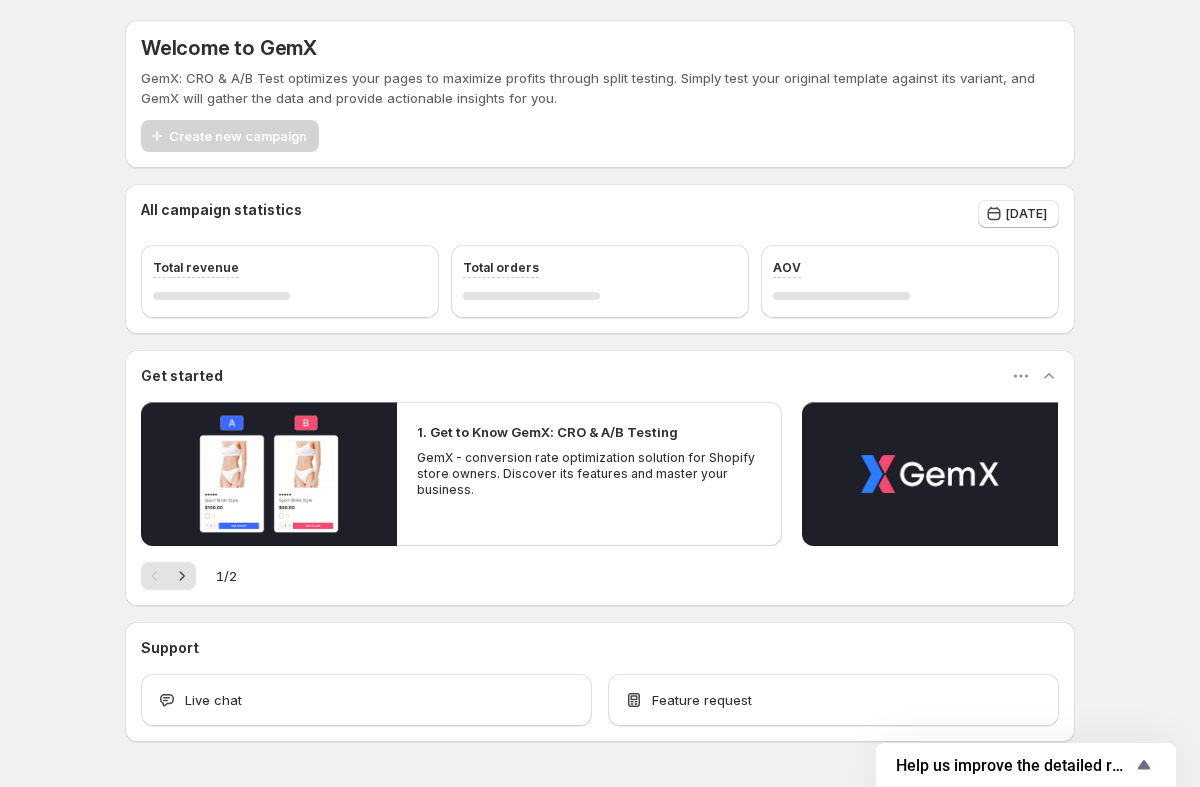 scroll, scrollTop: 0, scrollLeft: 0, axis: both 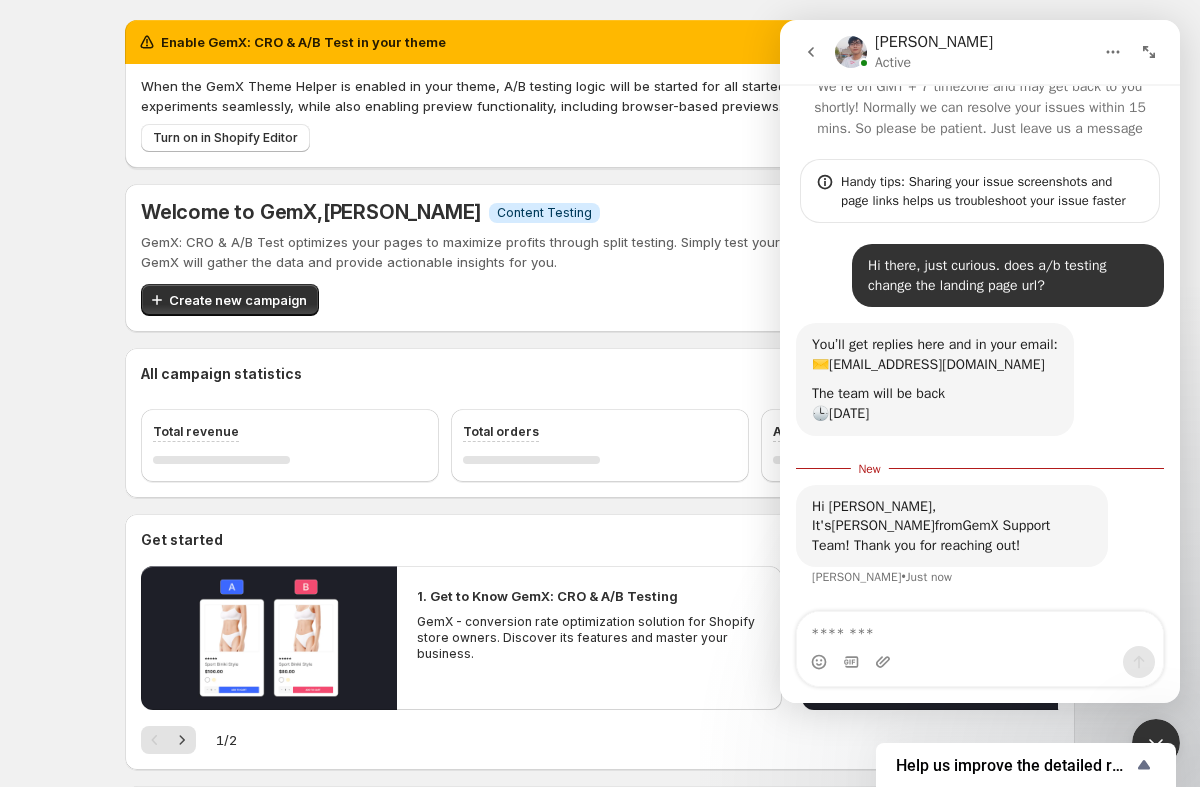 click at bounding box center (1156, 743) 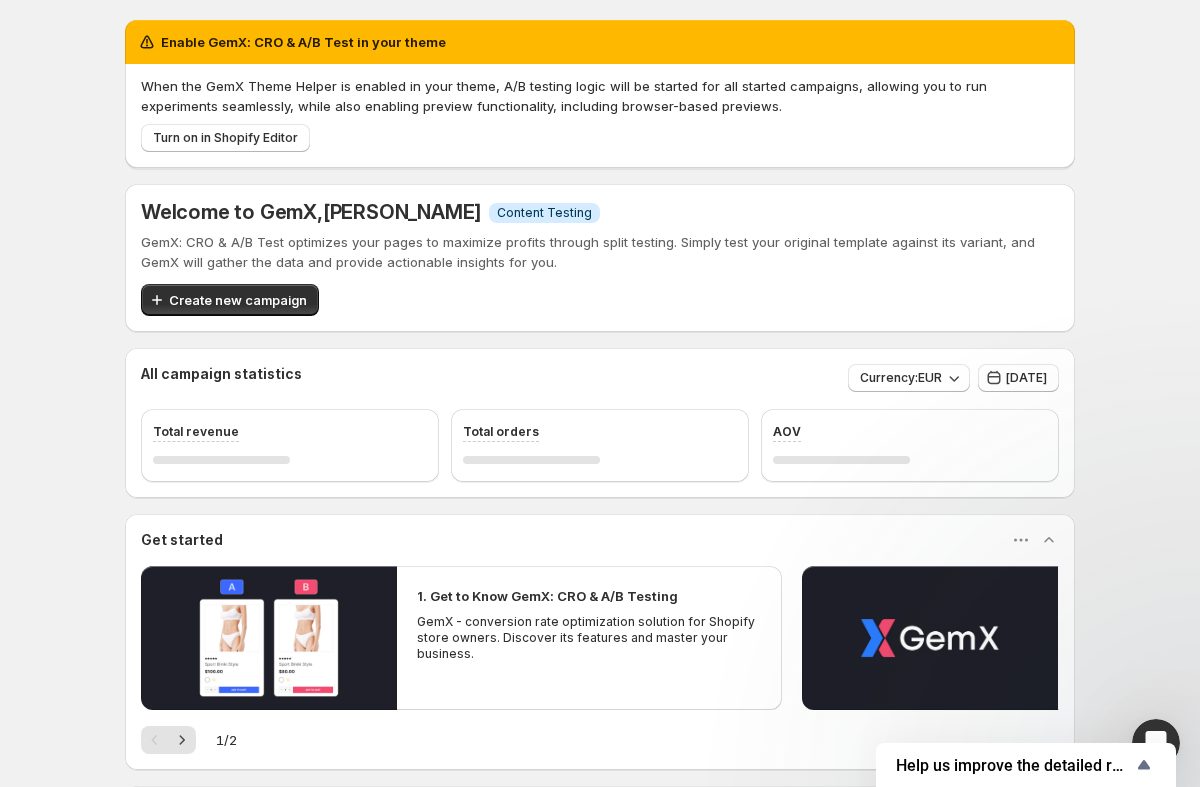 scroll, scrollTop: 0, scrollLeft: 0, axis: both 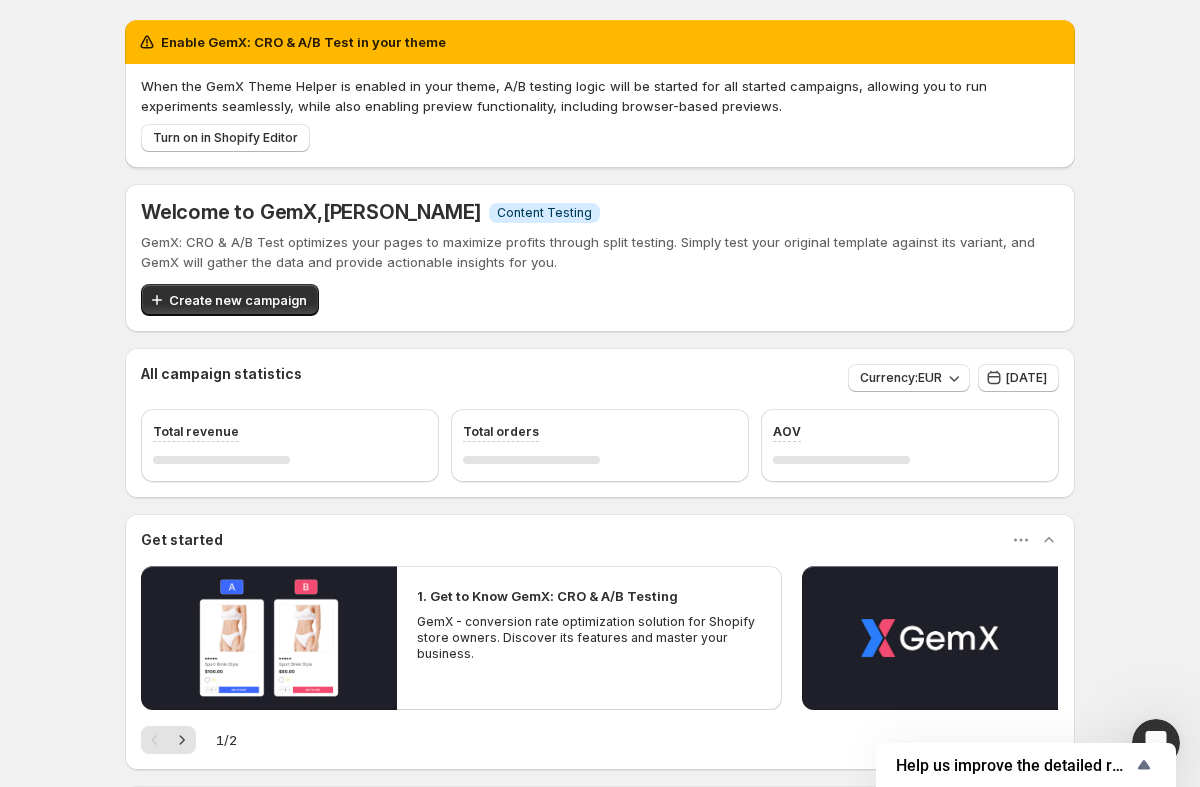 click at bounding box center [1156, 743] 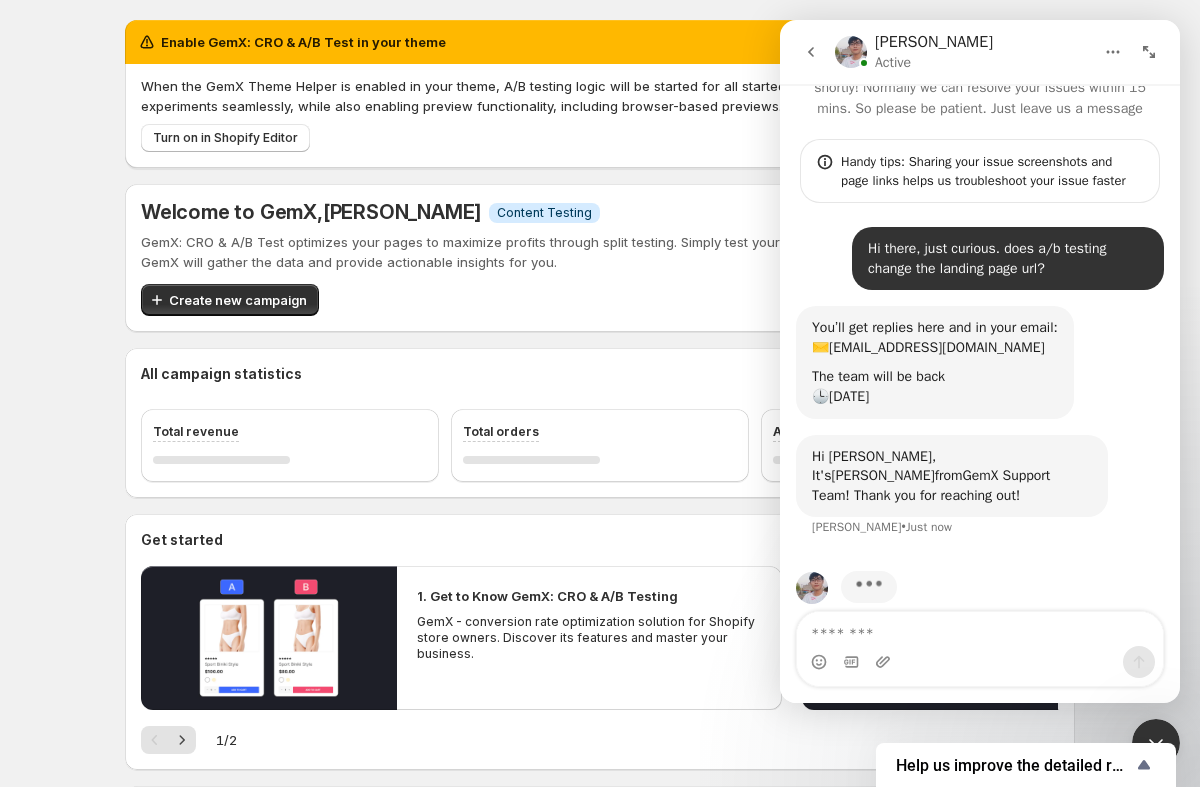 scroll, scrollTop: 69, scrollLeft: 0, axis: vertical 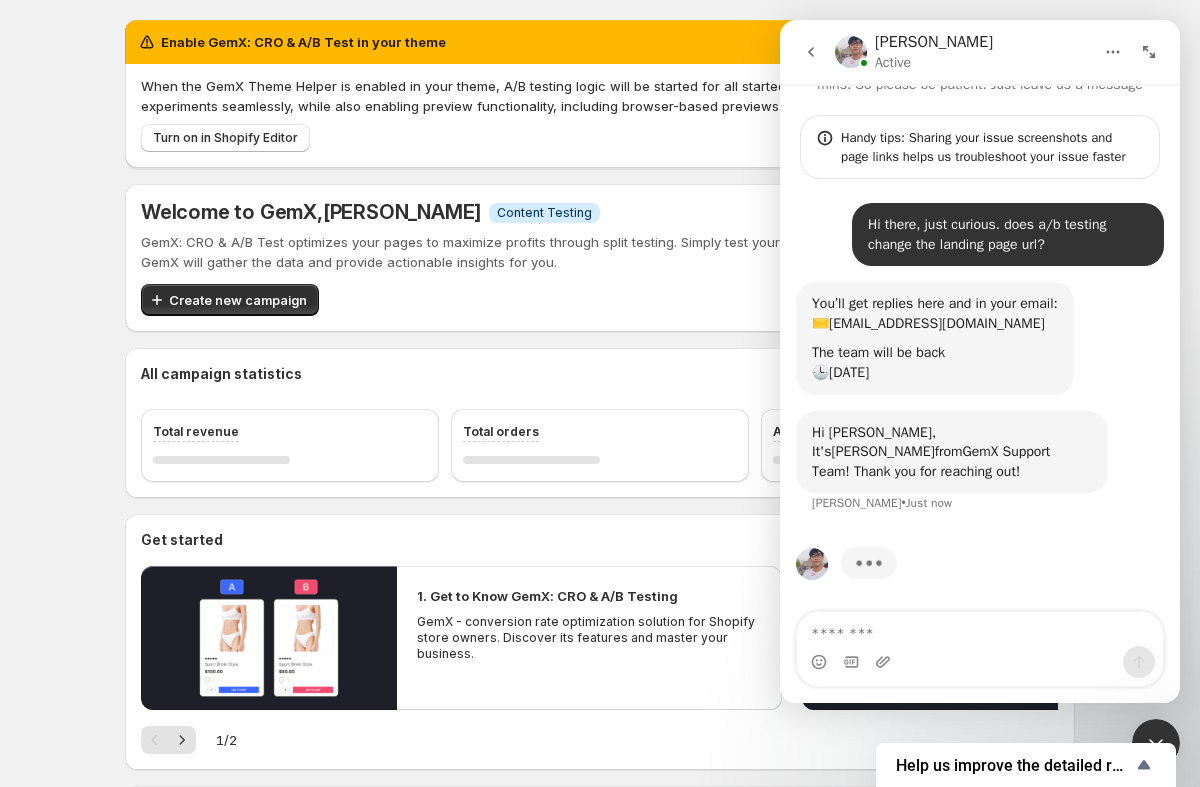 click at bounding box center [1156, 743] 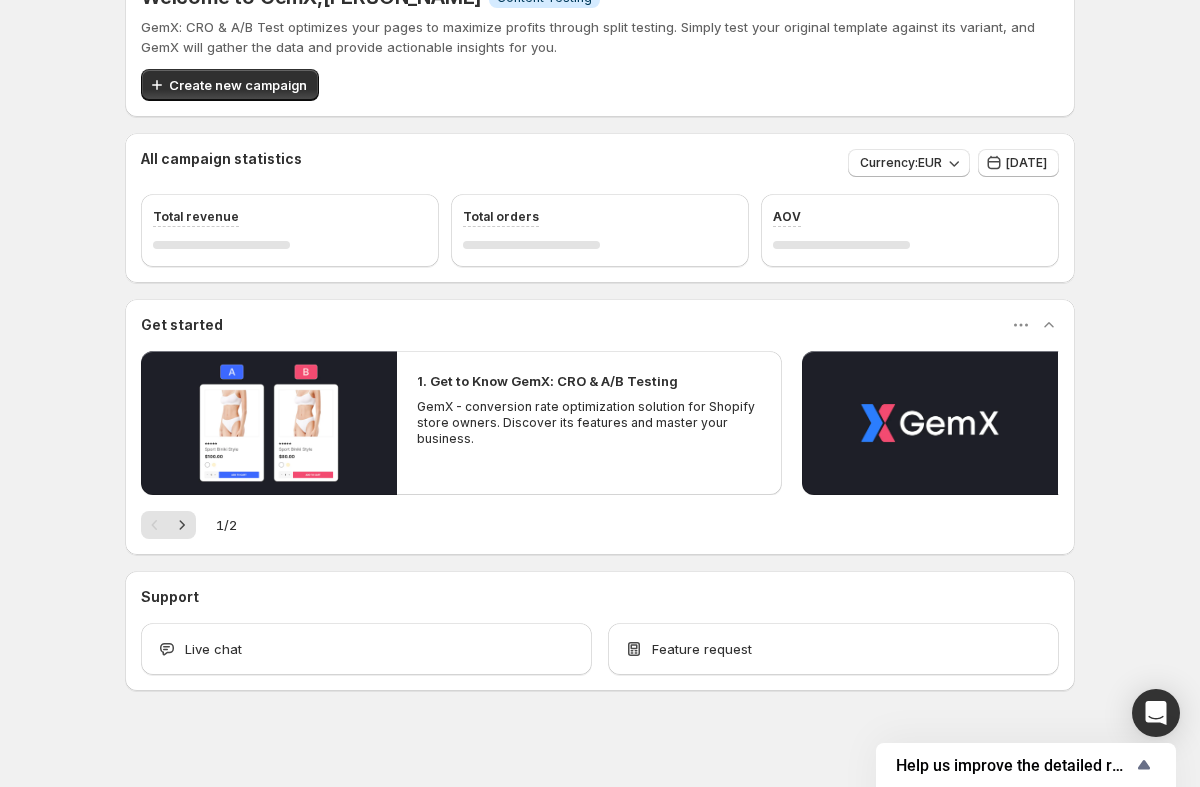 scroll, scrollTop: 227, scrollLeft: 0, axis: vertical 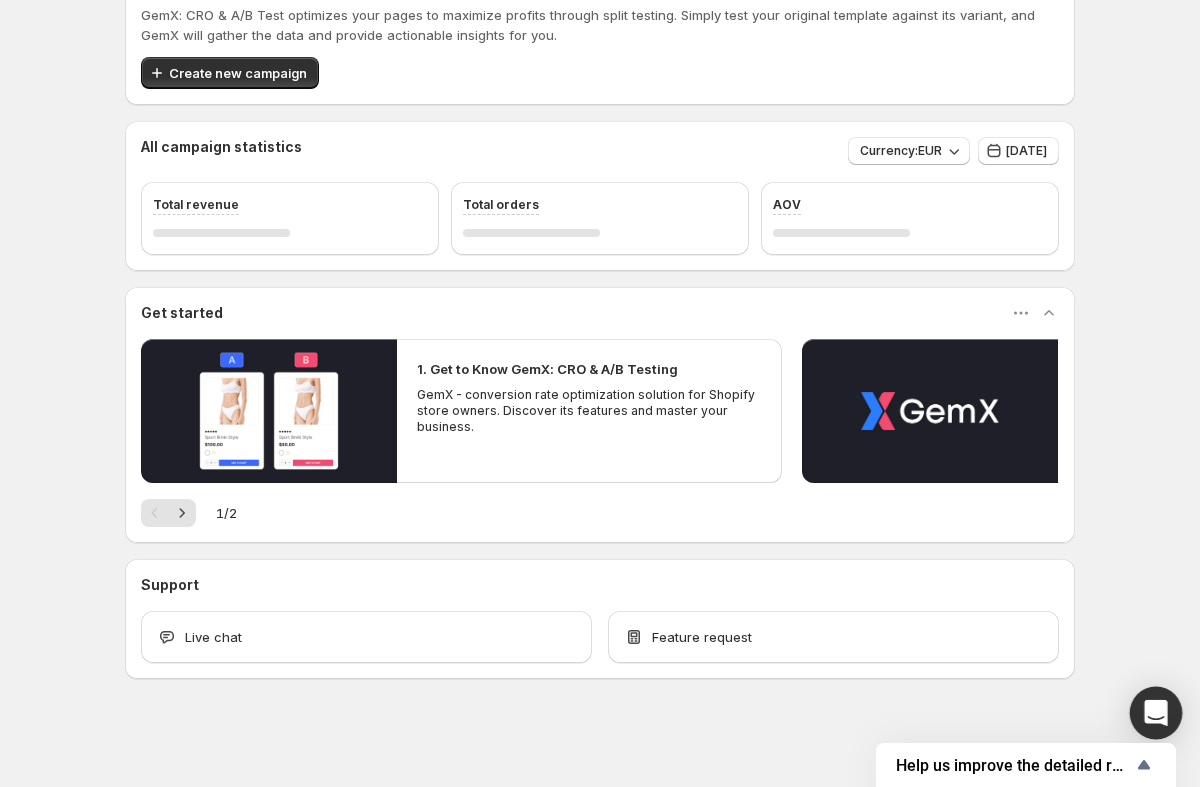 click 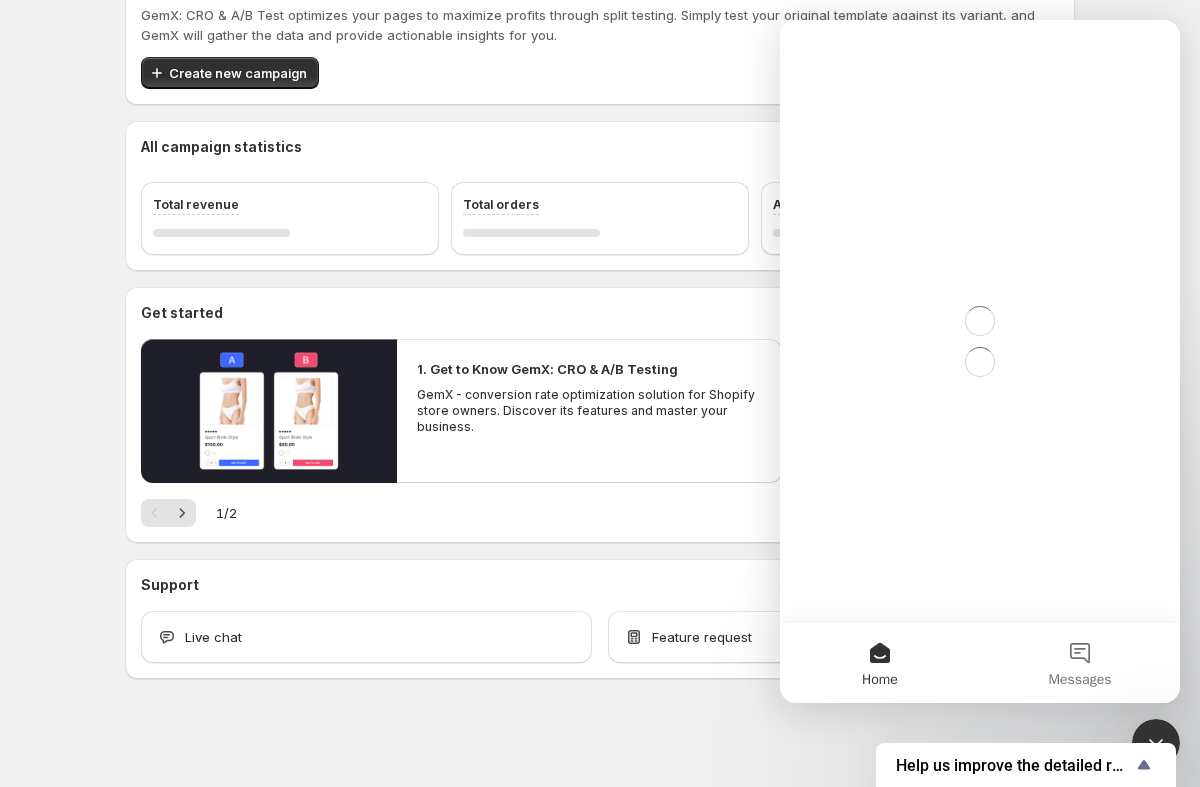 scroll, scrollTop: 0, scrollLeft: 0, axis: both 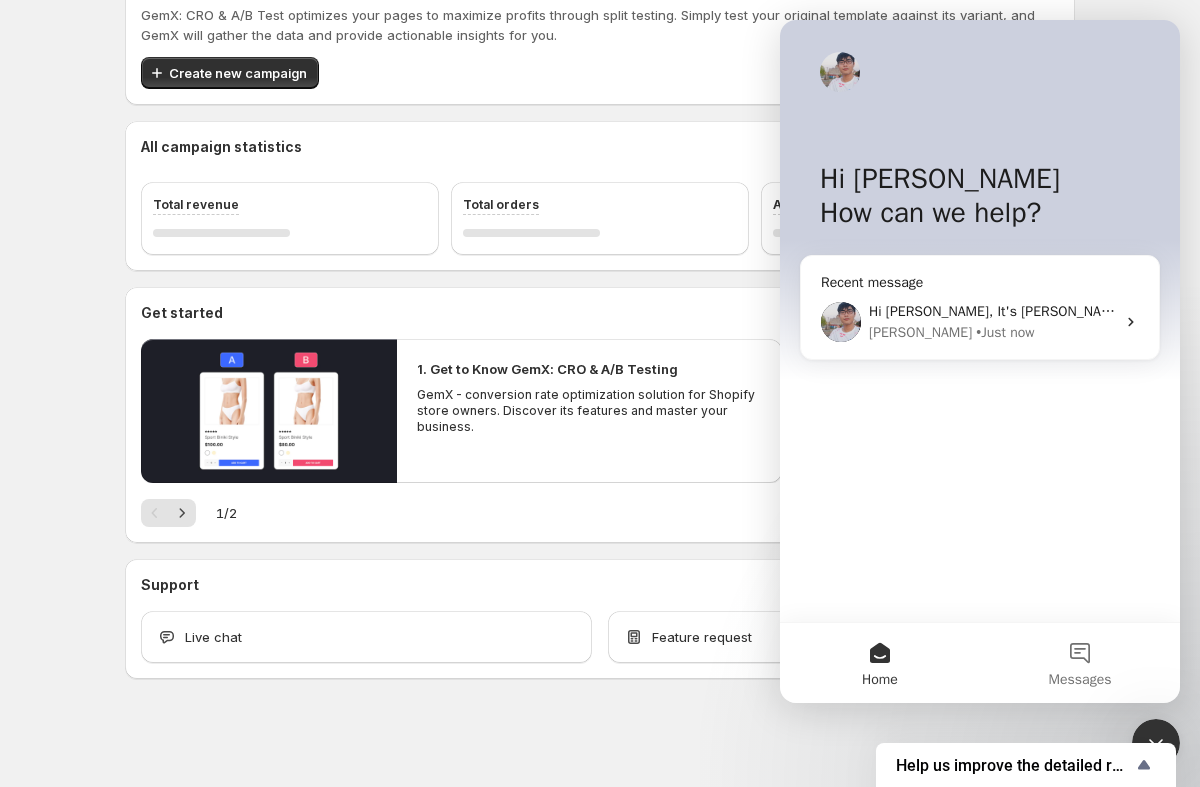 click on "Enable GemX: CRO & A/B Test in your theme  When the GemX Theme Helper is enabled in your theme, A/B testing logic will be started for all started campaigns, allowing you to run experiments seamlessly, while also enabling preview functionality, including browser-based previews. Turn on in Shopify Editor Welcome to GemX ,  Olivier du Puy Info Content Testing GemX: CRO & A/B Test optimizes your pages to maximize profits through split testing.
Simply test your original template against its variant, and GemX will gather the data
and provide actionable insights for you. Create new campaign All campaign statistics Currency:  EUR Today Total revenue Total orders AOV Get started 1. Get to Know GemX: CRO & A/B Testing GemX - conversion rate optimization solution for Shopify store owners. Discover its features and master your business. 2. Explore GemX: CRO & A/B Testing Use Cases Explore GemX: CRO & A/B testing Use Cases to boost conversion rates and drive growth. 1 / 2 Support Live chat Home" at bounding box center [600, 280] 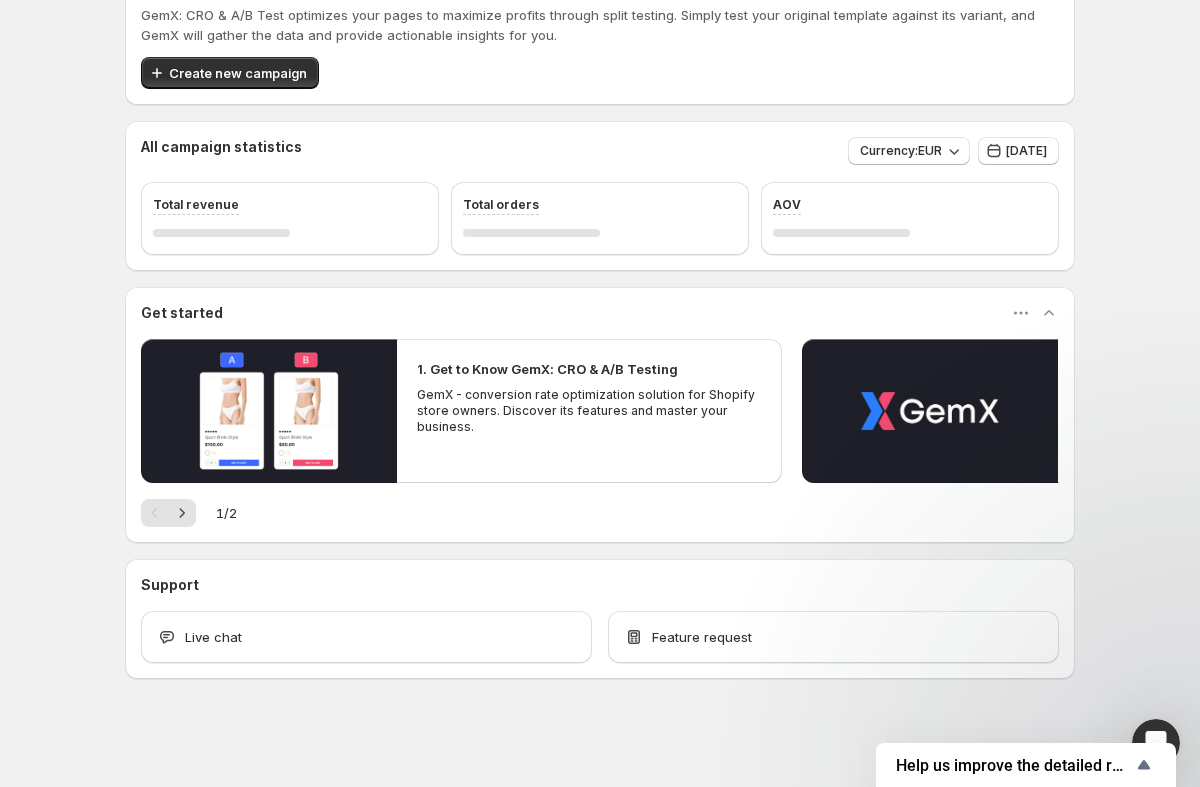 scroll, scrollTop: 0, scrollLeft: 0, axis: both 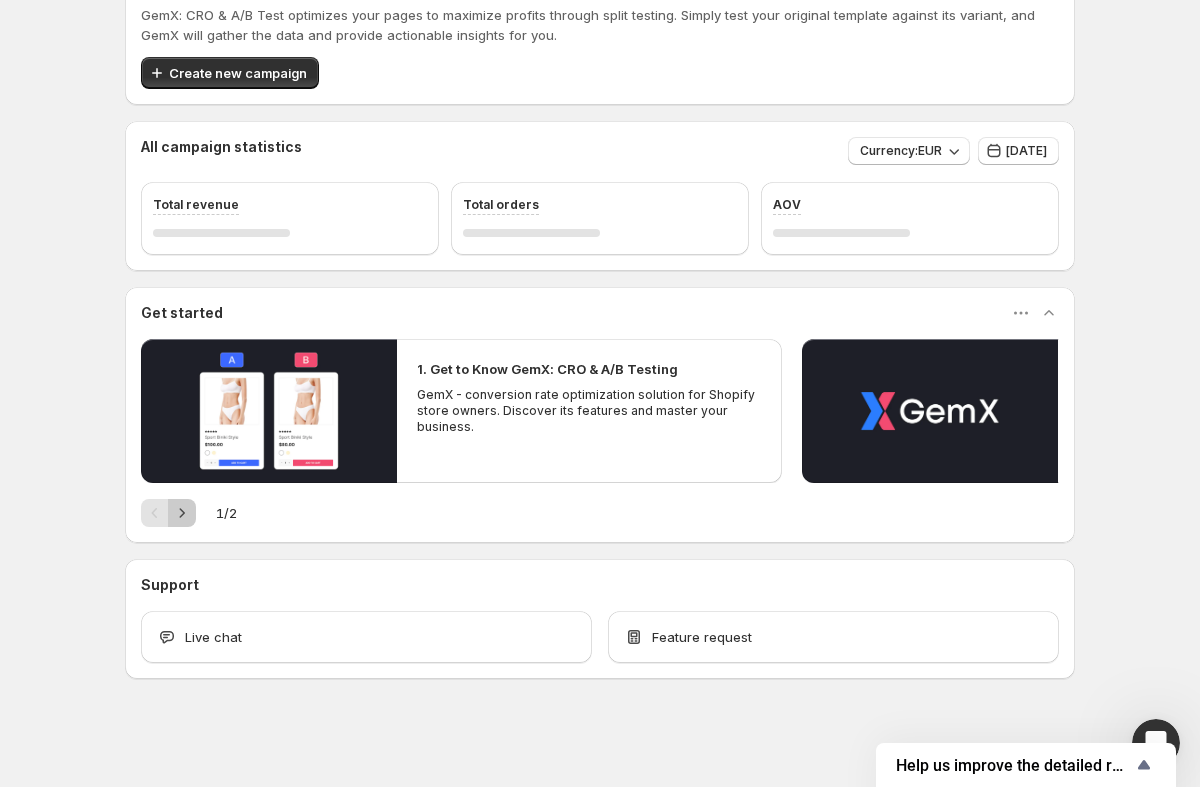 click 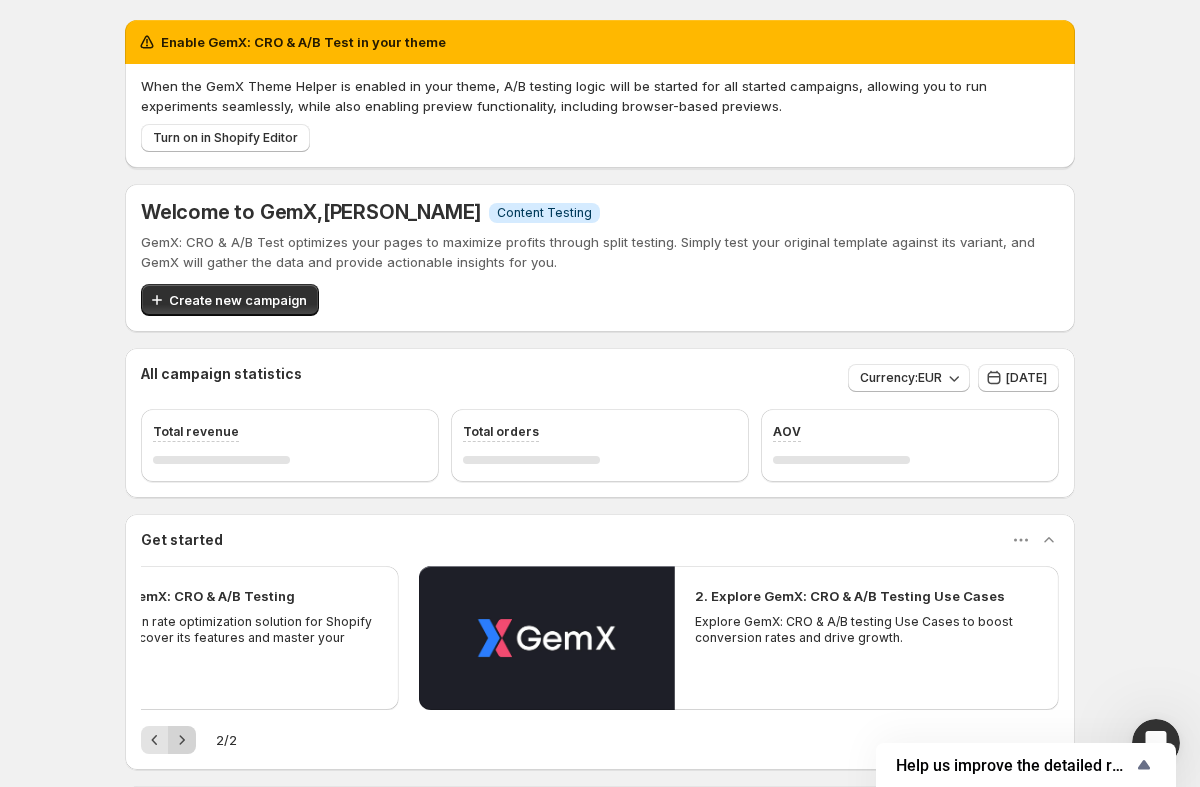 scroll, scrollTop: 30, scrollLeft: 0, axis: vertical 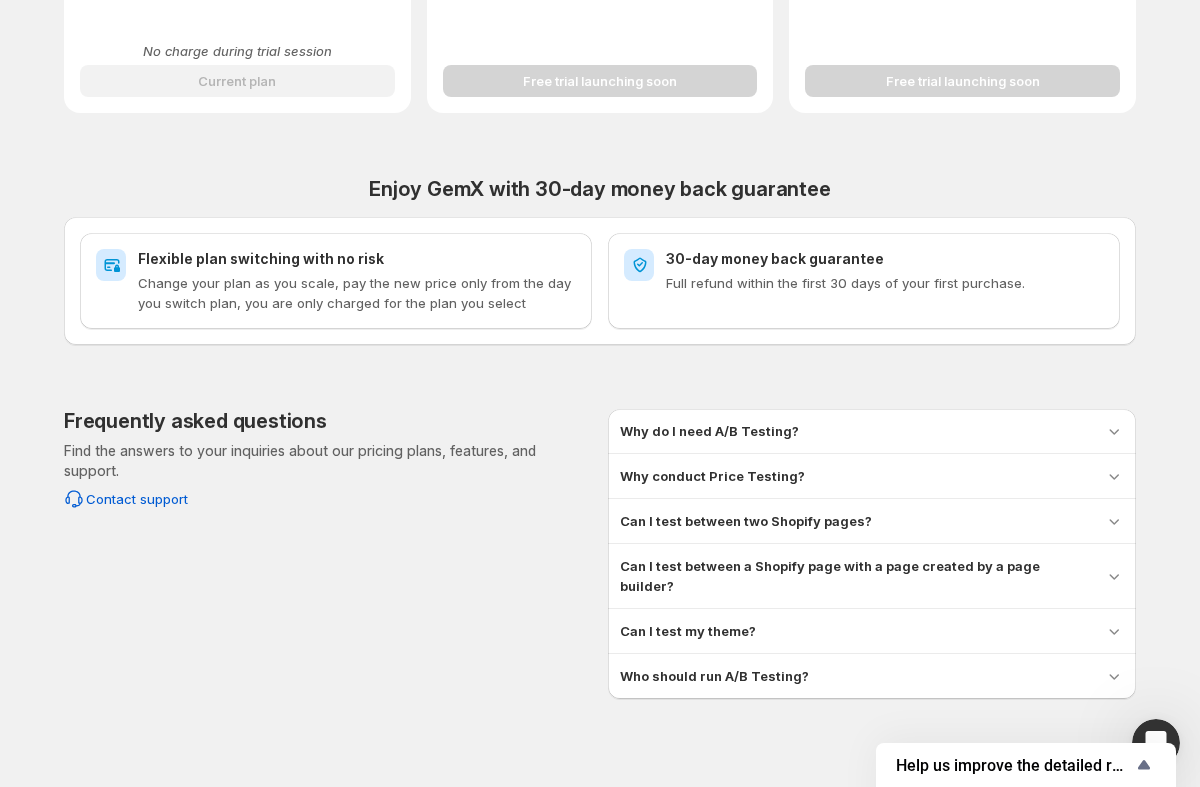 click at bounding box center (1156, 743) 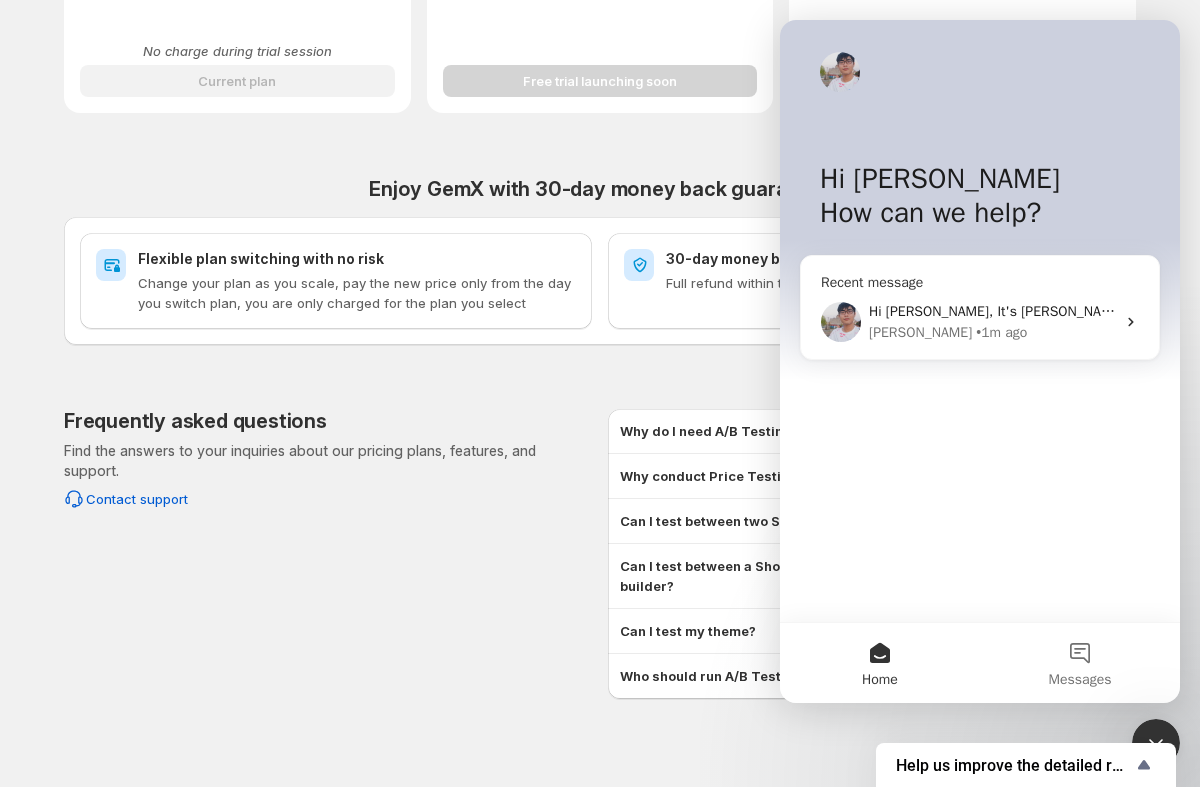 click on "Antony •  1m ago" at bounding box center (992, 332) 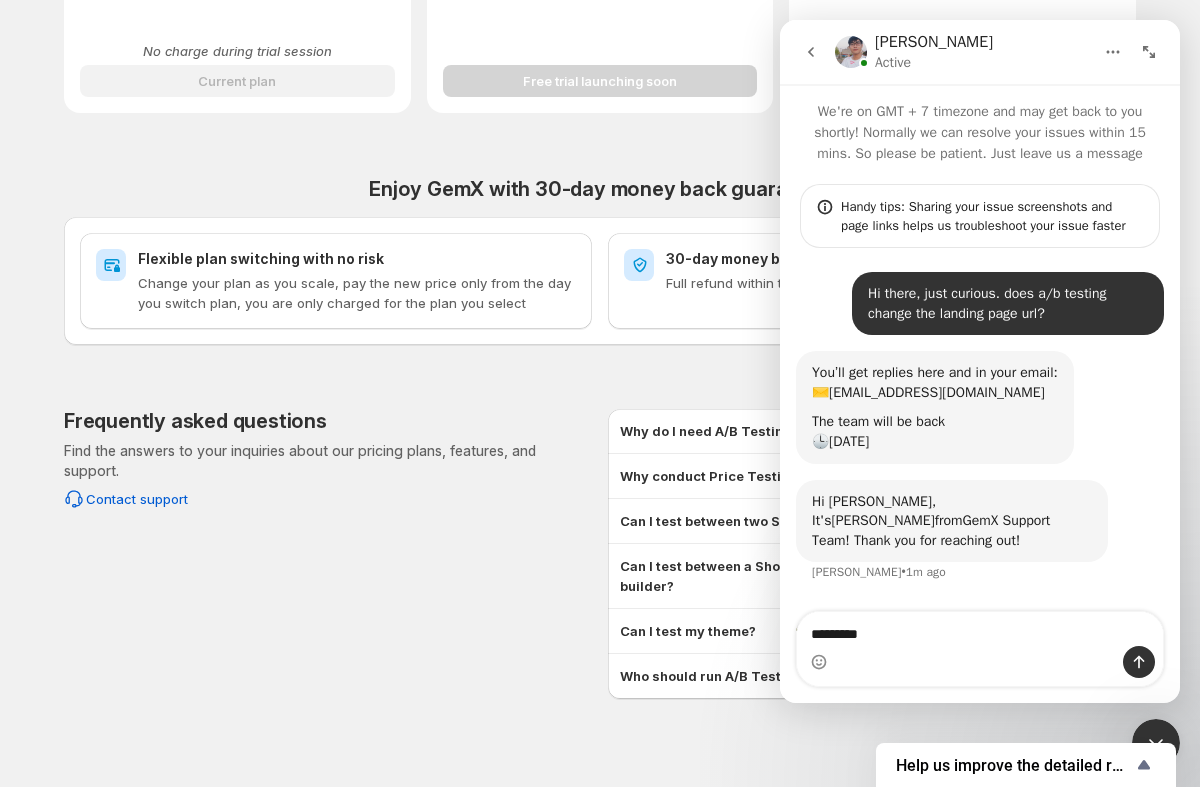type on "**********" 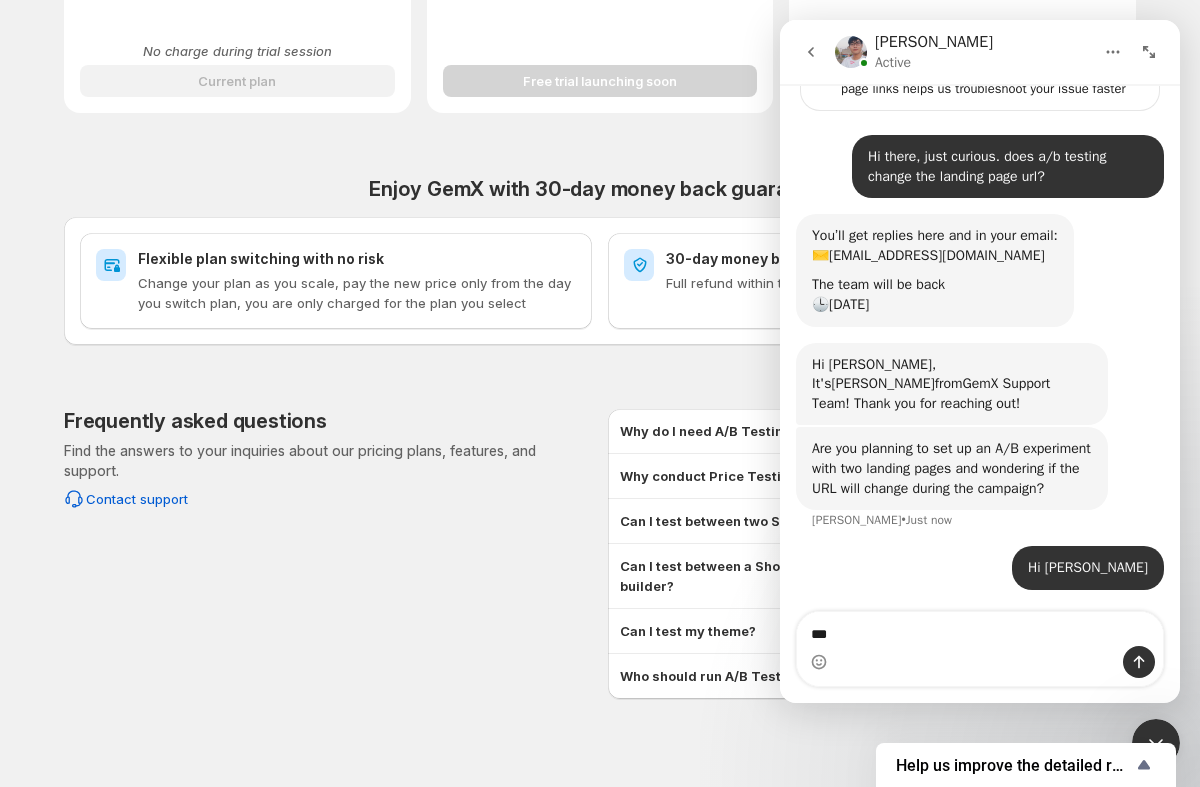 scroll, scrollTop: 156, scrollLeft: 0, axis: vertical 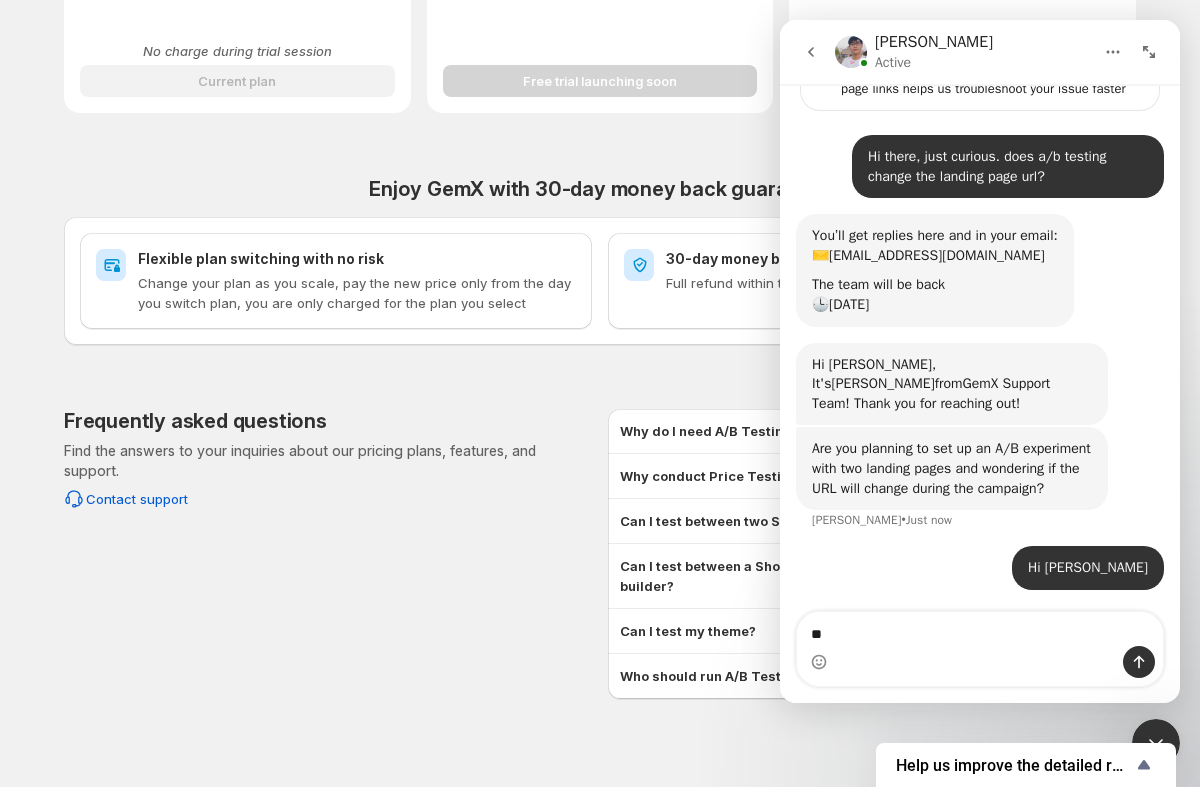 type on "*" 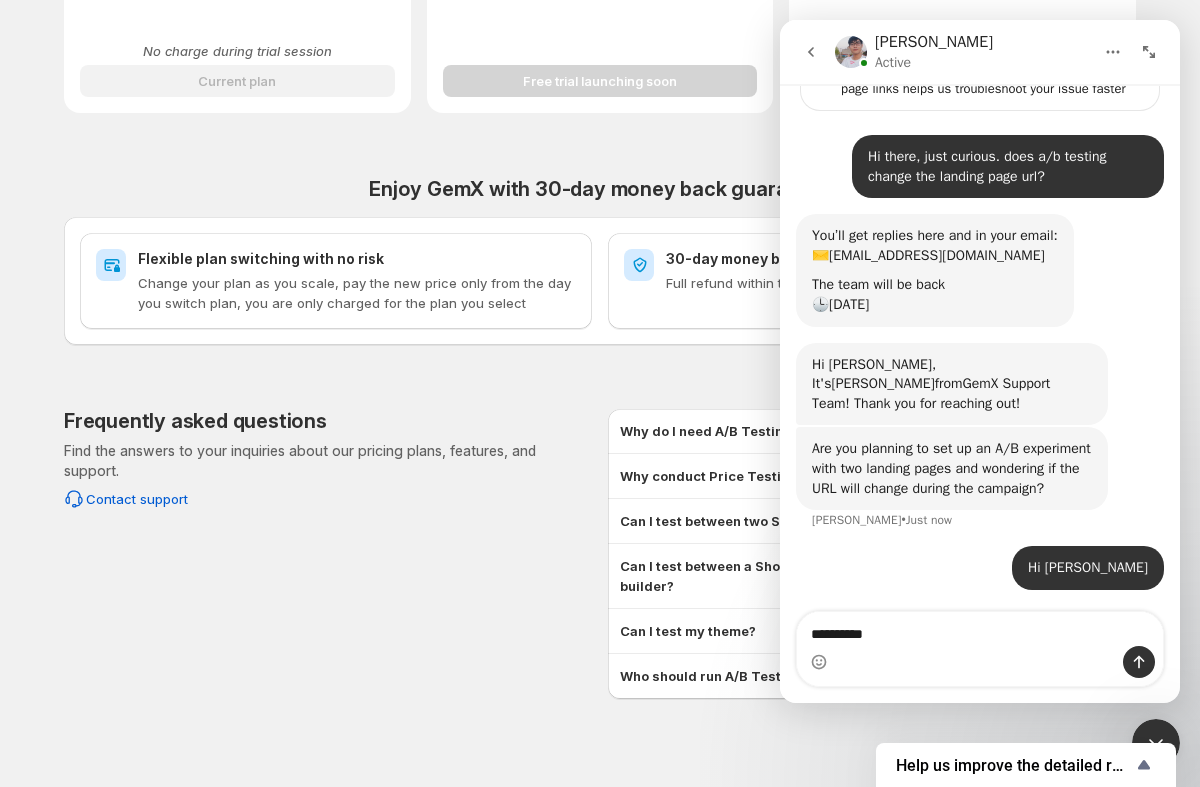 type on "**********" 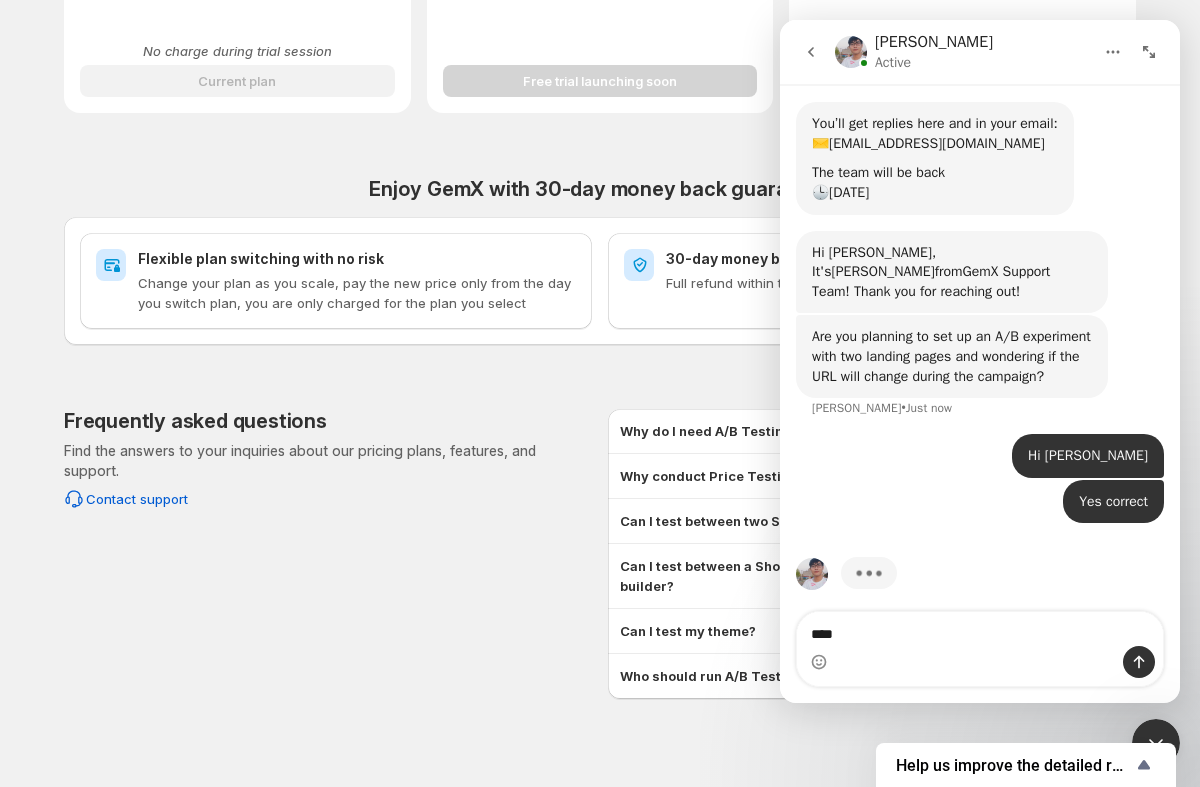 scroll, scrollTop: 279, scrollLeft: 0, axis: vertical 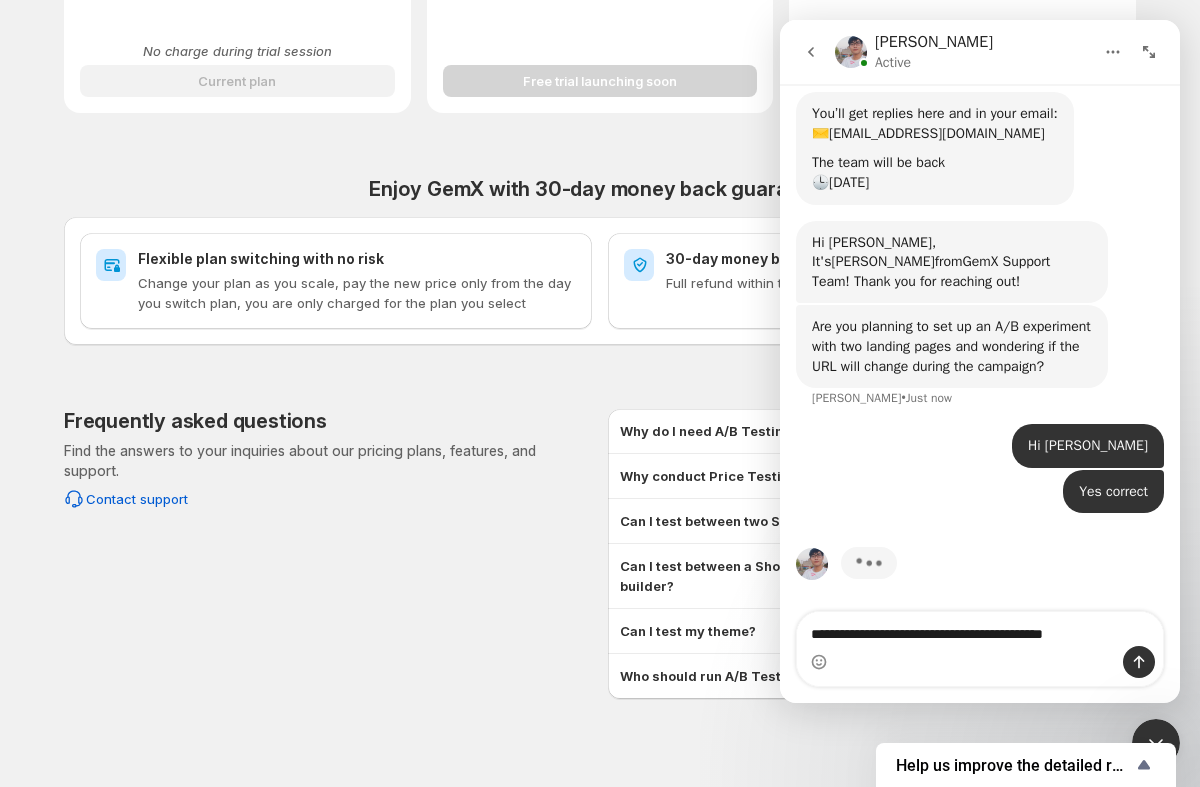 type on "**********" 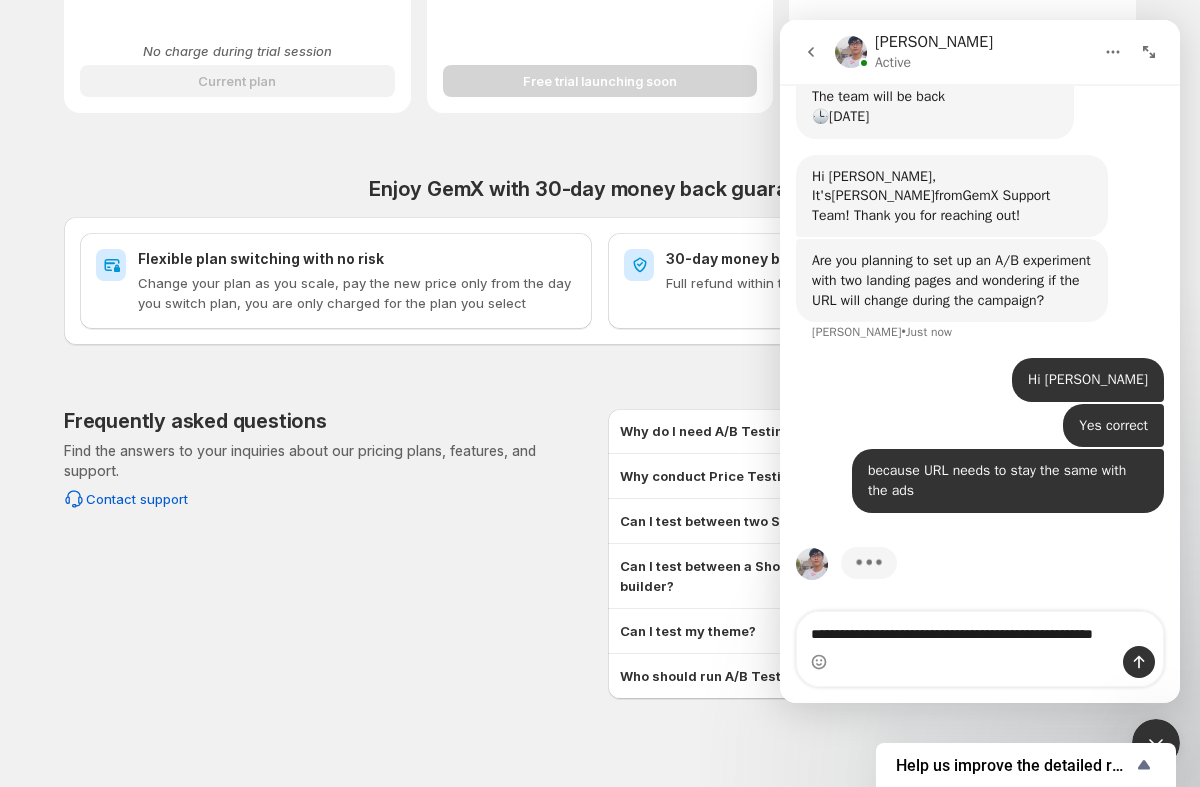 scroll, scrollTop: 364, scrollLeft: 0, axis: vertical 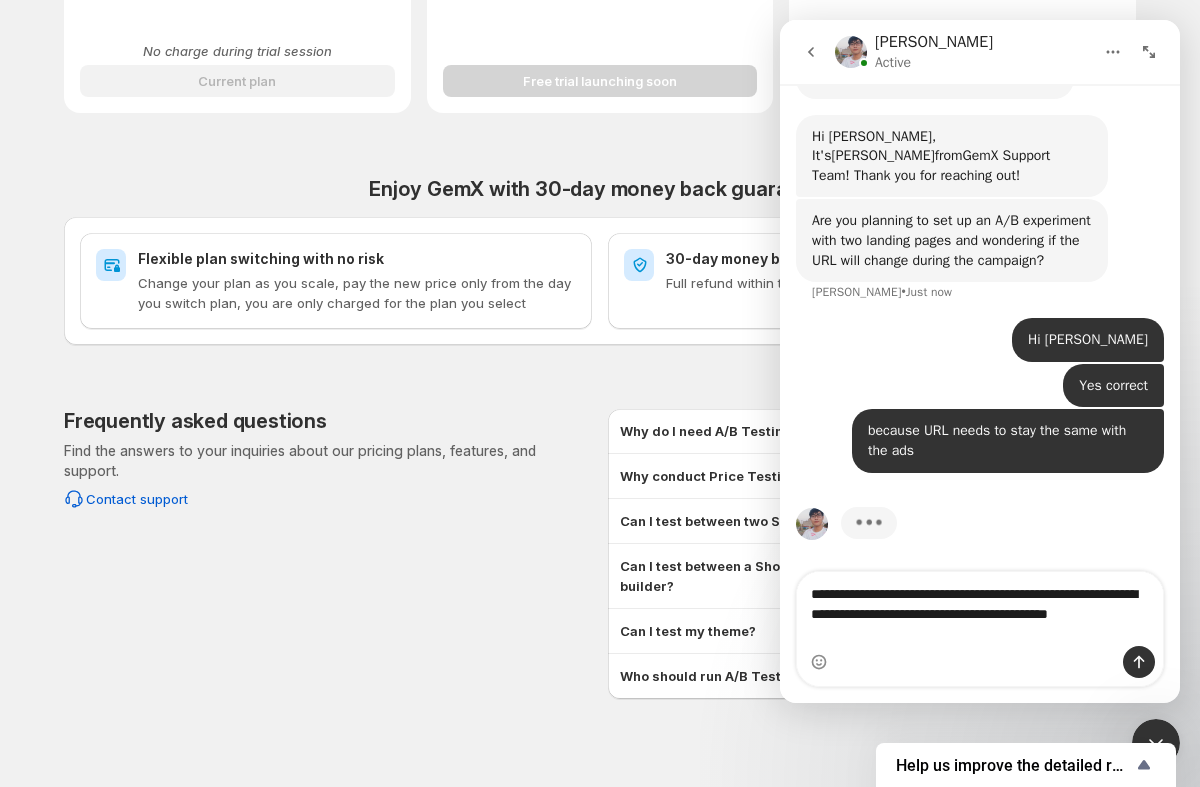 type on "**********" 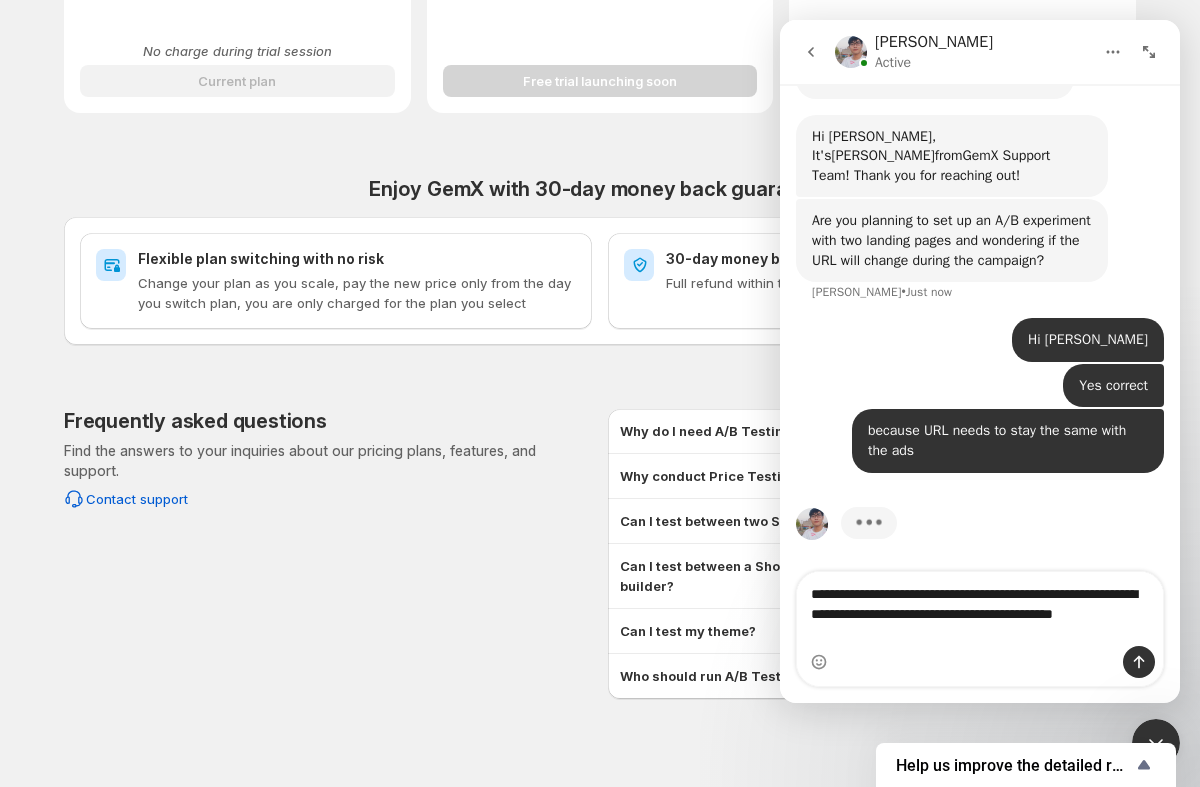 type 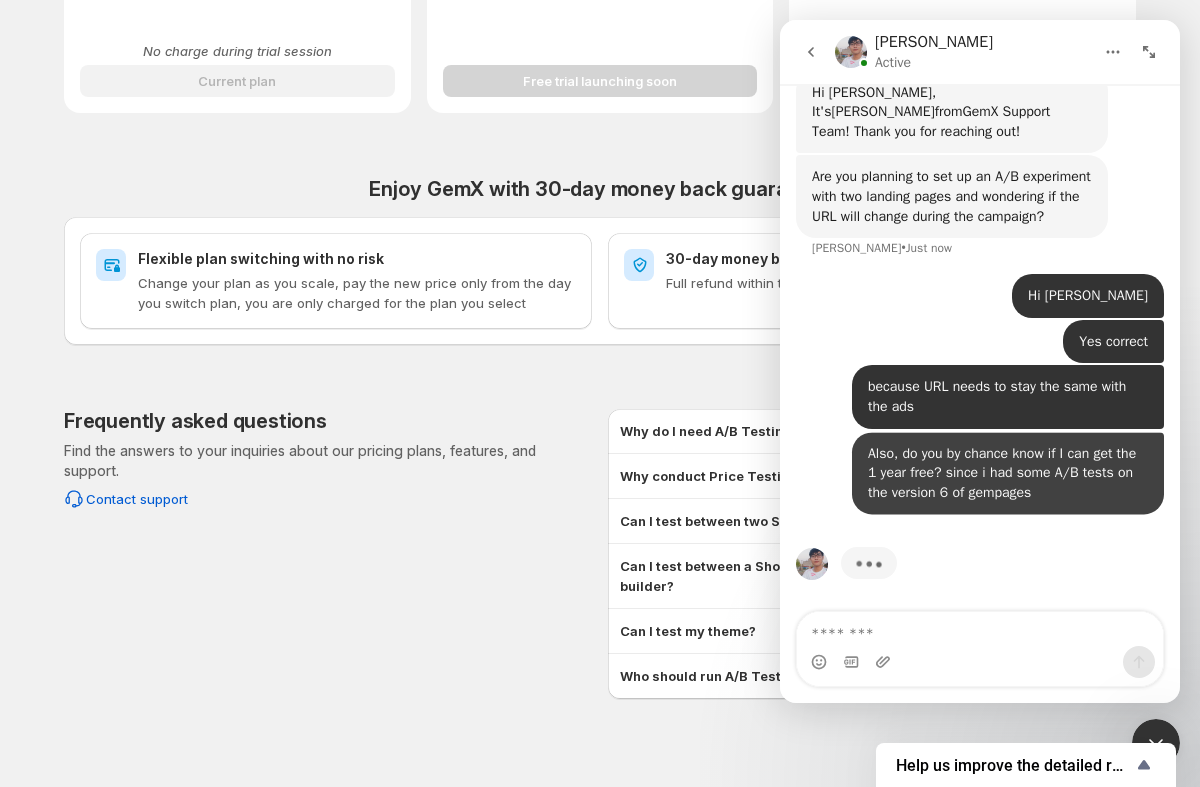 scroll, scrollTop: 429, scrollLeft: 0, axis: vertical 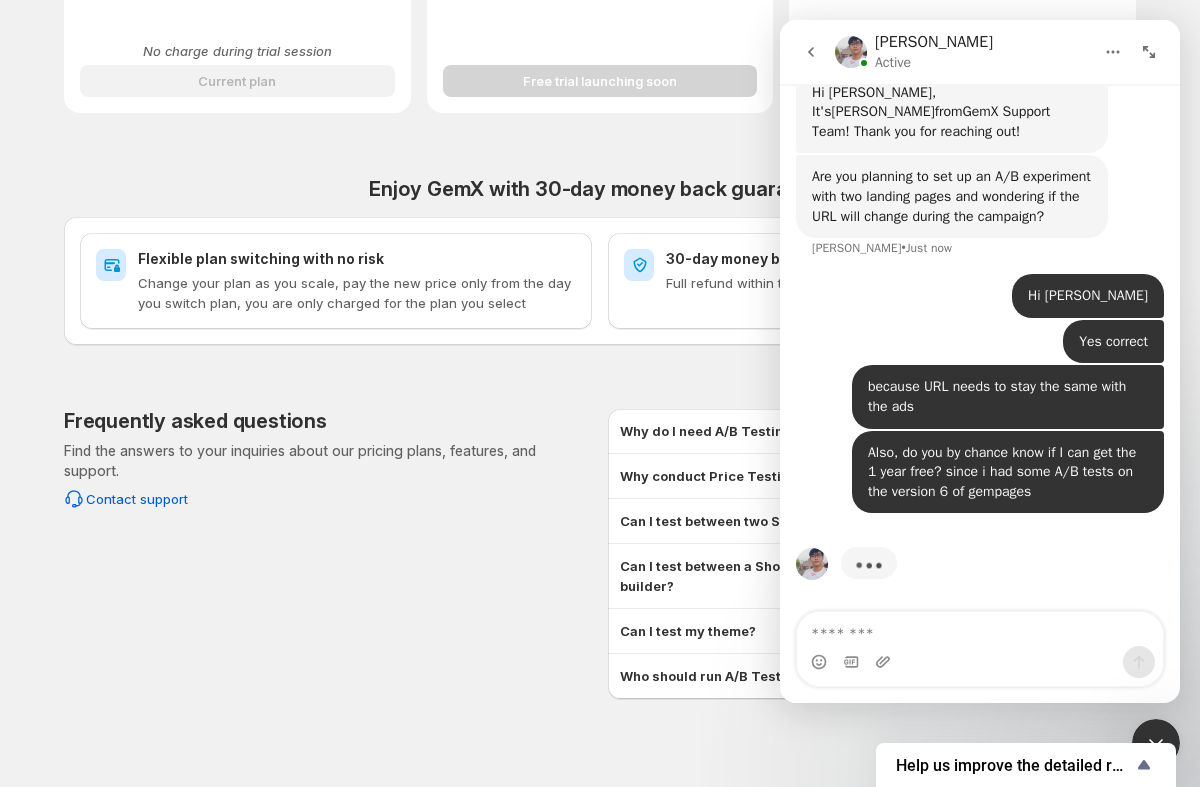 click 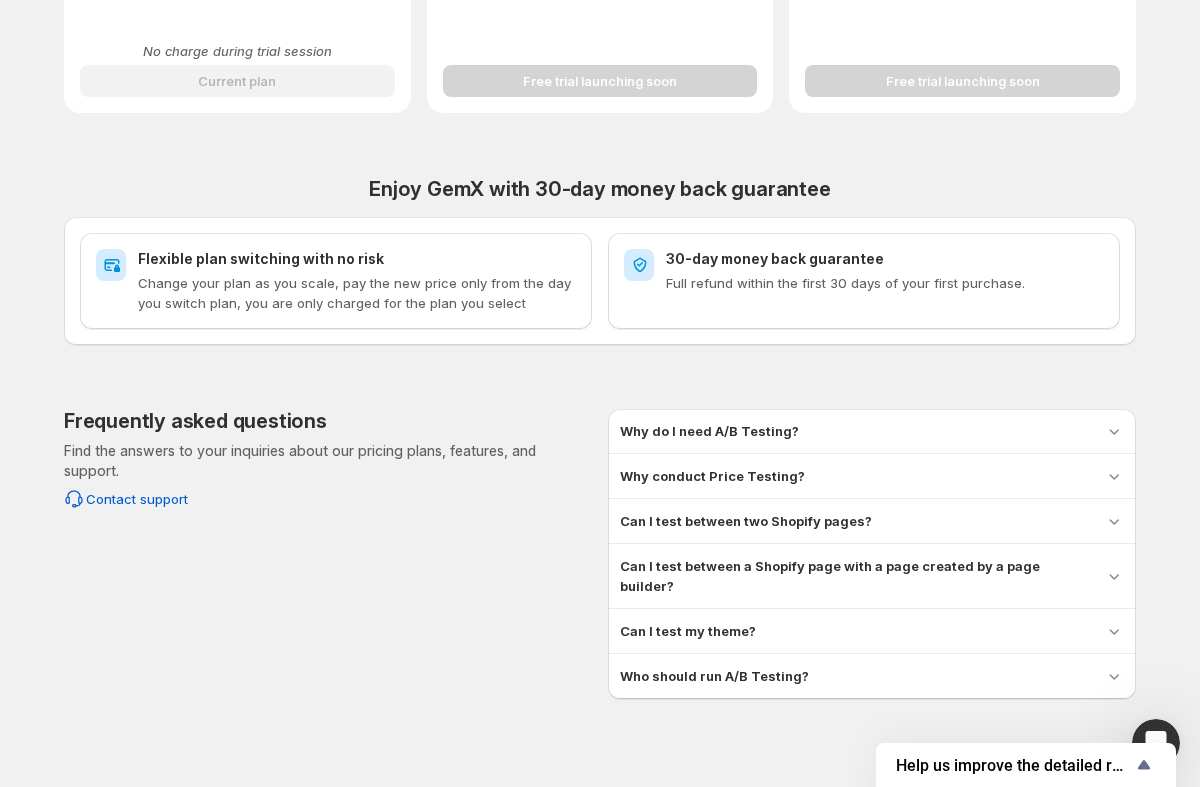 click on "Who should run A/B Testing?" at bounding box center (872, 676) 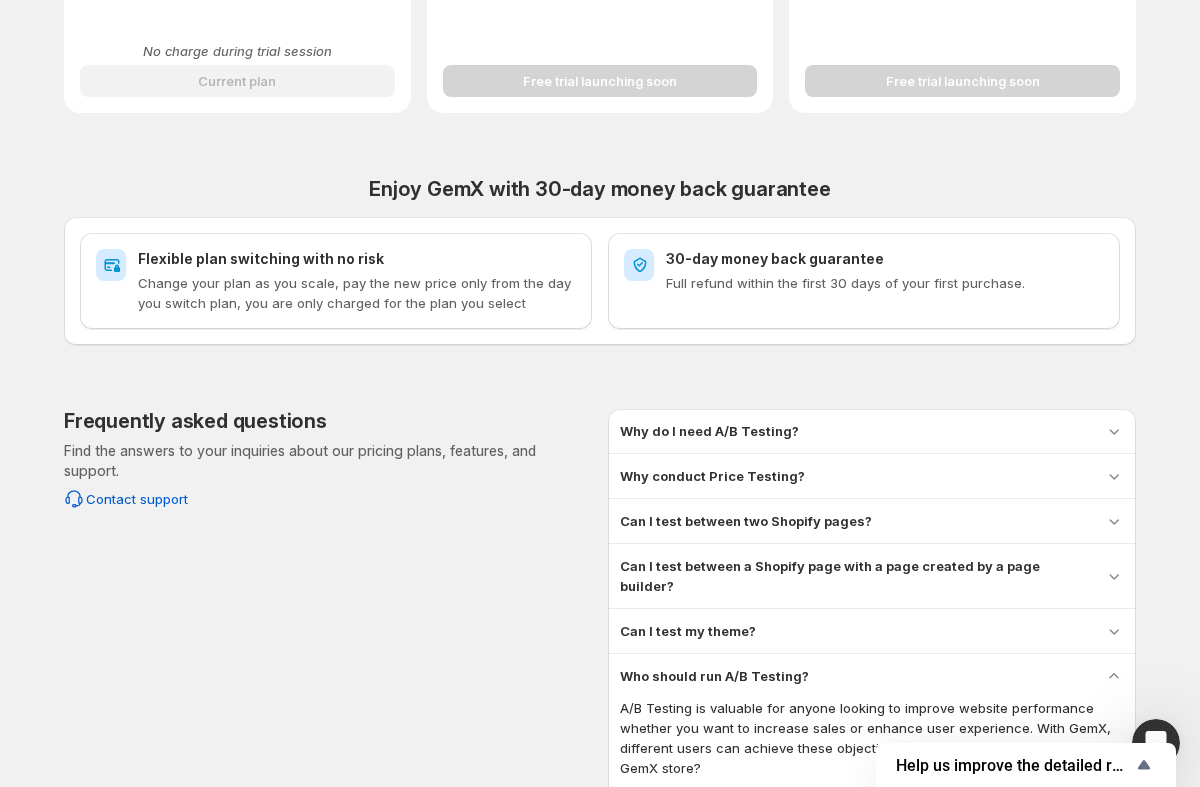scroll, scrollTop: 890, scrollLeft: 0, axis: vertical 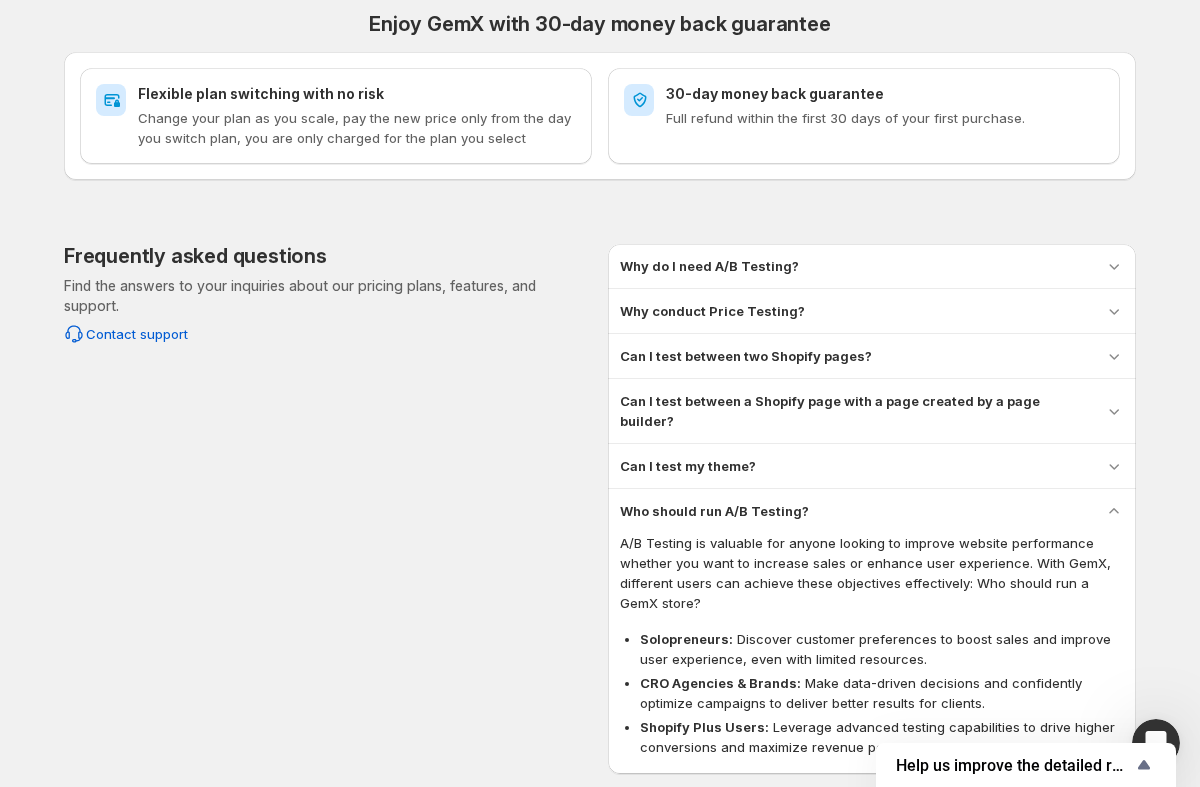 click on "Who should run A/B Testing?" at bounding box center (872, 511) 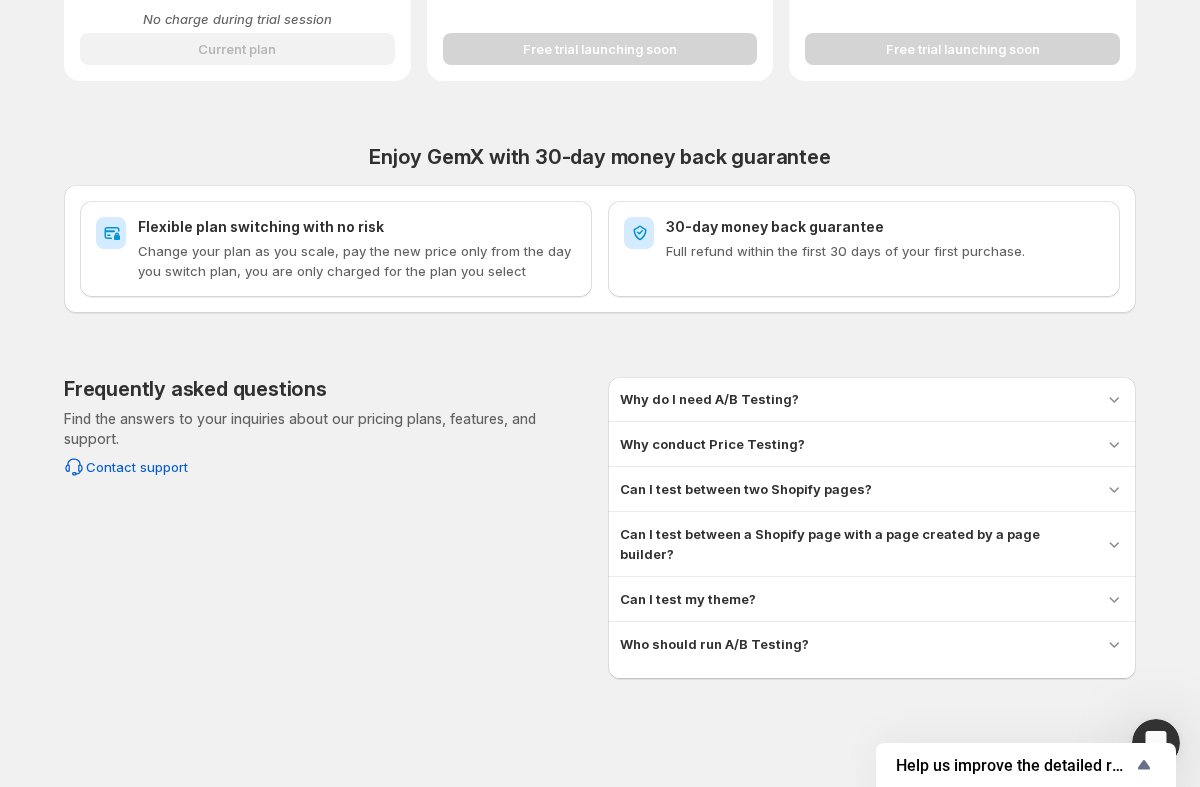 scroll, scrollTop: 725, scrollLeft: 0, axis: vertical 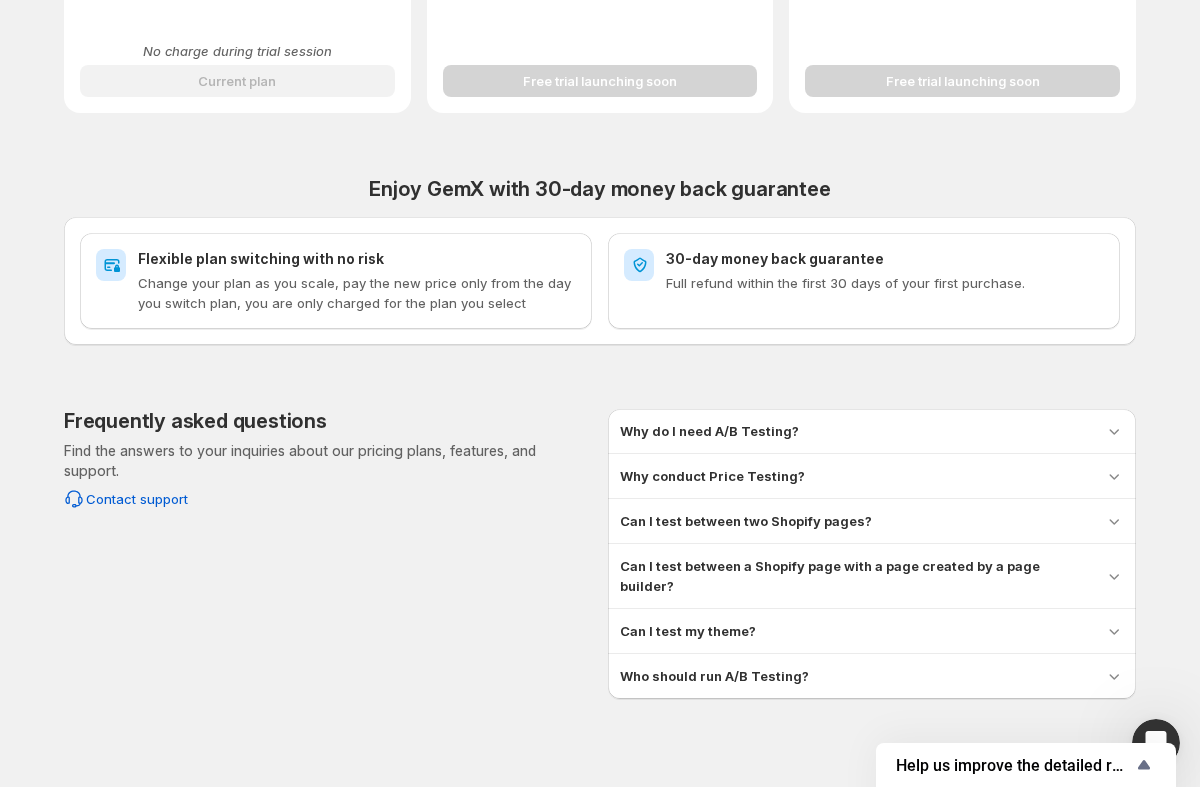 click on "Can I test my theme? Yes, you can run A/B tests using your existing Shopify theme. GemX seamlessly integrates with your theme, allowing you to test different versions on your theme" at bounding box center (872, 631) 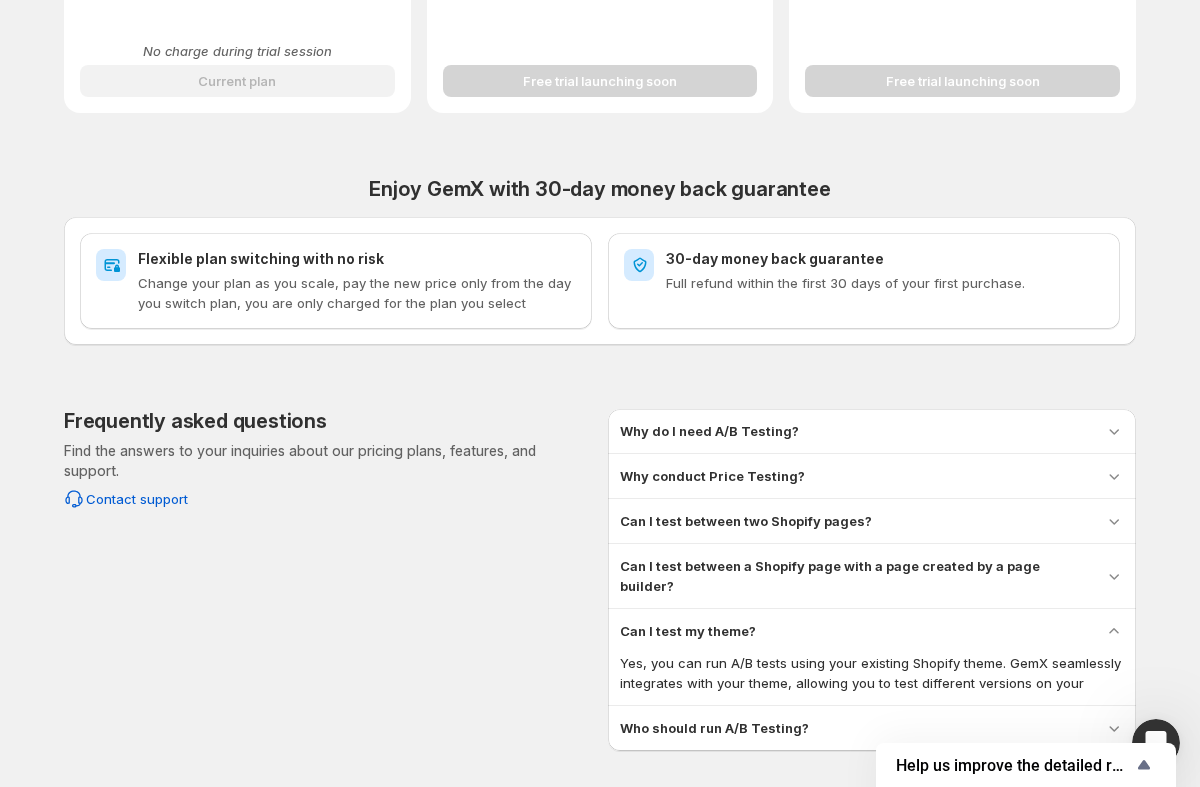 scroll, scrollTop: 777, scrollLeft: 0, axis: vertical 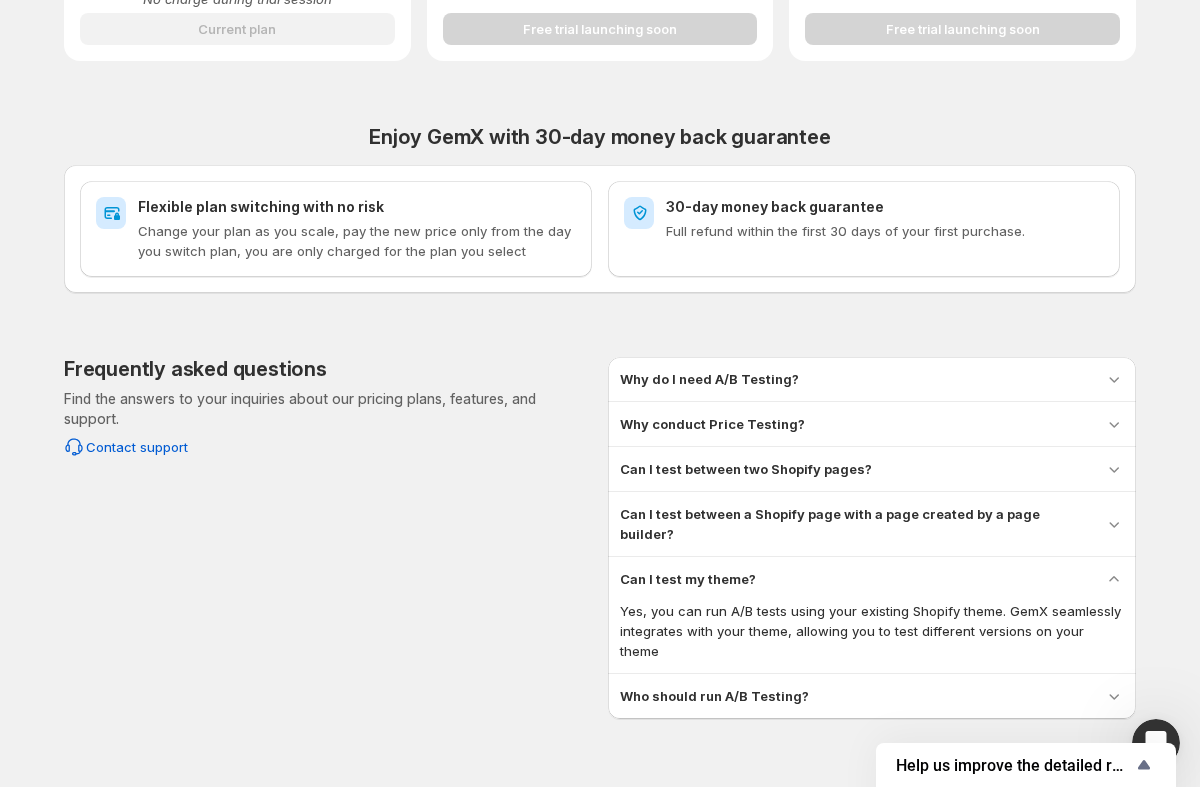 click on "Can I test my theme?" at bounding box center (872, 579) 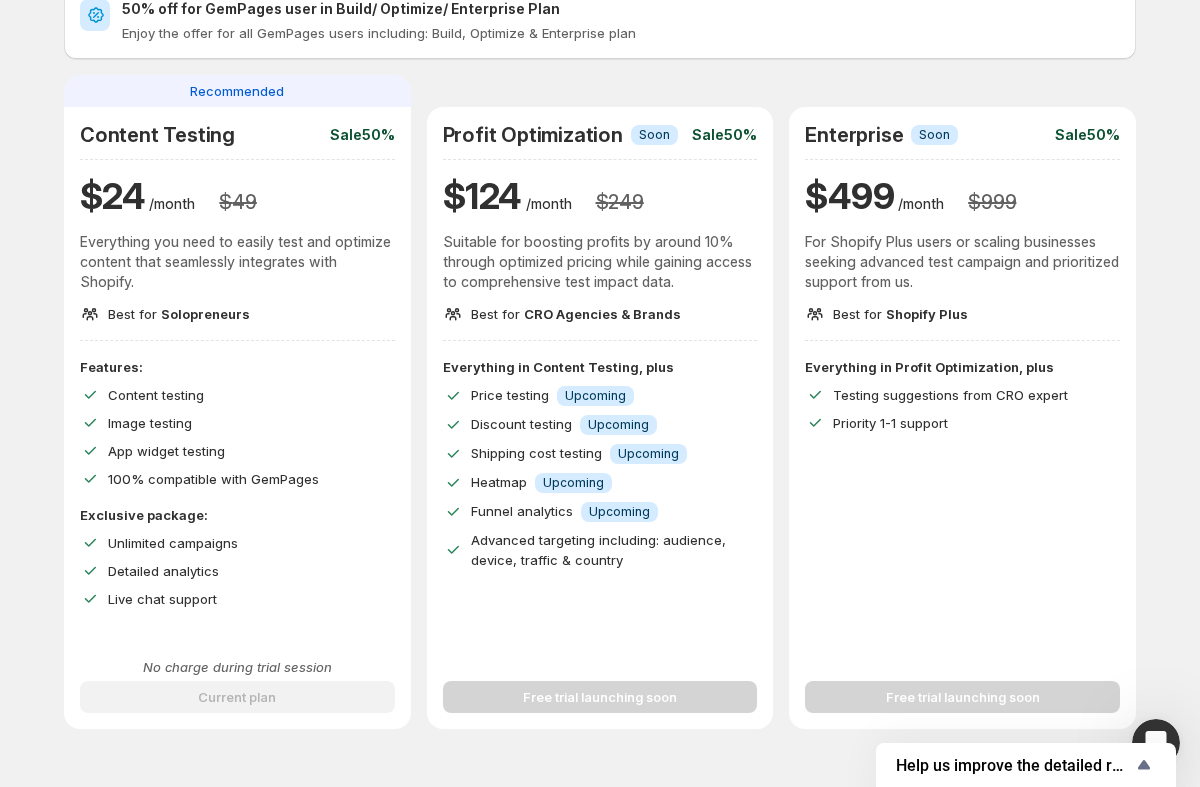 scroll, scrollTop: 0, scrollLeft: 0, axis: both 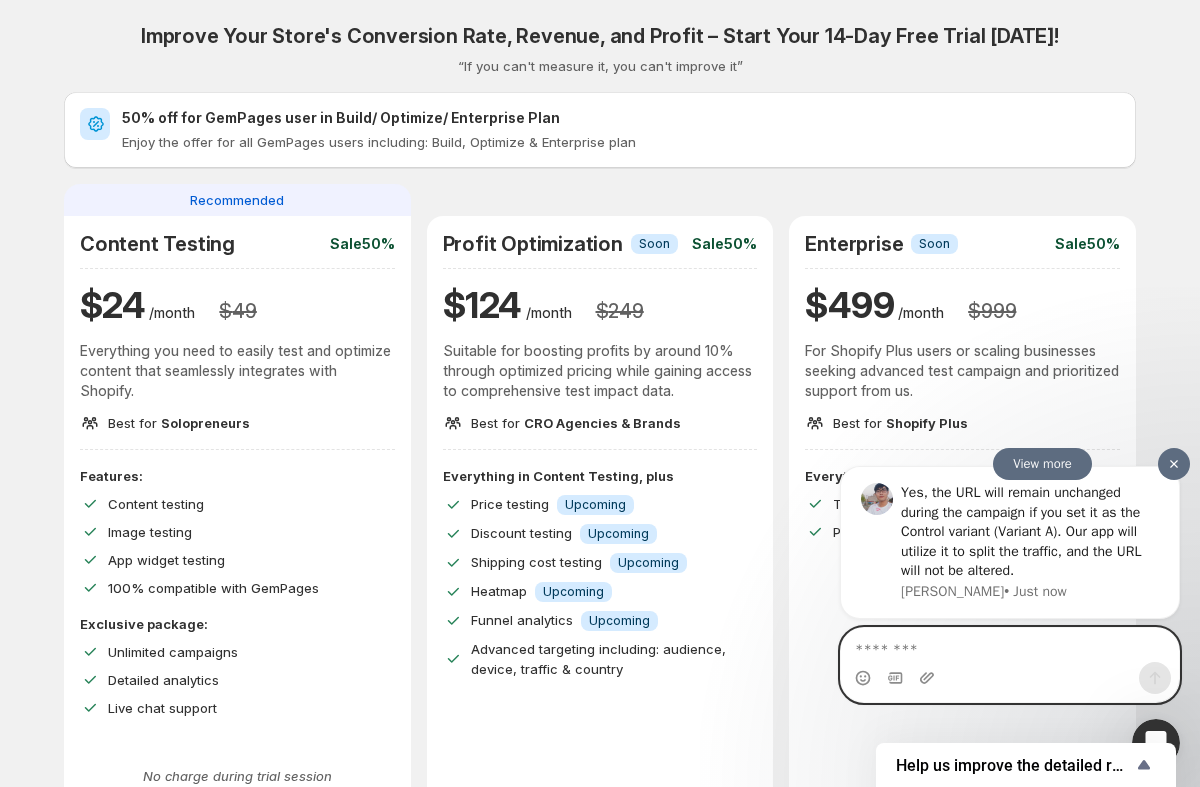 click at bounding box center (1010, 645) 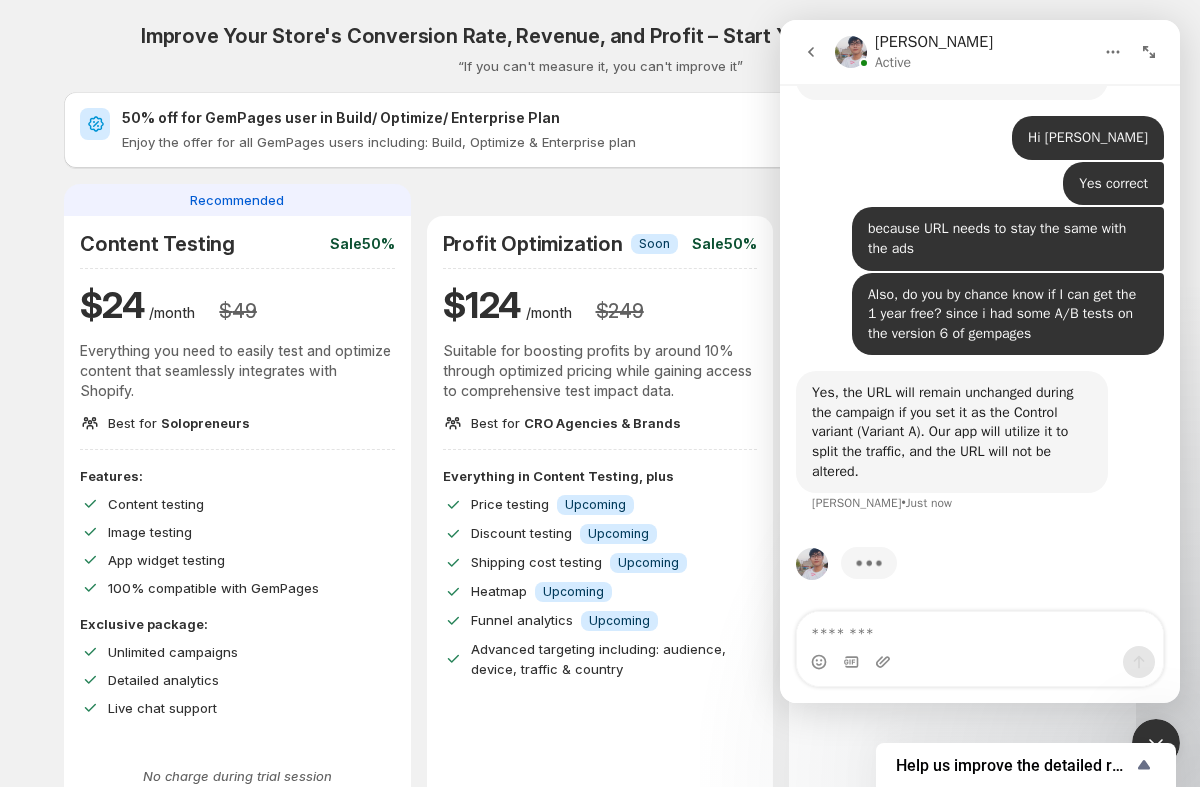 scroll, scrollTop: 567, scrollLeft: 0, axis: vertical 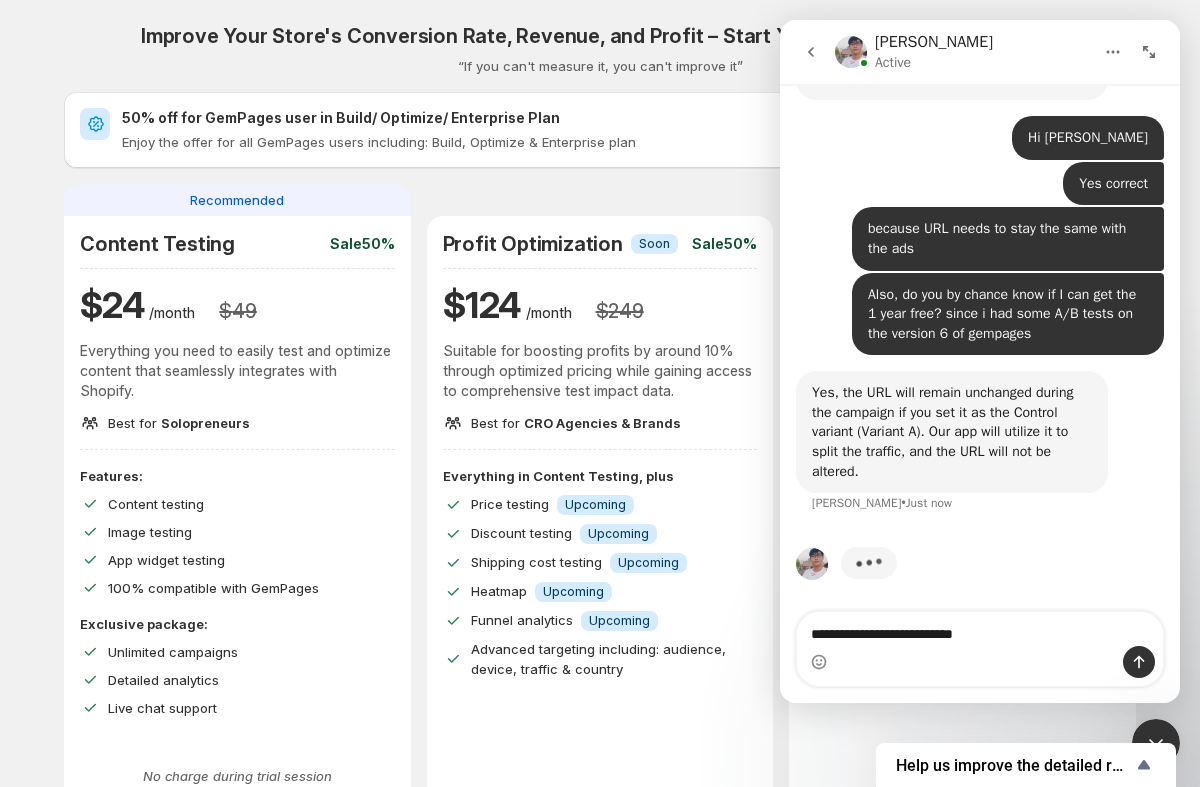 type on "**********" 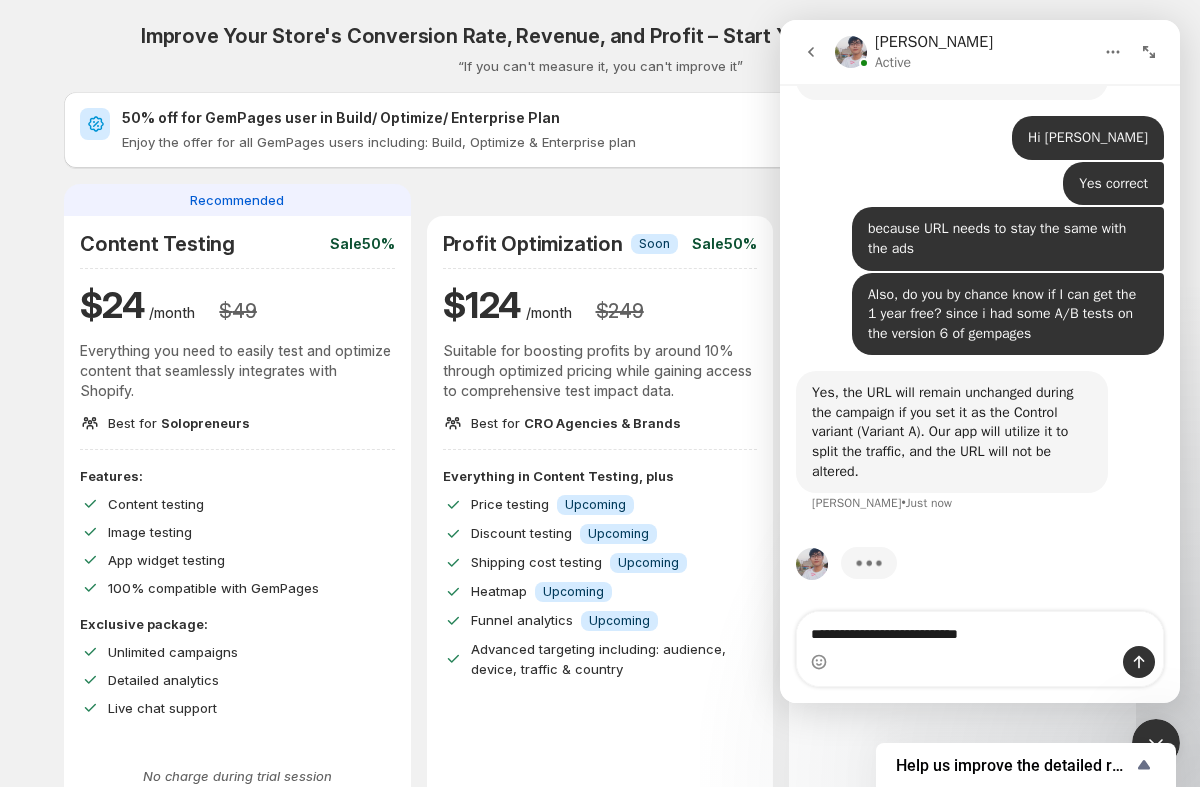 type 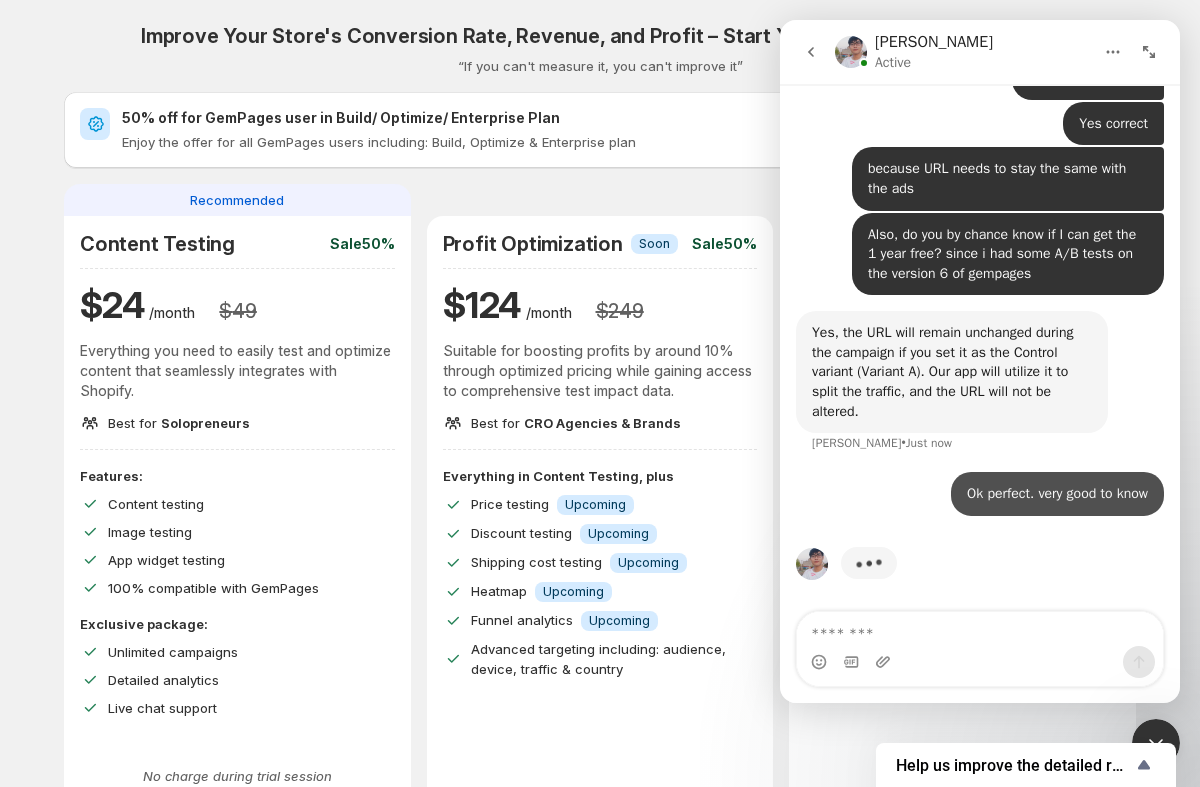 scroll, scrollTop: 626, scrollLeft: 0, axis: vertical 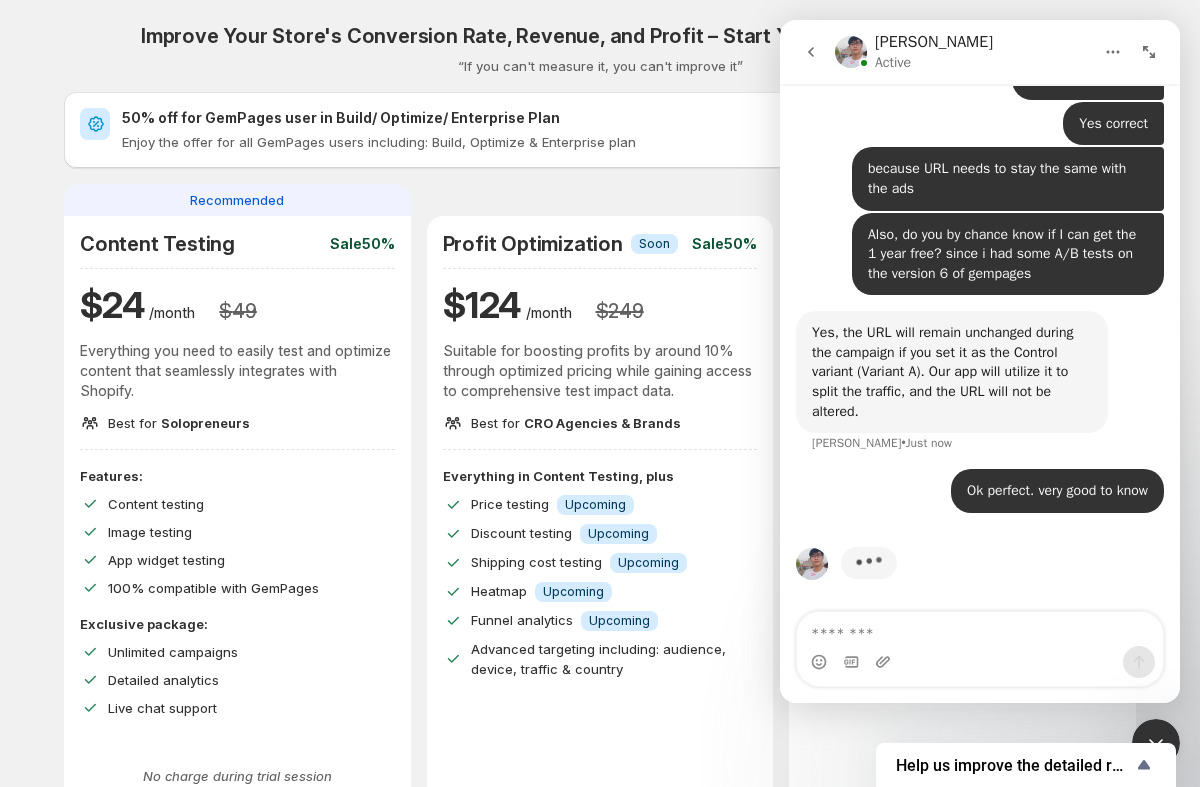 click at bounding box center (1156, 743) 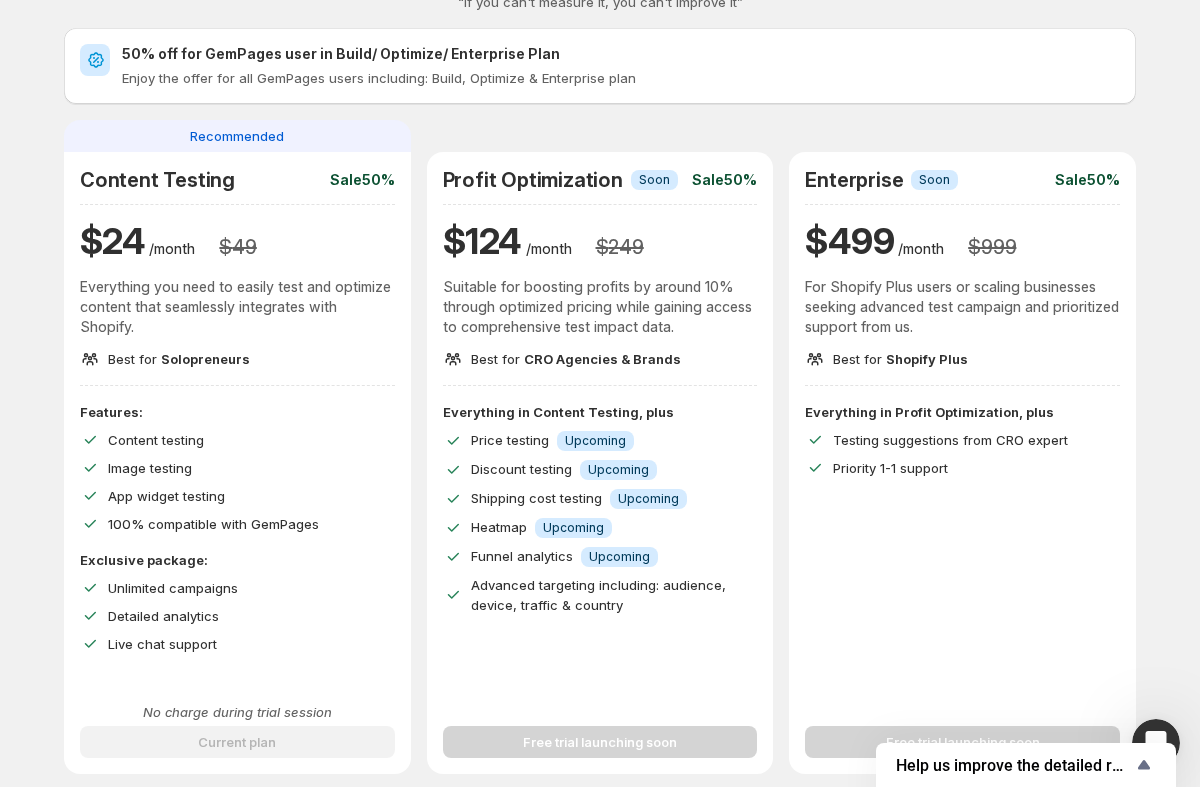 scroll, scrollTop: 0, scrollLeft: 0, axis: both 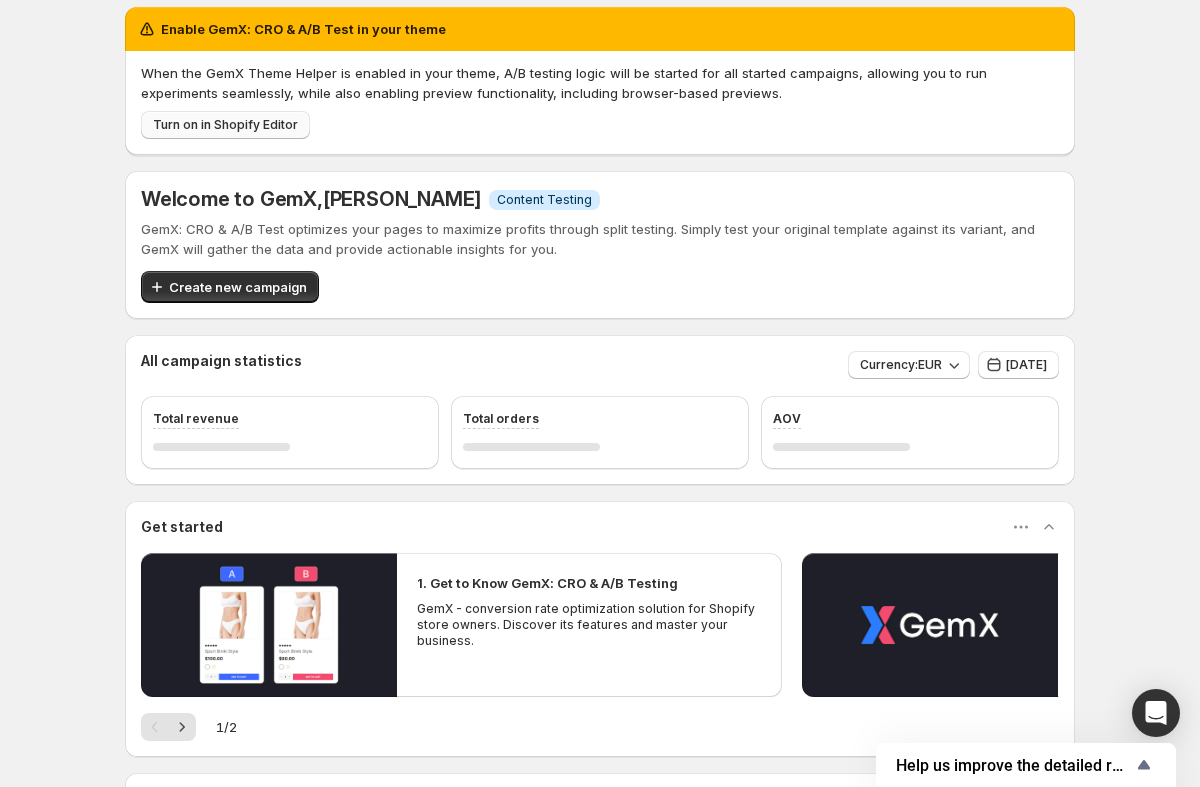 click on "Turn on in Shopify Editor" at bounding box center [225, 125] 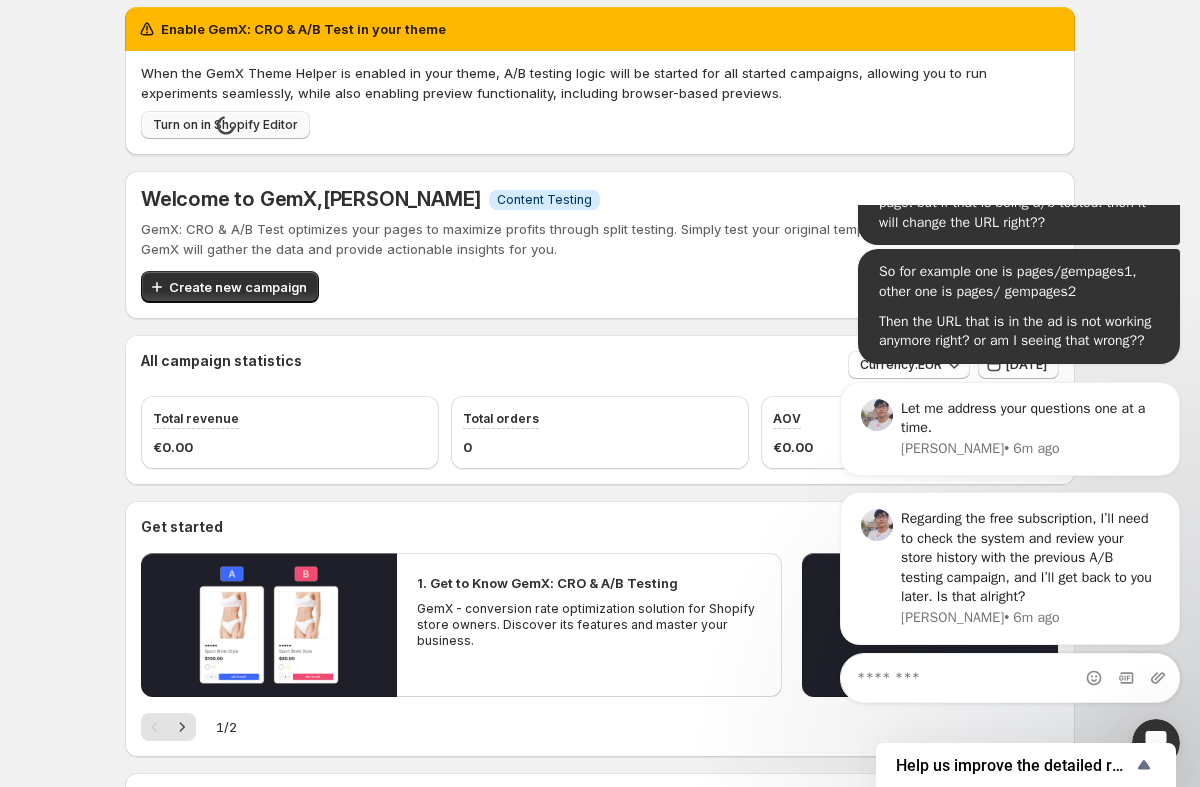 scroll, scrollTop: 0, scrollLeft: 0, axis: both 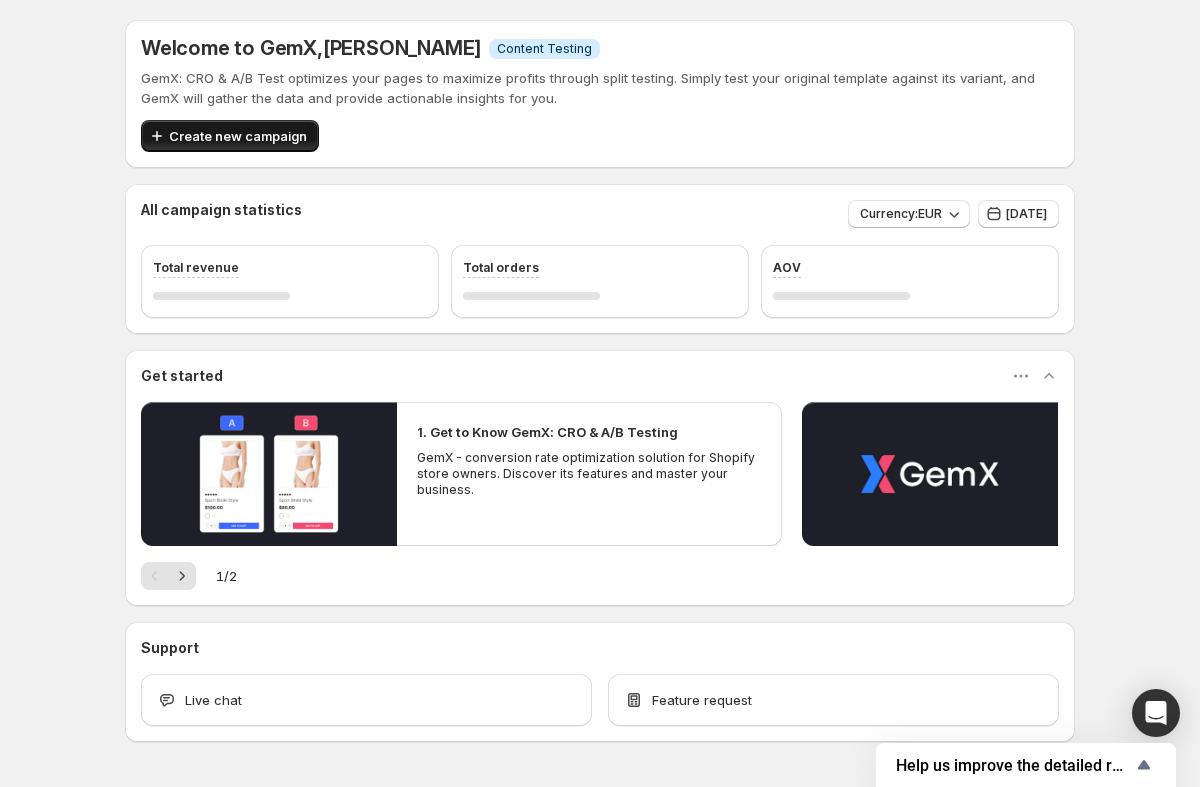 click on "Create new campaign" at bounding box center (238, 136) 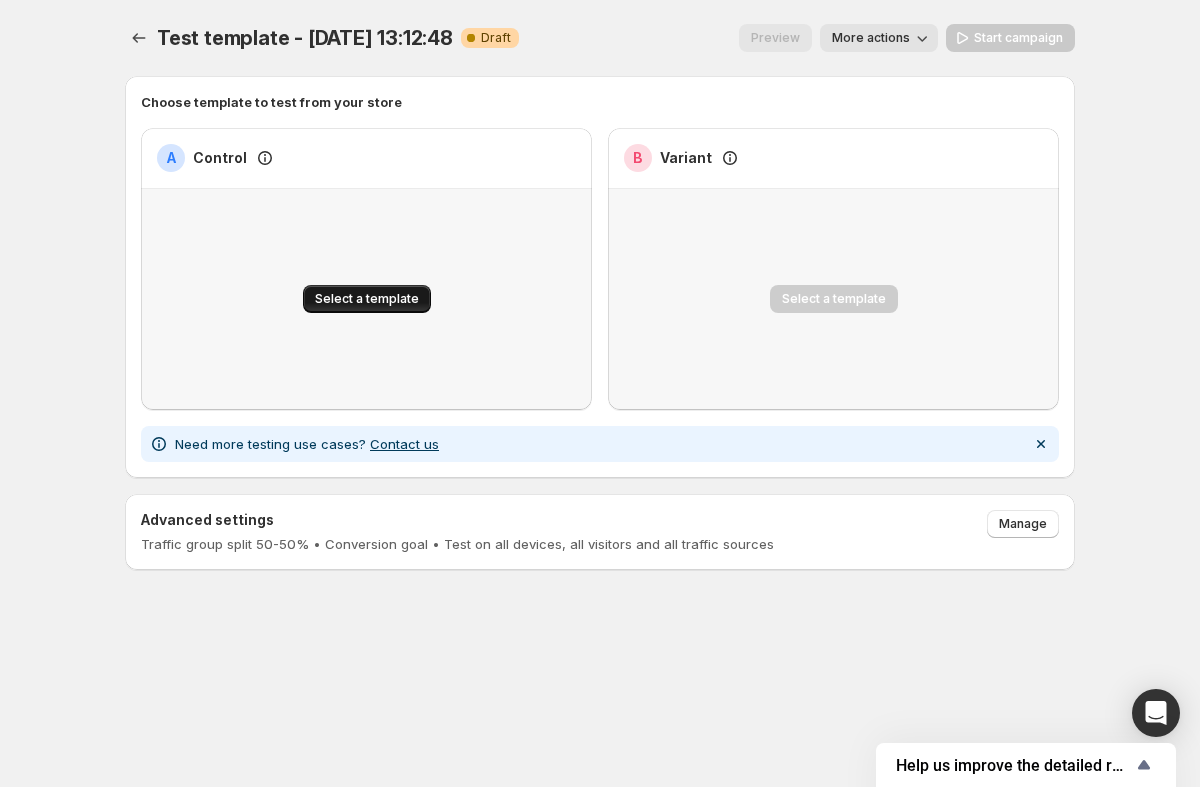 click on "Select a template" at bounding box center [367, 299] 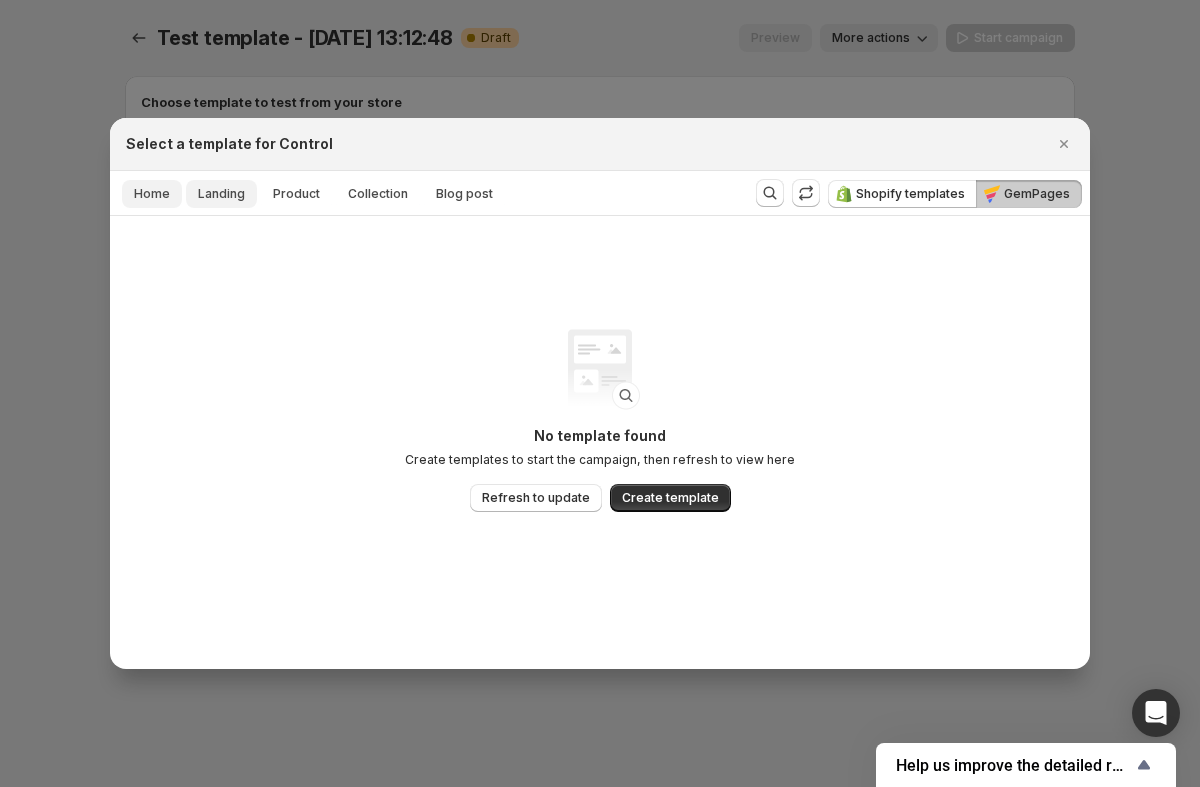 click on "Landing" at bounding box center (221, 194) 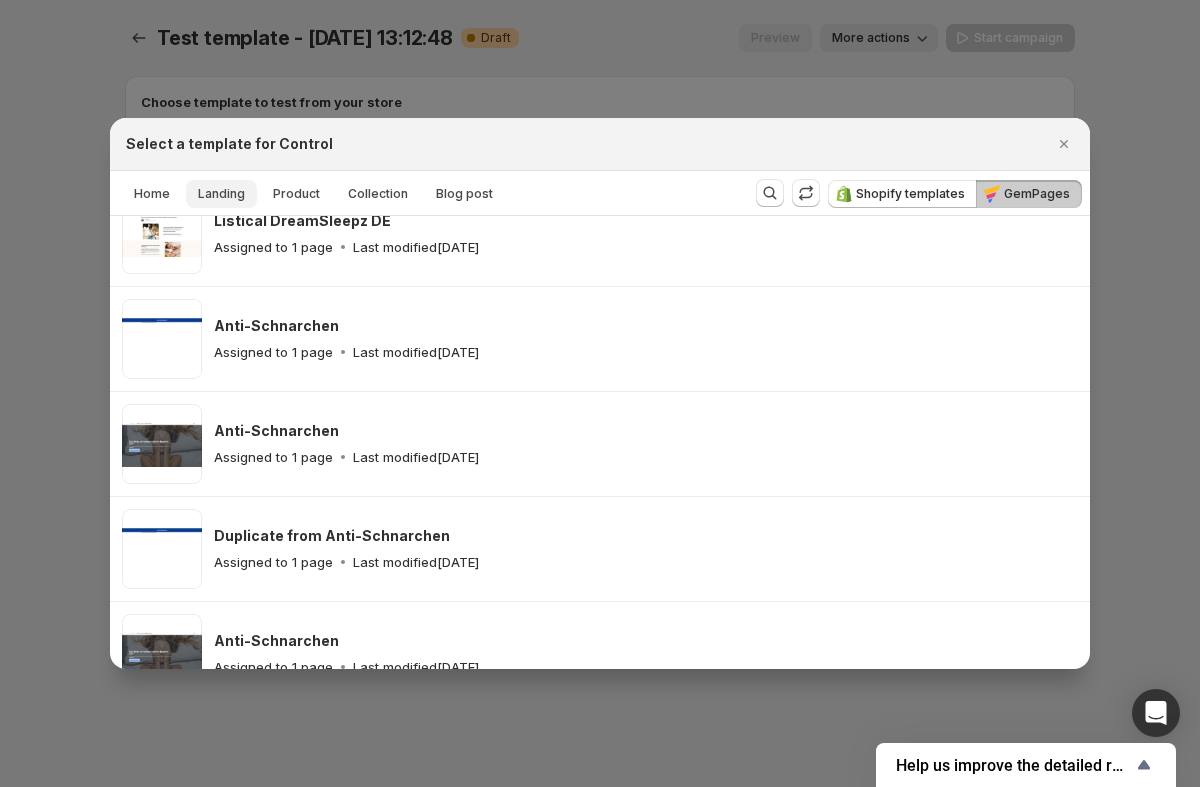 scroll, scrollTop: 0, scrollLeft: 0, axis: both 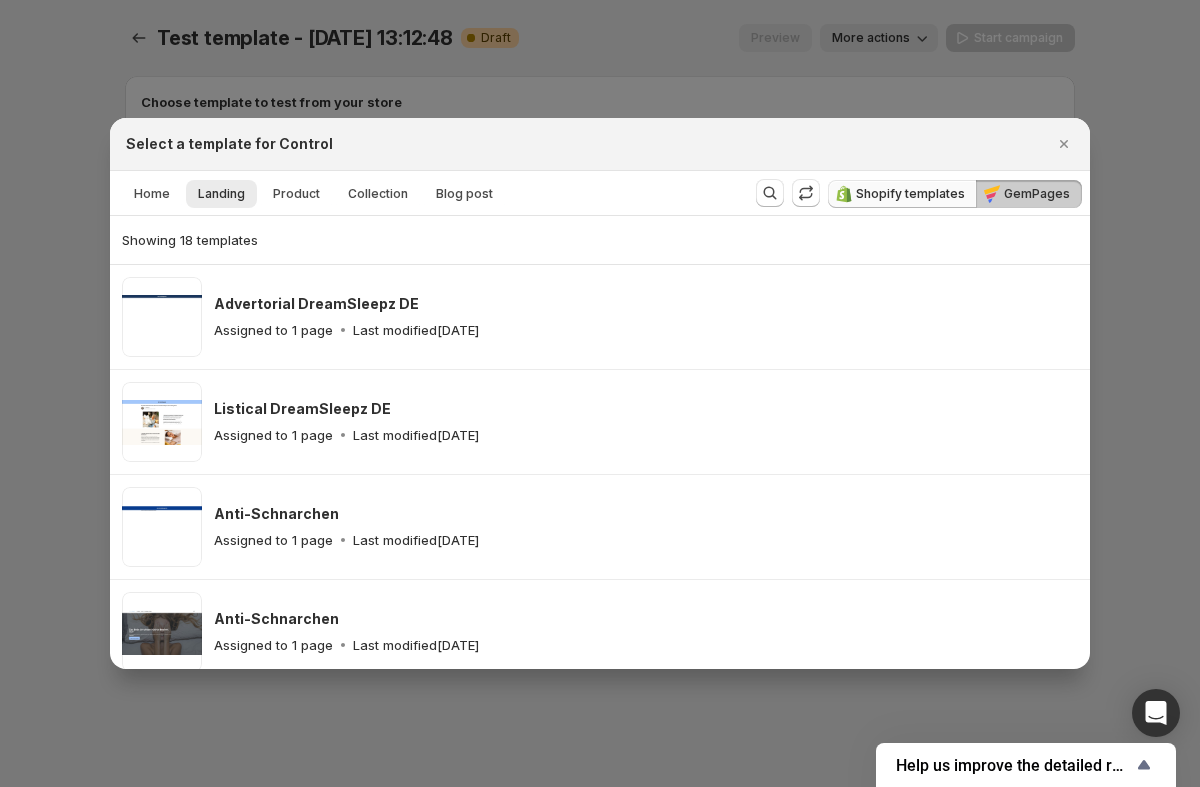 click on "Shopify templates" at bounding box center [910, 194] 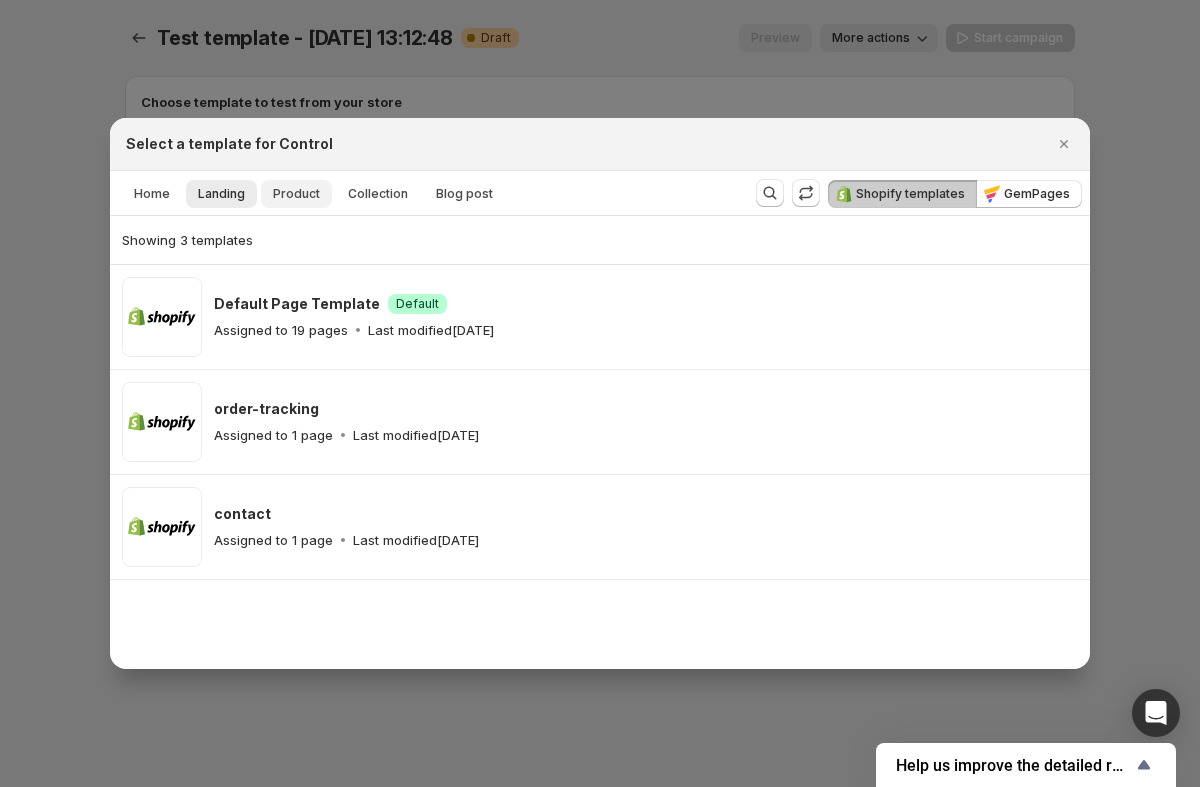 click on "Product" at bounding box center (296, 194) 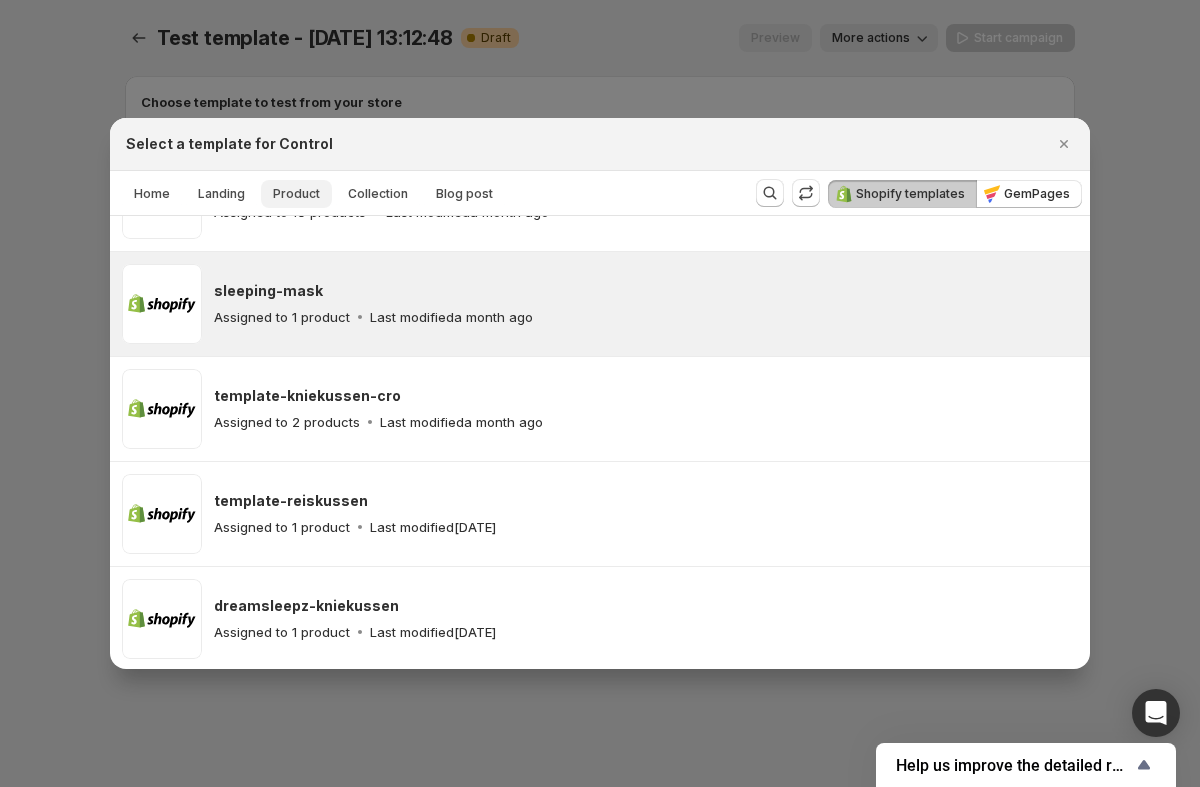 scroll, scrollTop: 0, scrollLeft: 0, axis: both 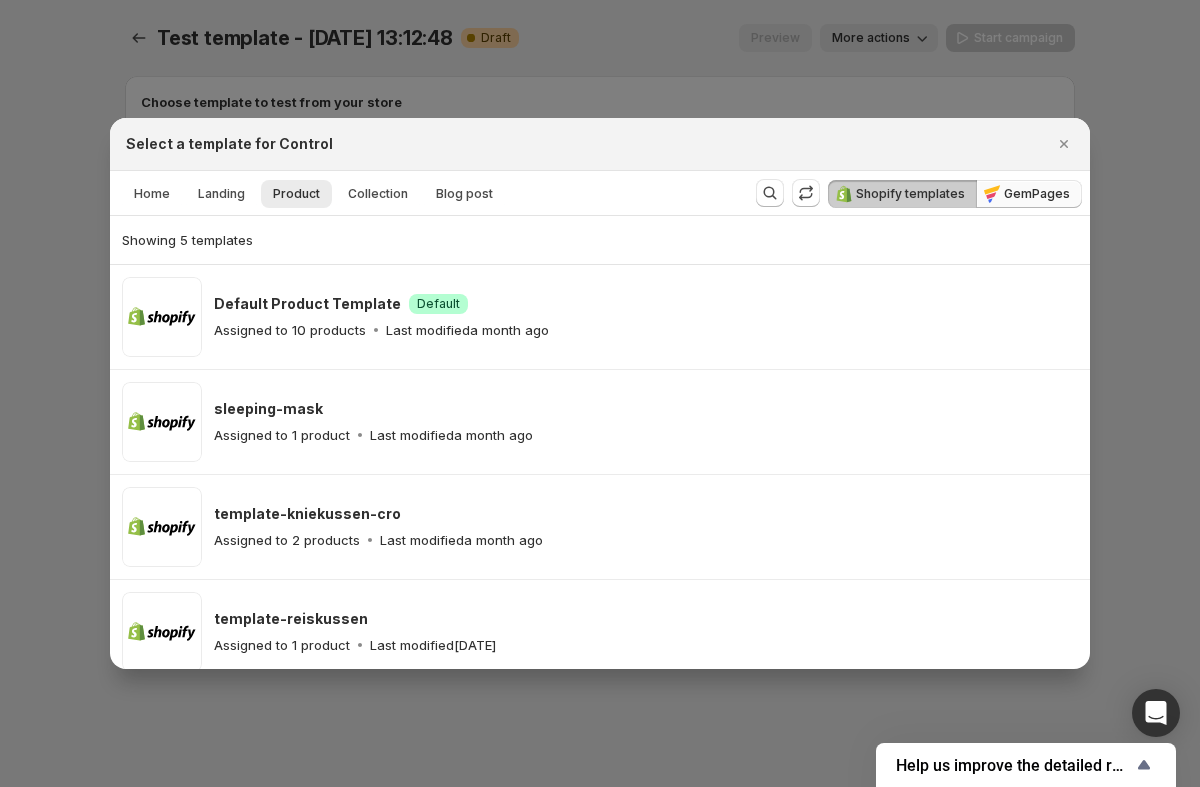 click on "GemPages" at bounding box center (1029, 194) 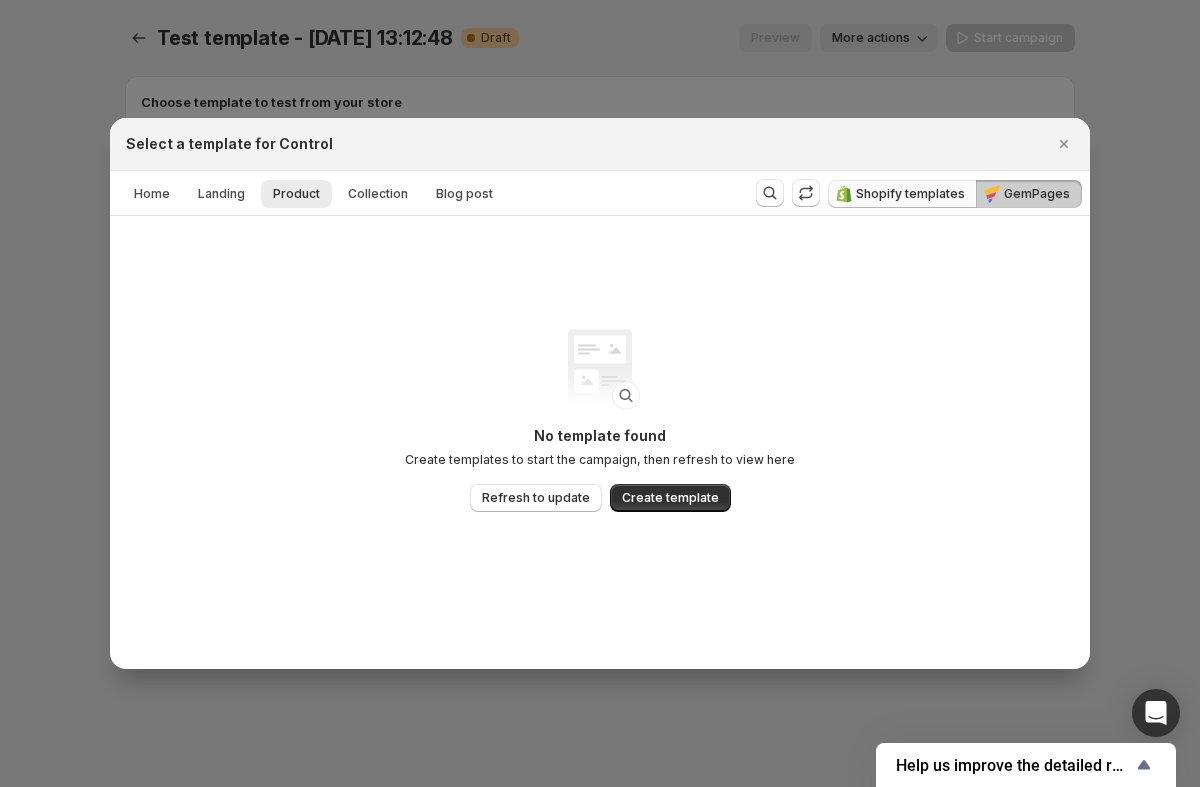 click on "Shopify templates" at bounding box center [910, 194] 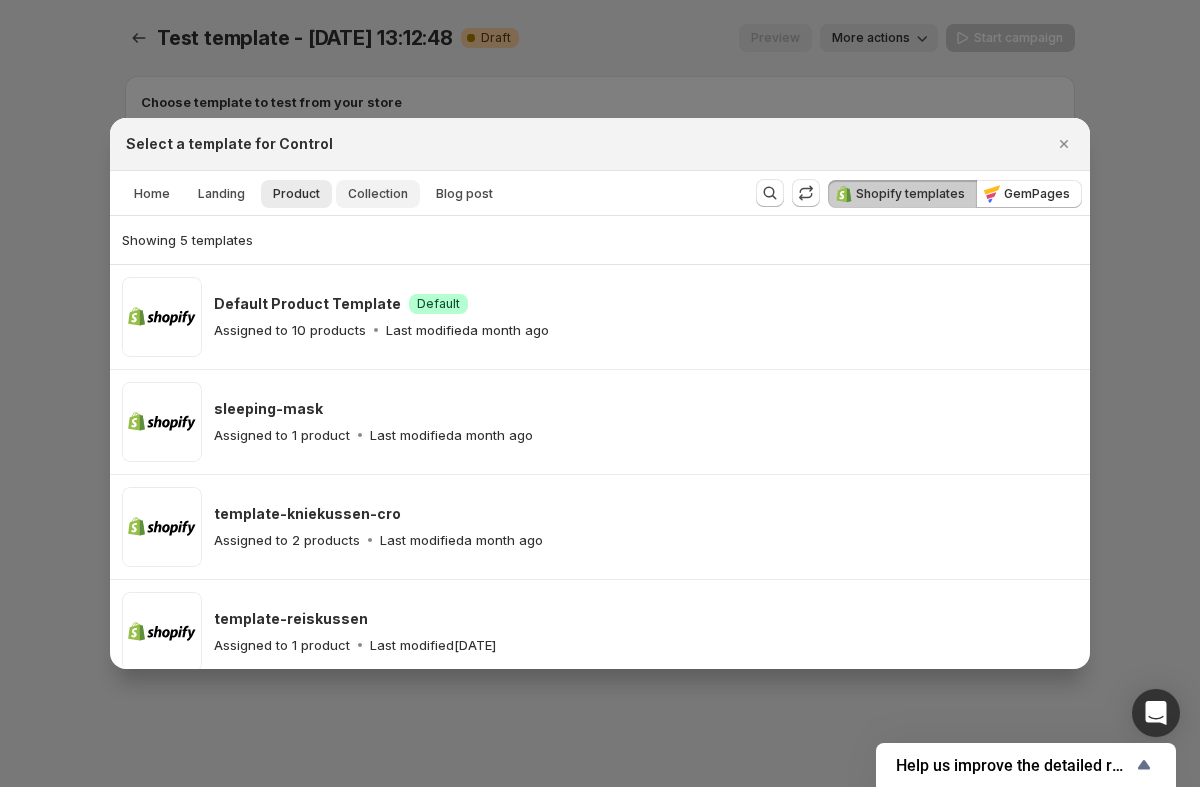 click on "Collection" at bounding box center (378, 194) 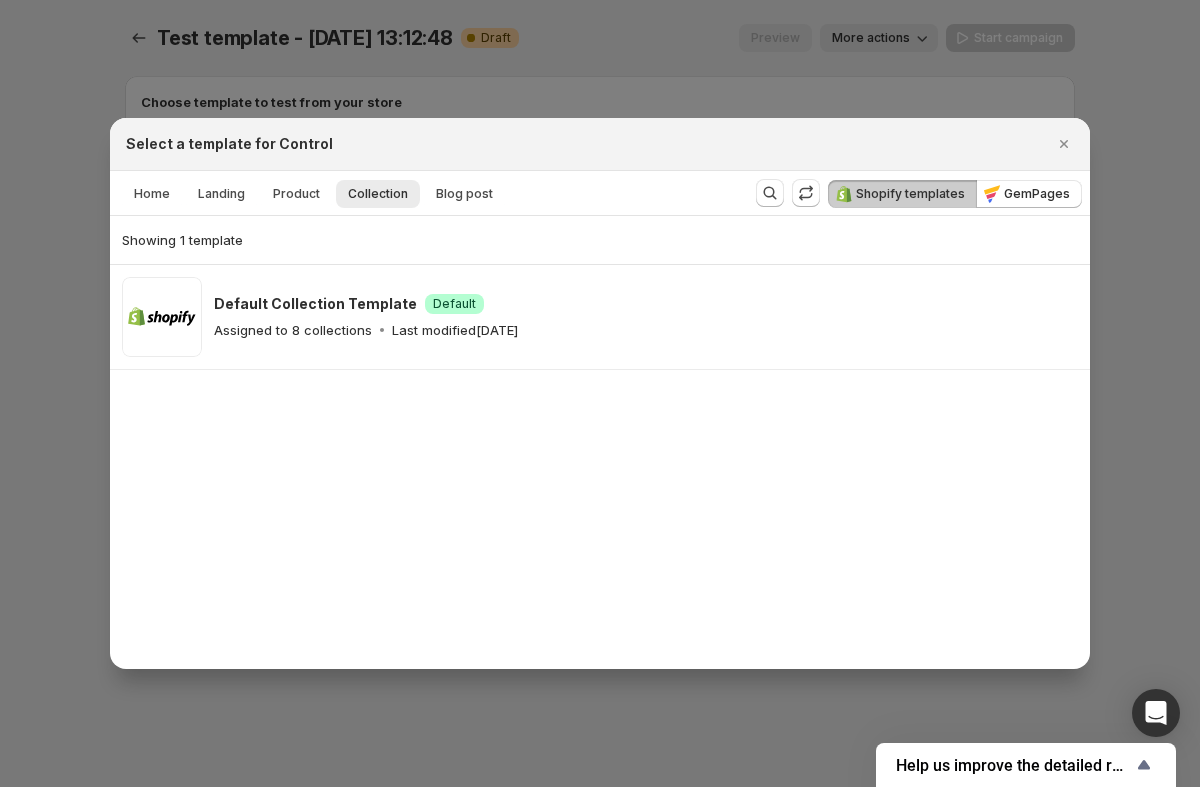 click on "Landing" at bounding box center (221, 194) 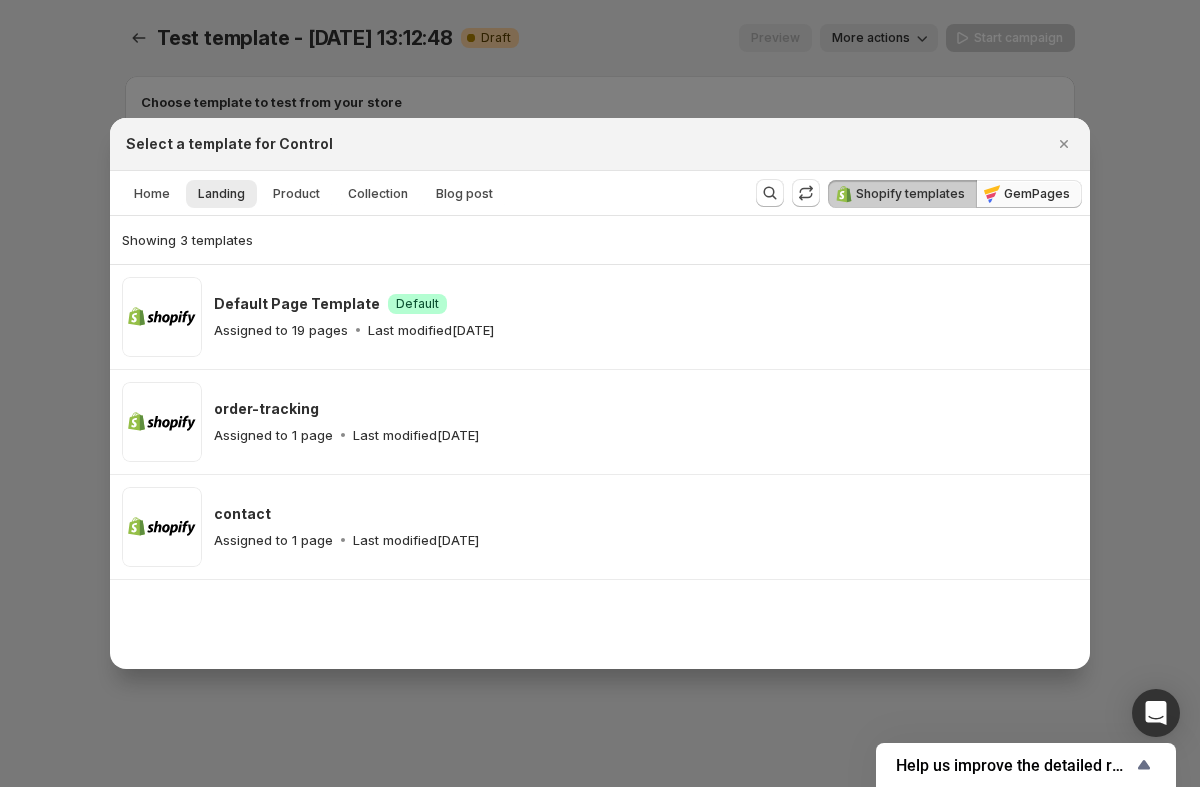 click on "GemPages" at bounding box center (1029, 194) 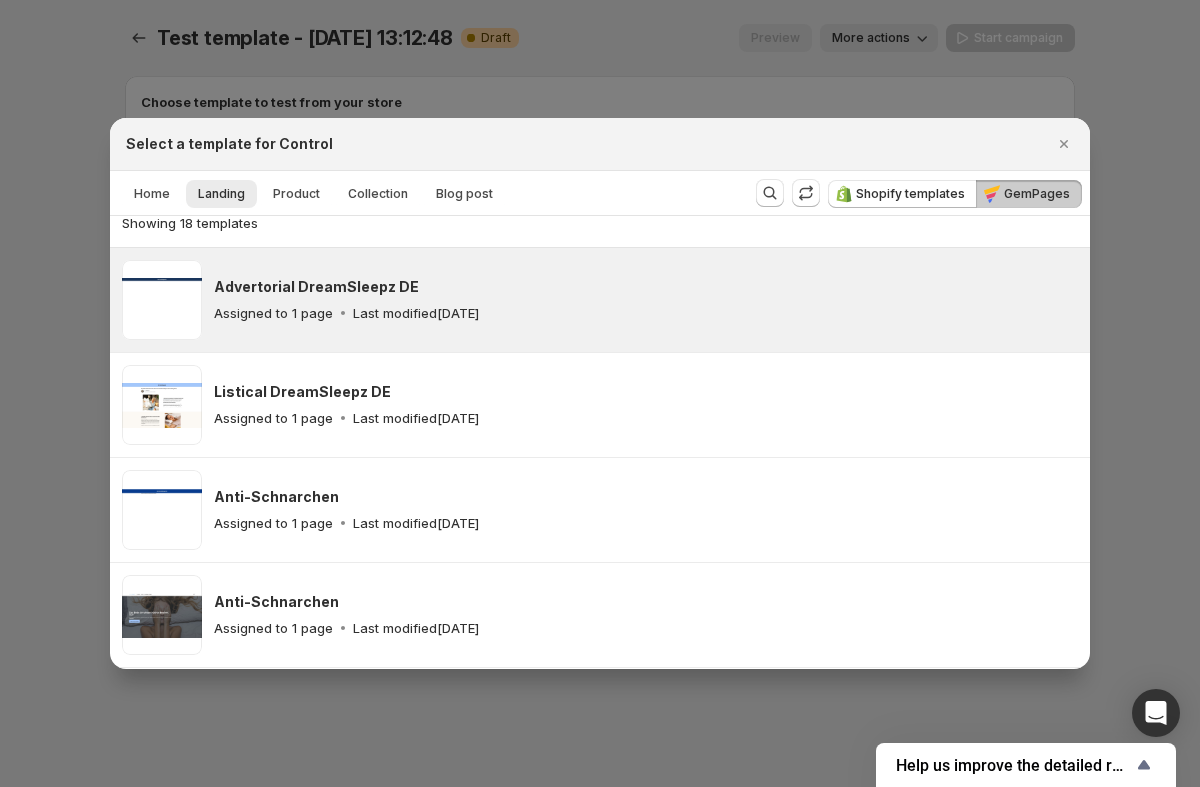 scroll, scrollTop: 24, scrollLeft: 0, axis: vertical 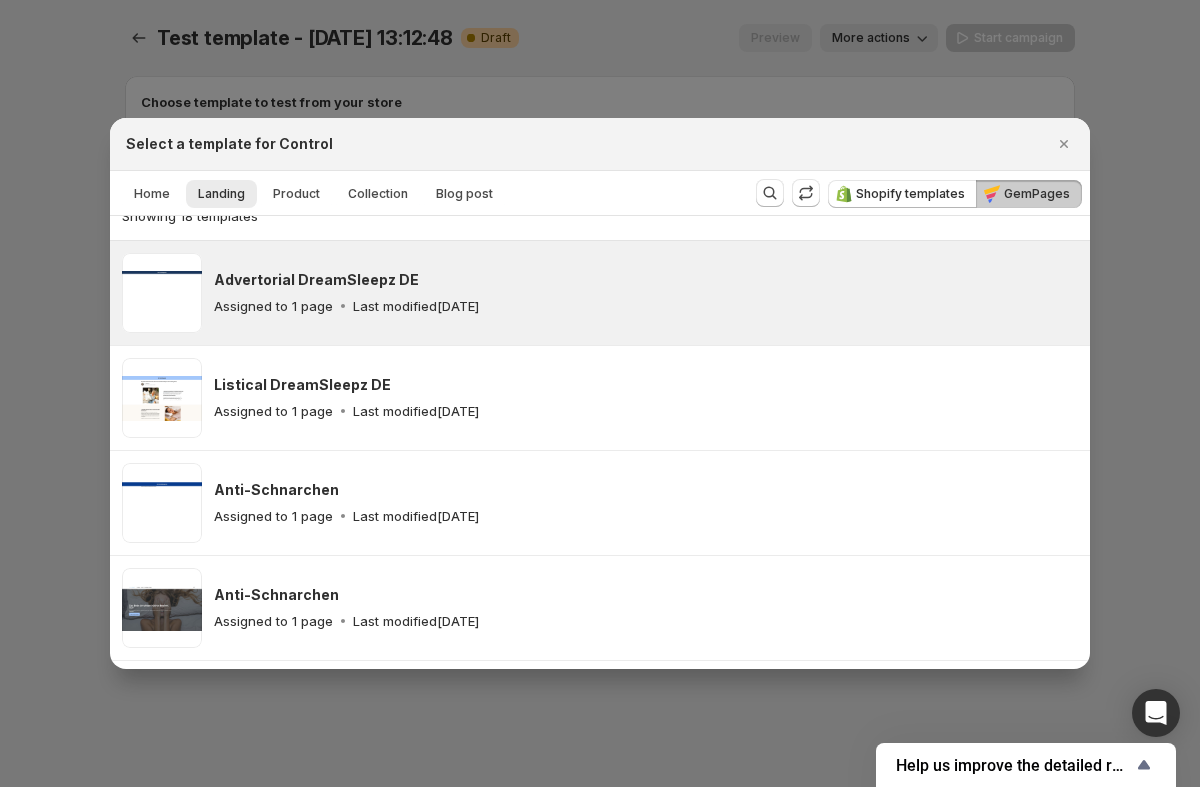 click on "Advertorial DreamSleepz DE Assigned to 1 page Last modified  16 days ago" at bounding box center (646, 293) 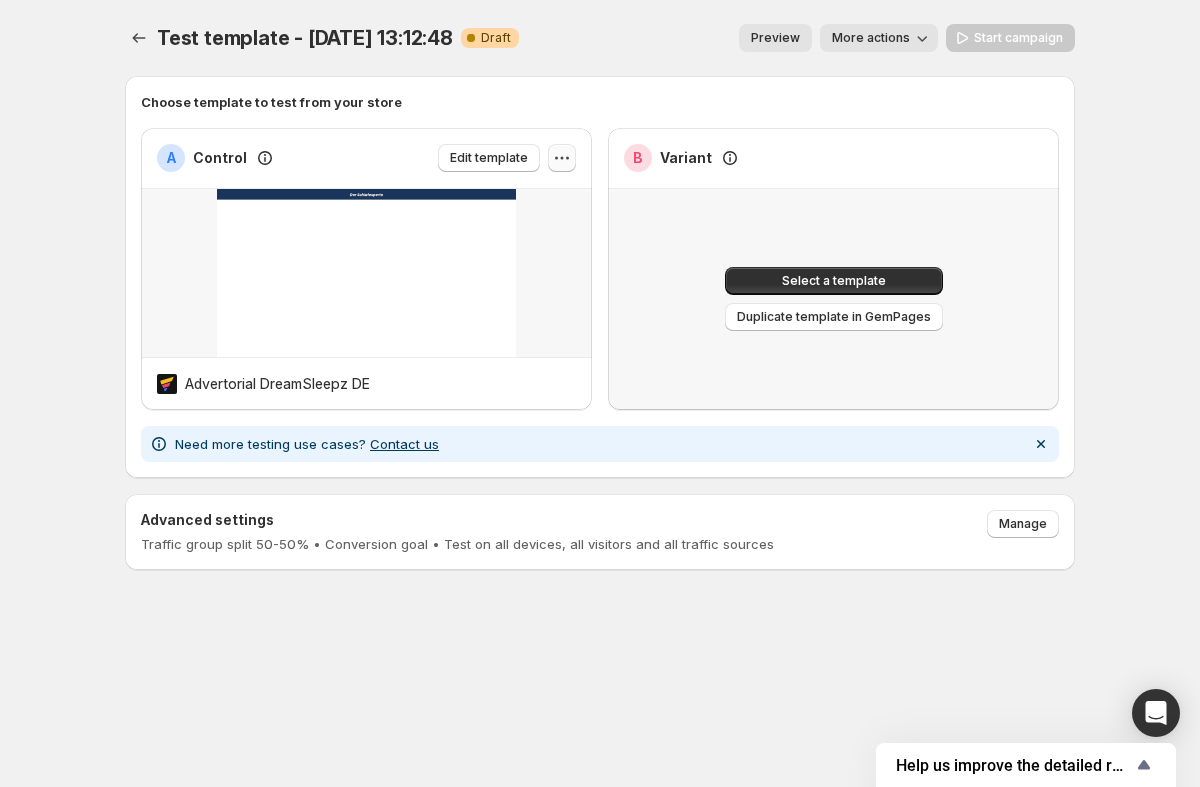 click 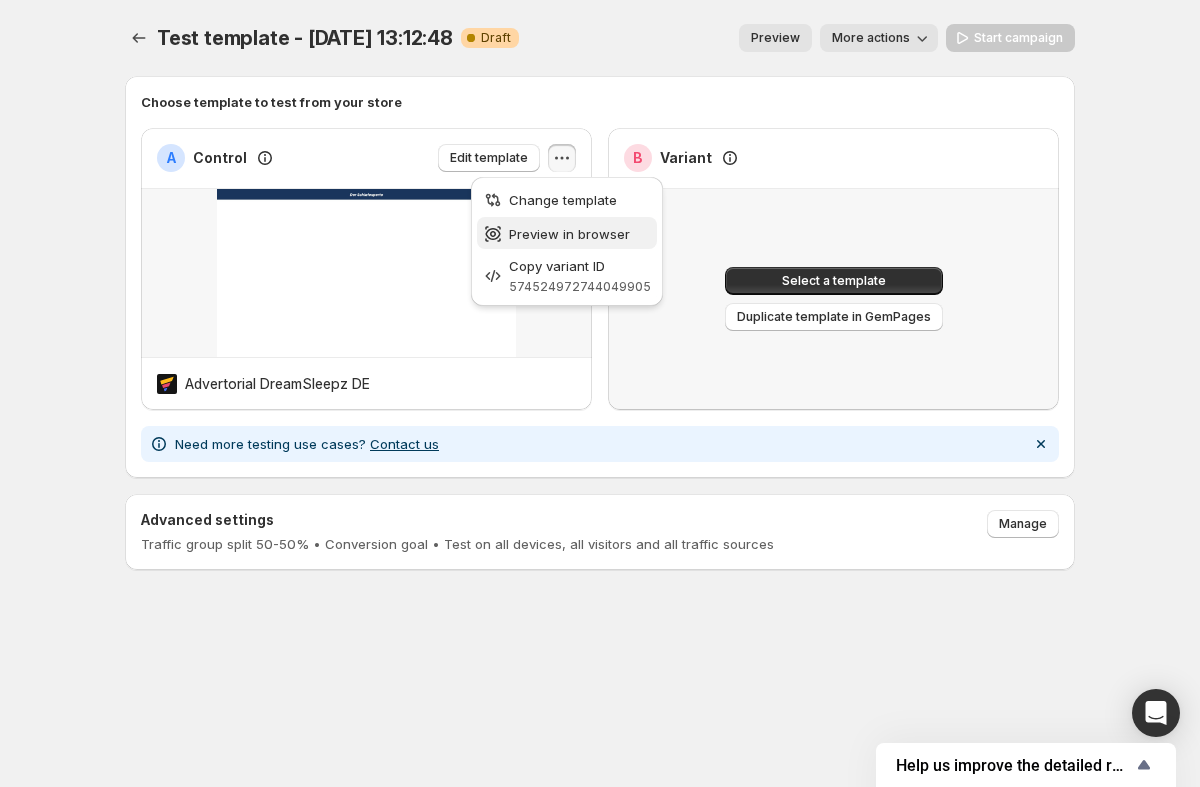click on "Preview in browser" at bounding box center (569, 234) 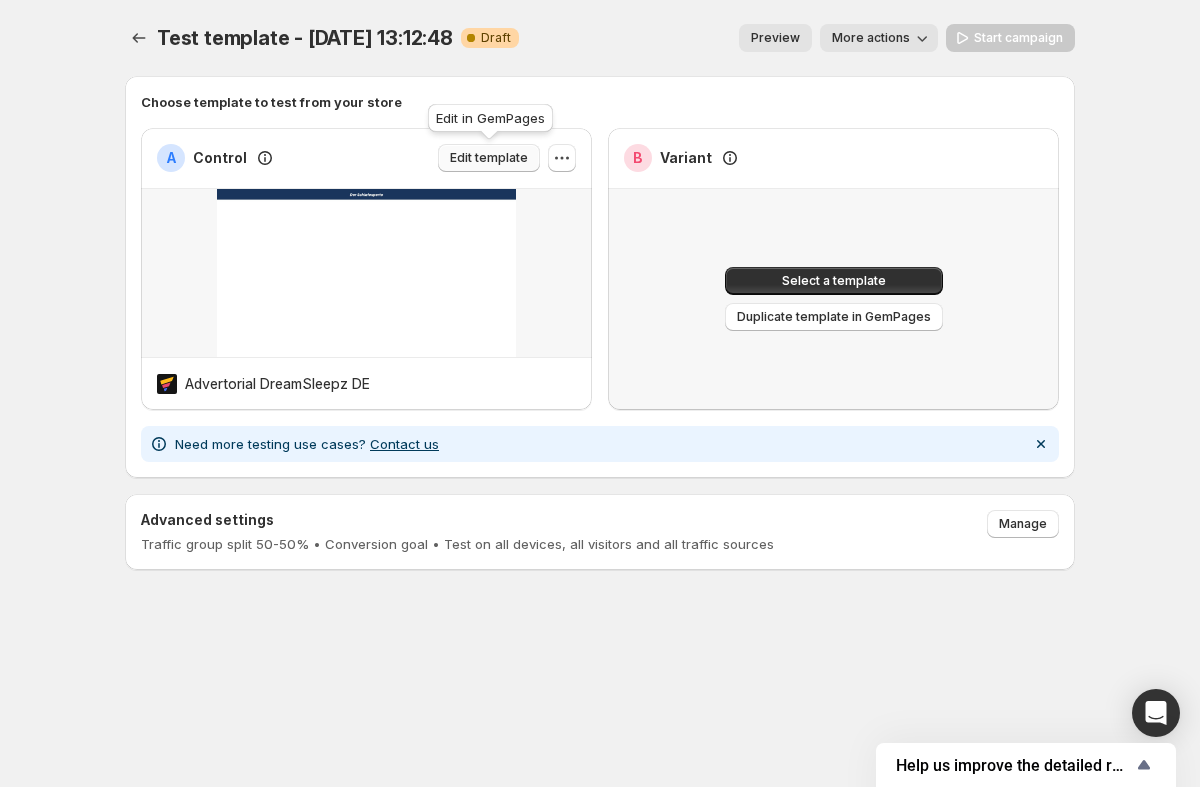 click on "Edit template" at bounding box center (489, 158) 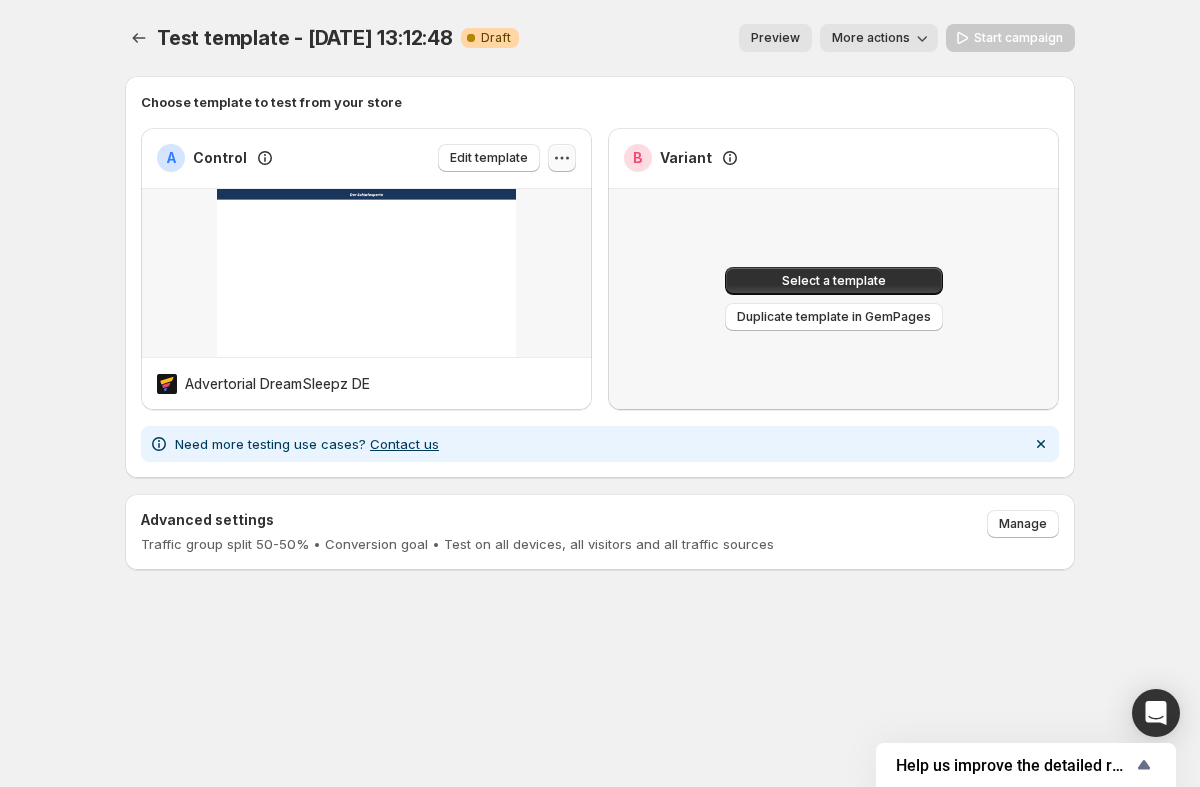click 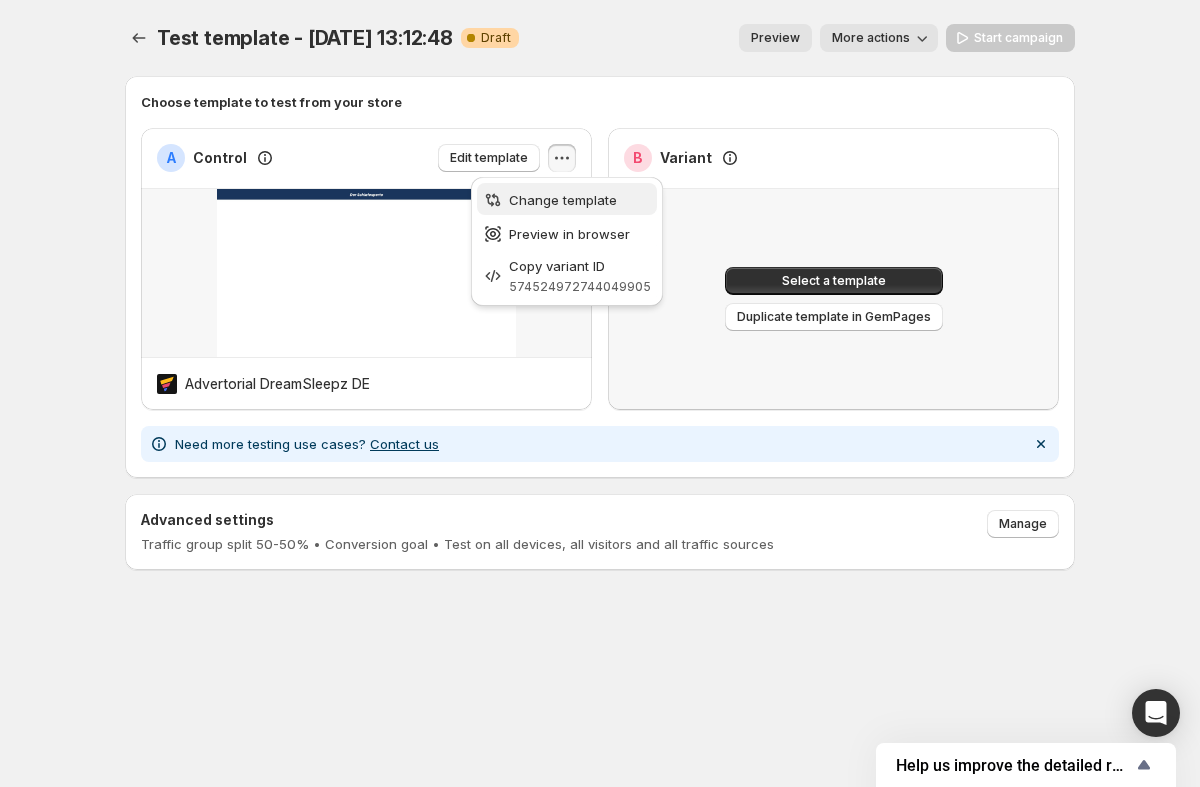 click on "Change template" at bounding box center [563, 200] 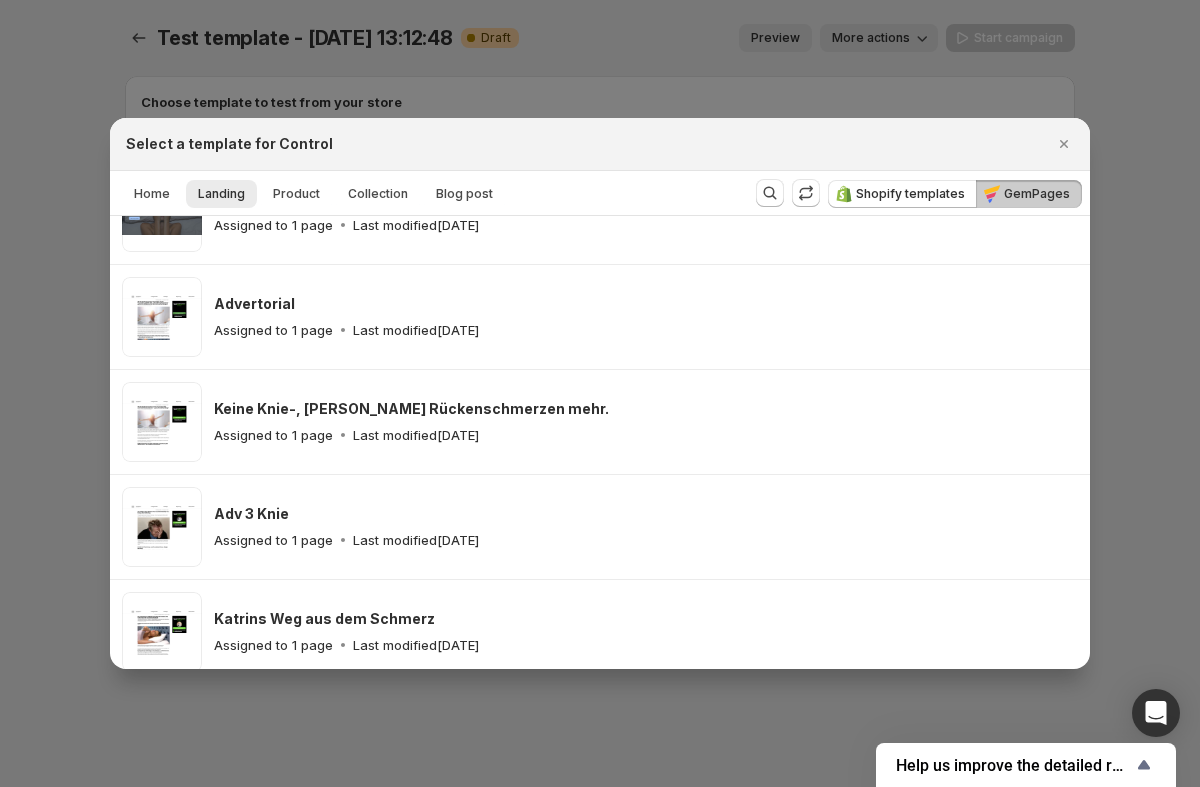 scroll, scrollTop: 944, scrollLeft: 0, axis: vertical 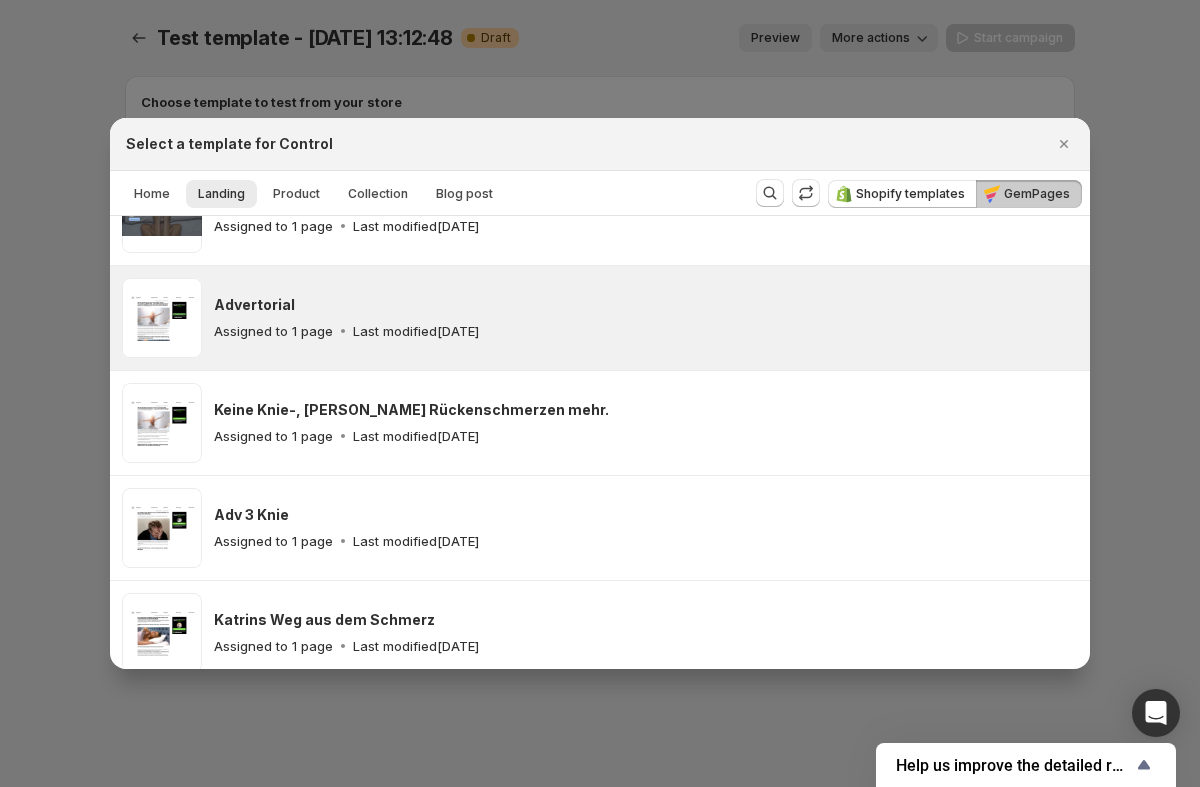 click on "Advertorial Assigned to 1 page Last modified  20 days ago" at bounding box center [646, 318] 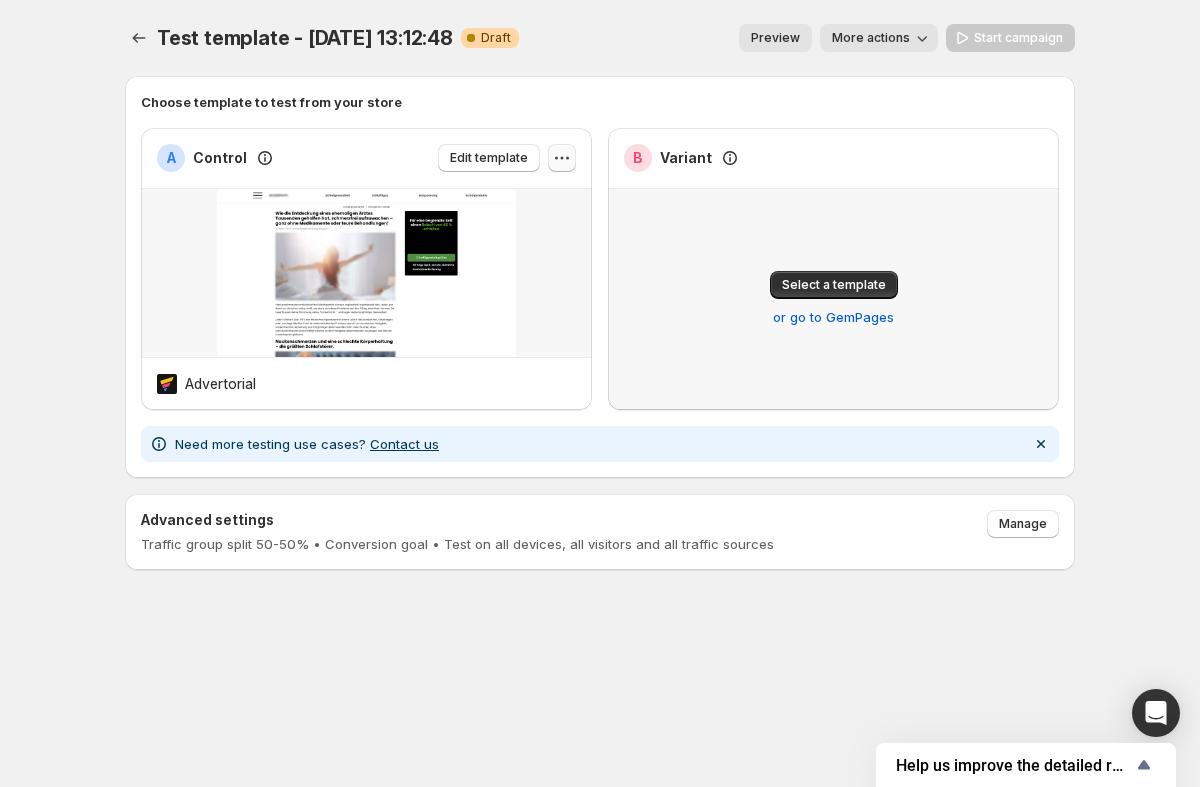 click 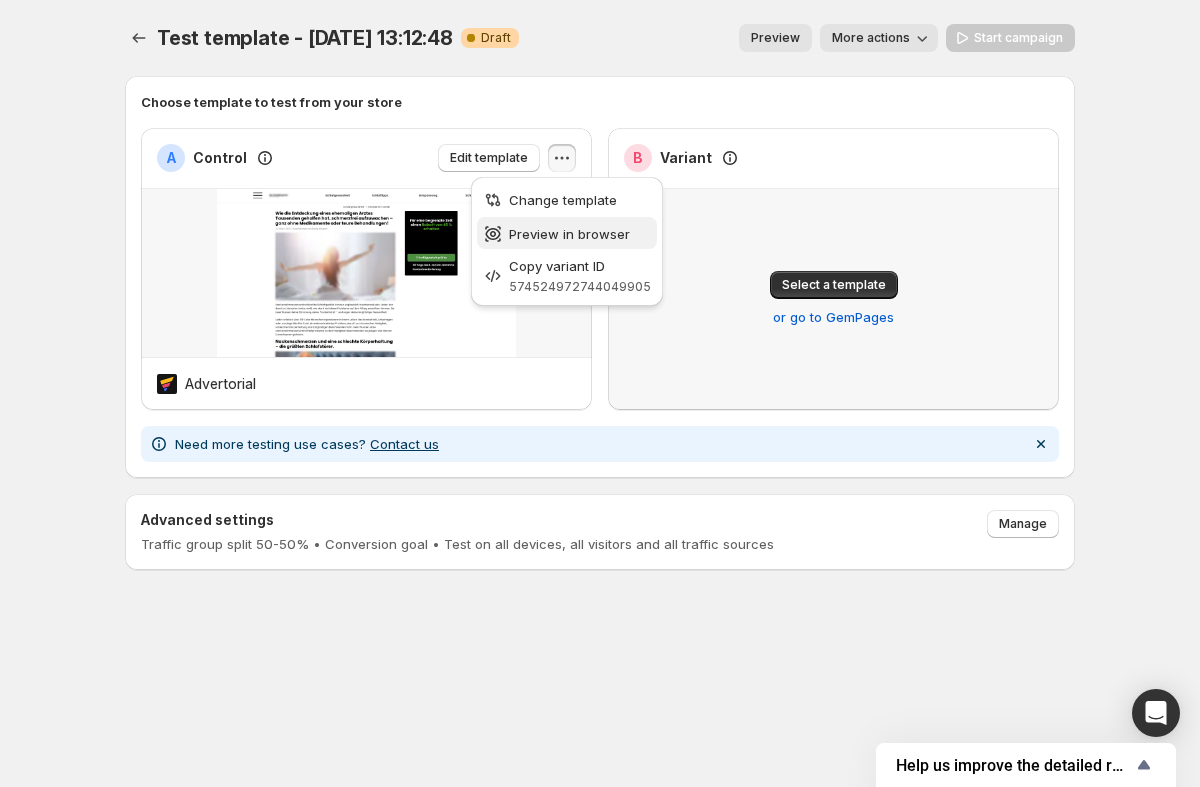 click on "Preview in browser" at bounding box center (569, 234) 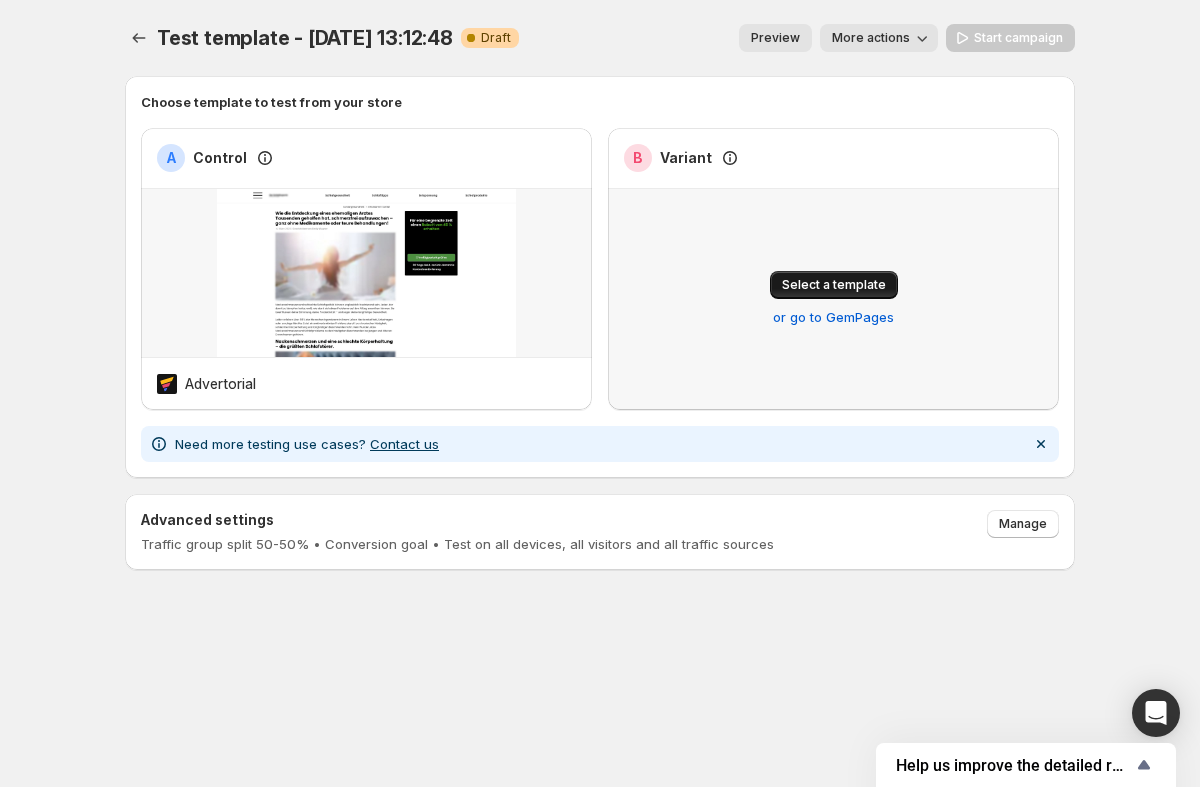 click on "Select a template" at bounding box center [834, 285] 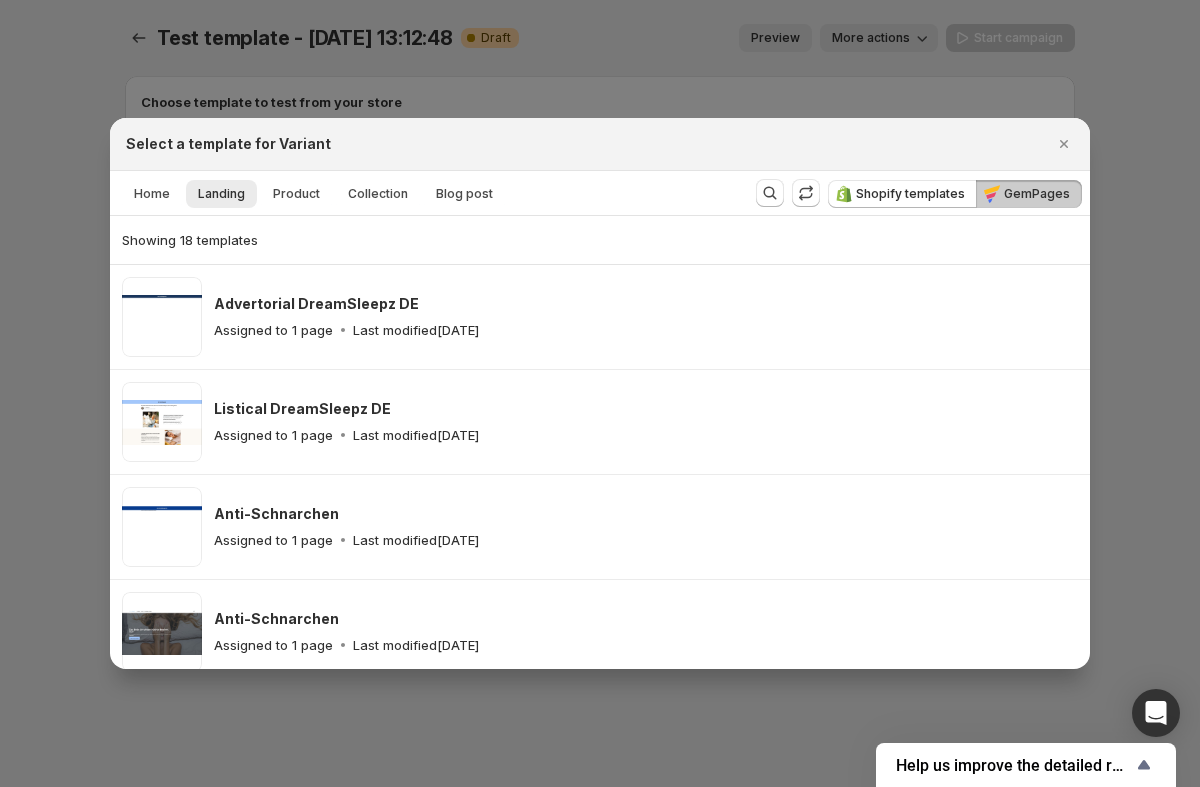 click at bounding box center (600, 393) 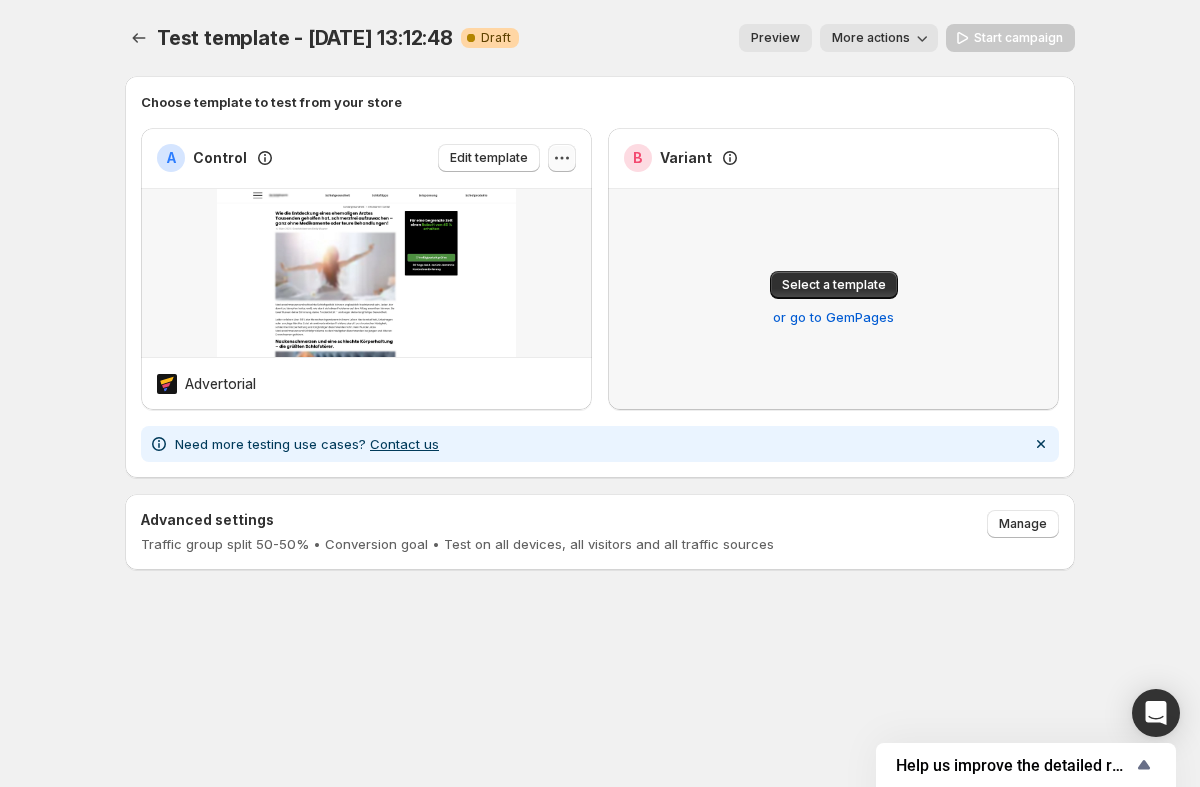 click 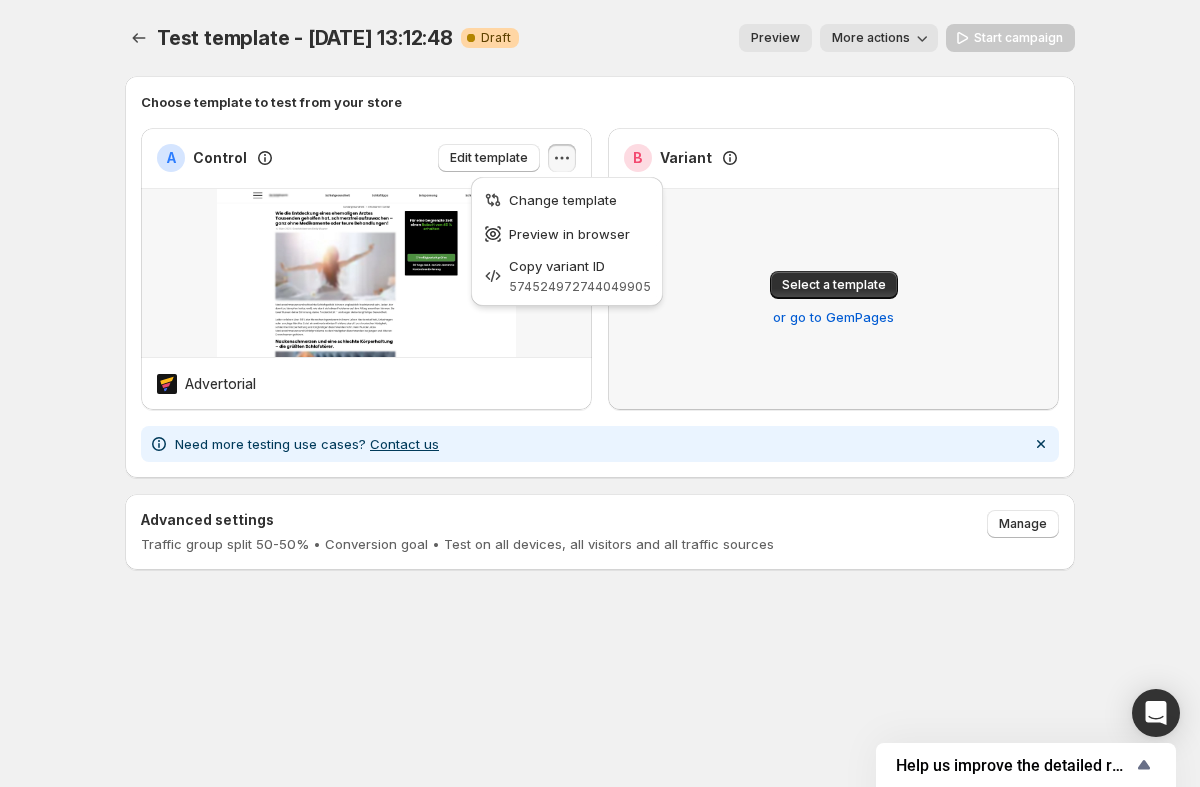 click 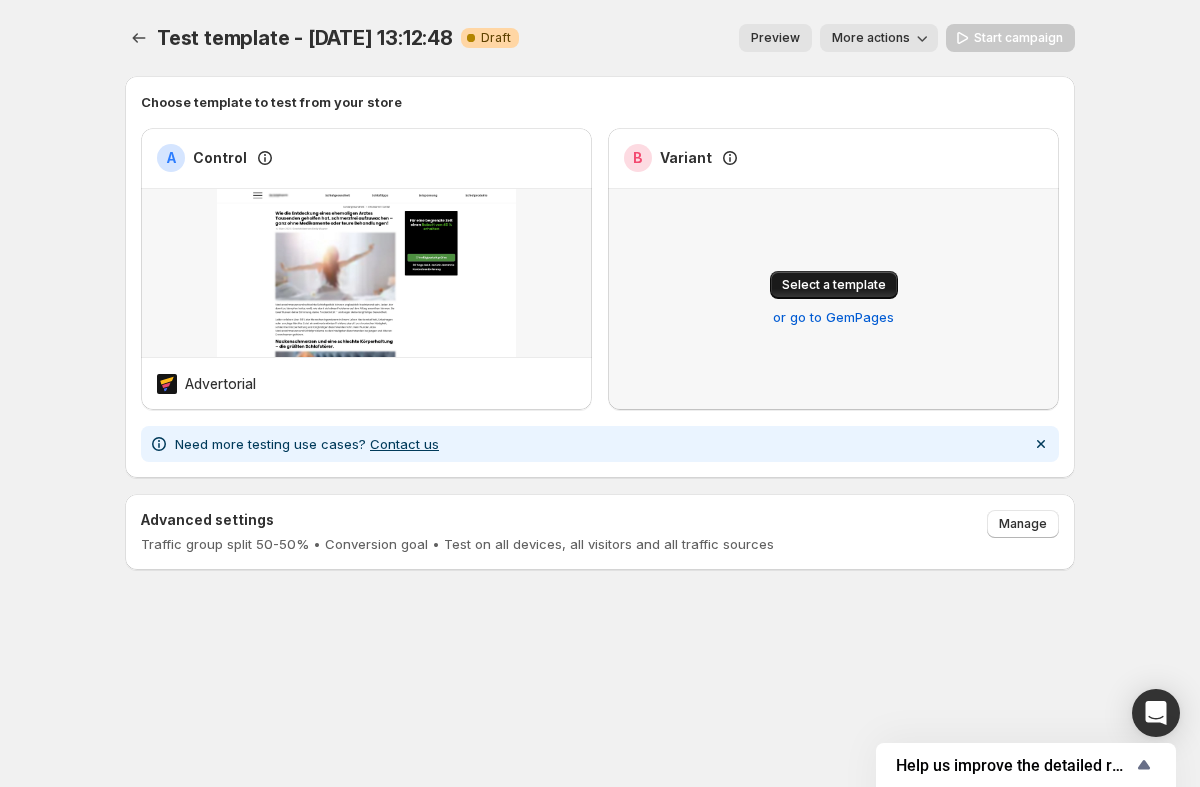 click on "Select a template" at bounding box center (834, 285) 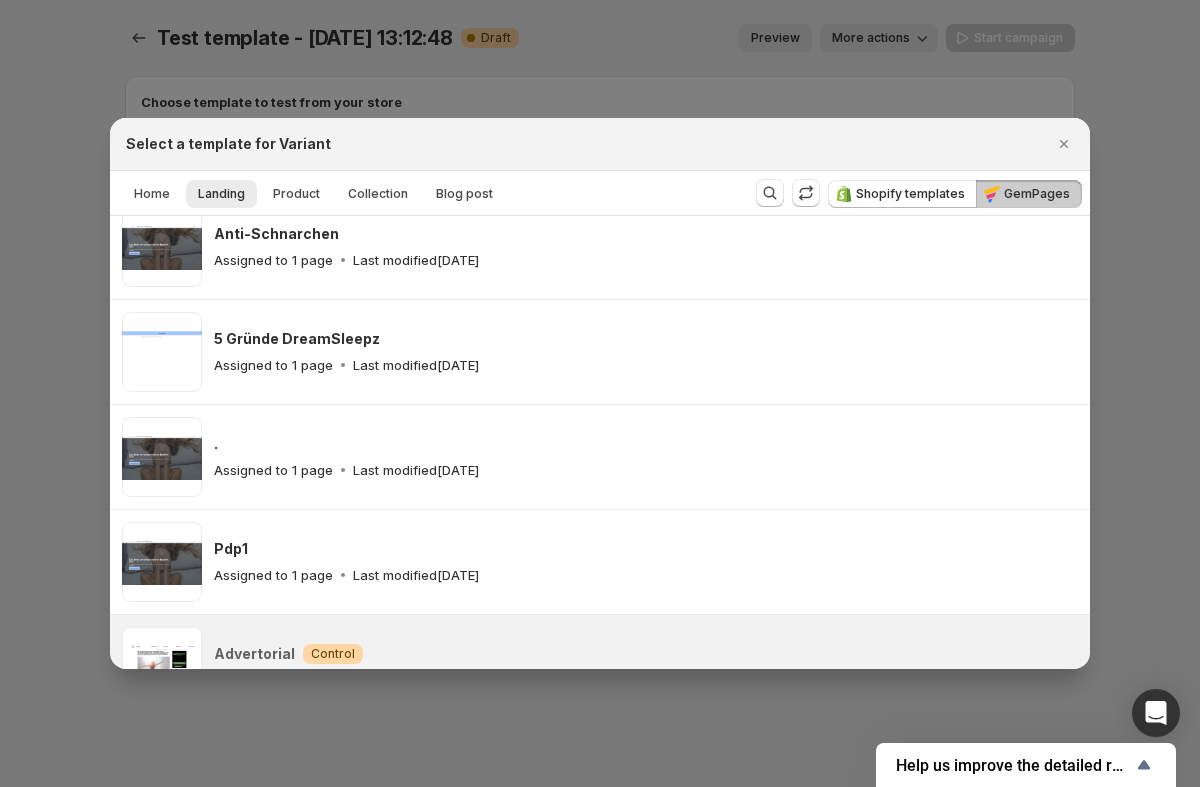 scroll, scrollTop: 656, scrollLeft: 0, axis: vertical 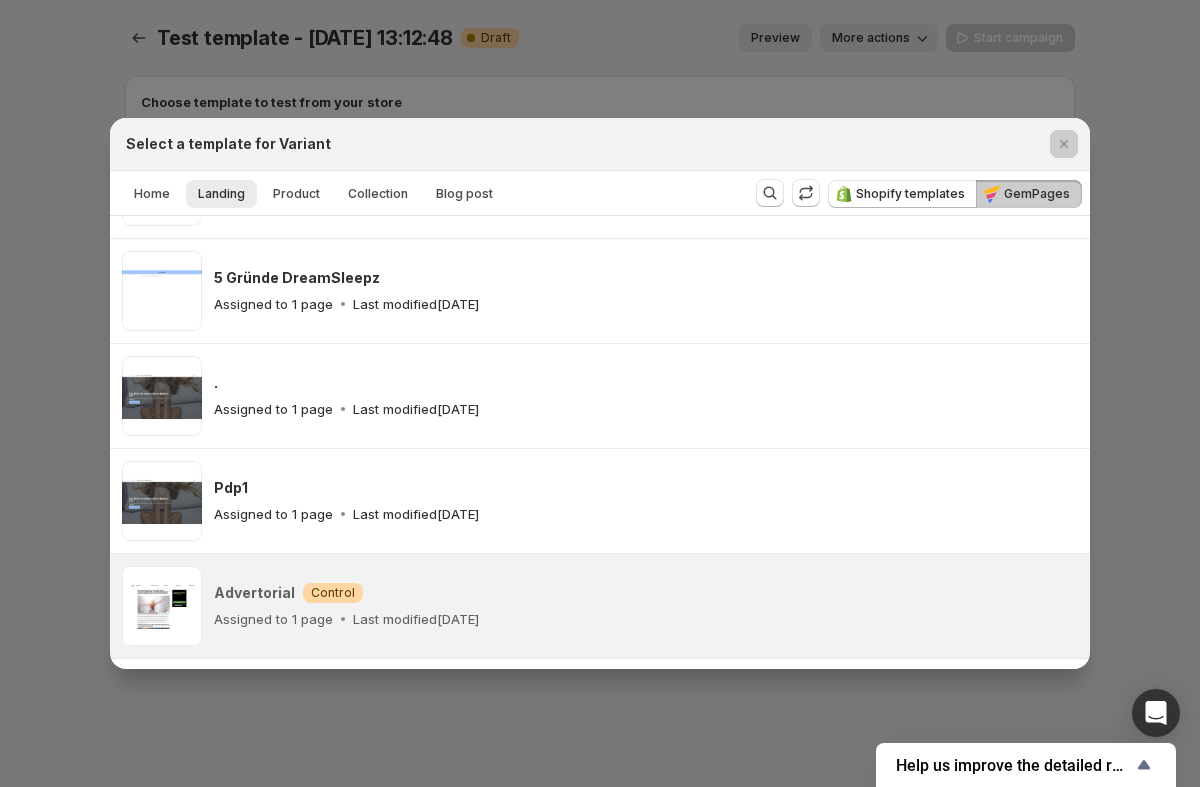 click at bounding box center [600, 393] 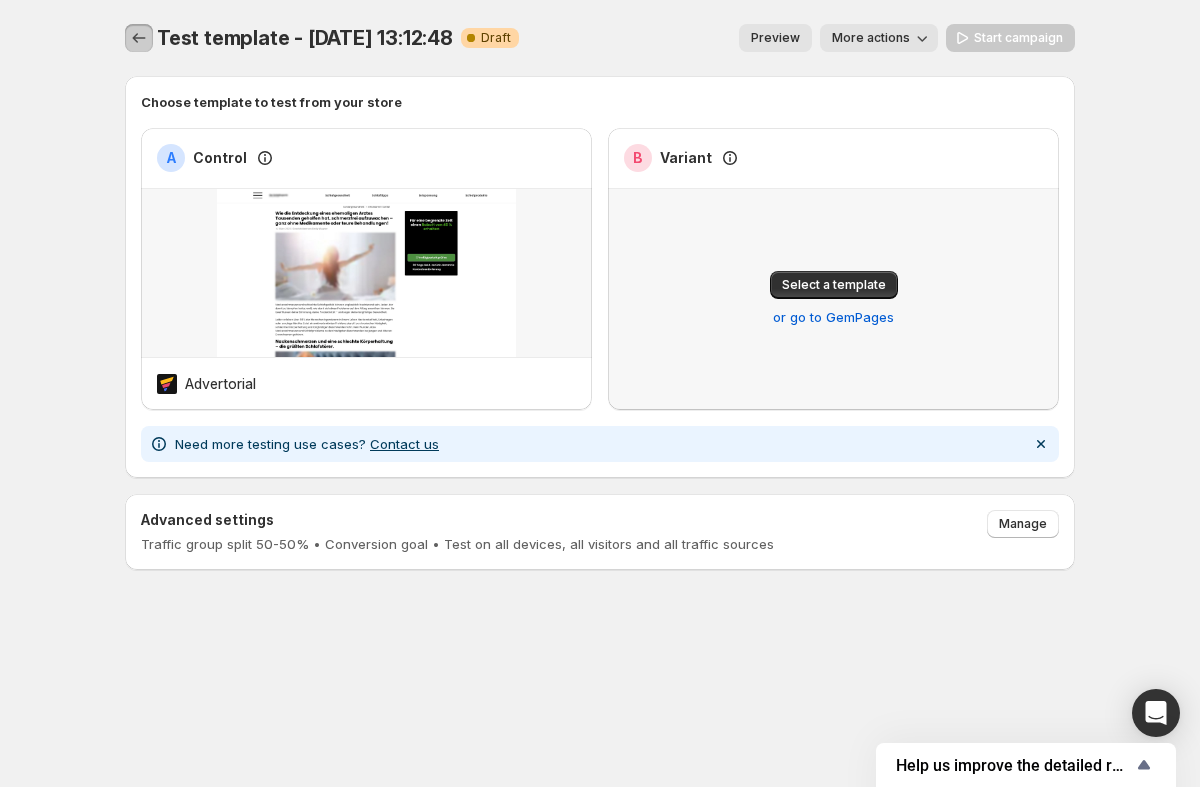 click 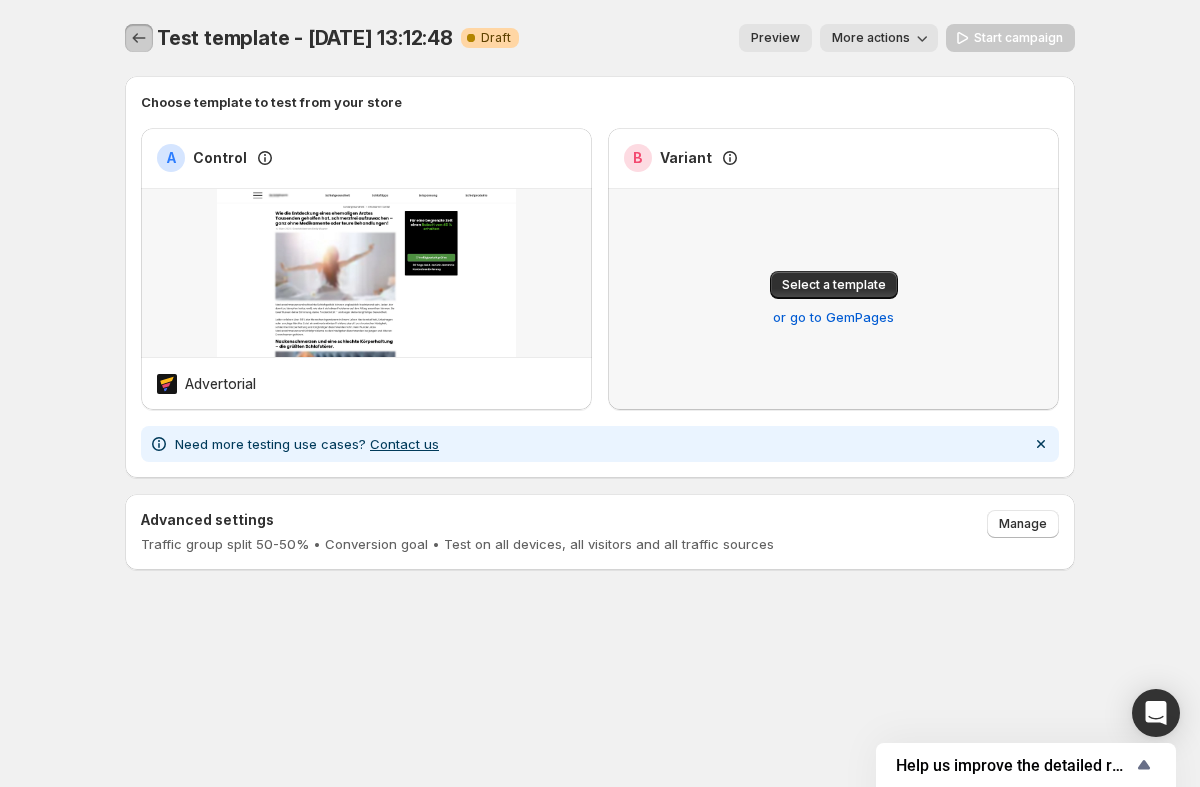 click 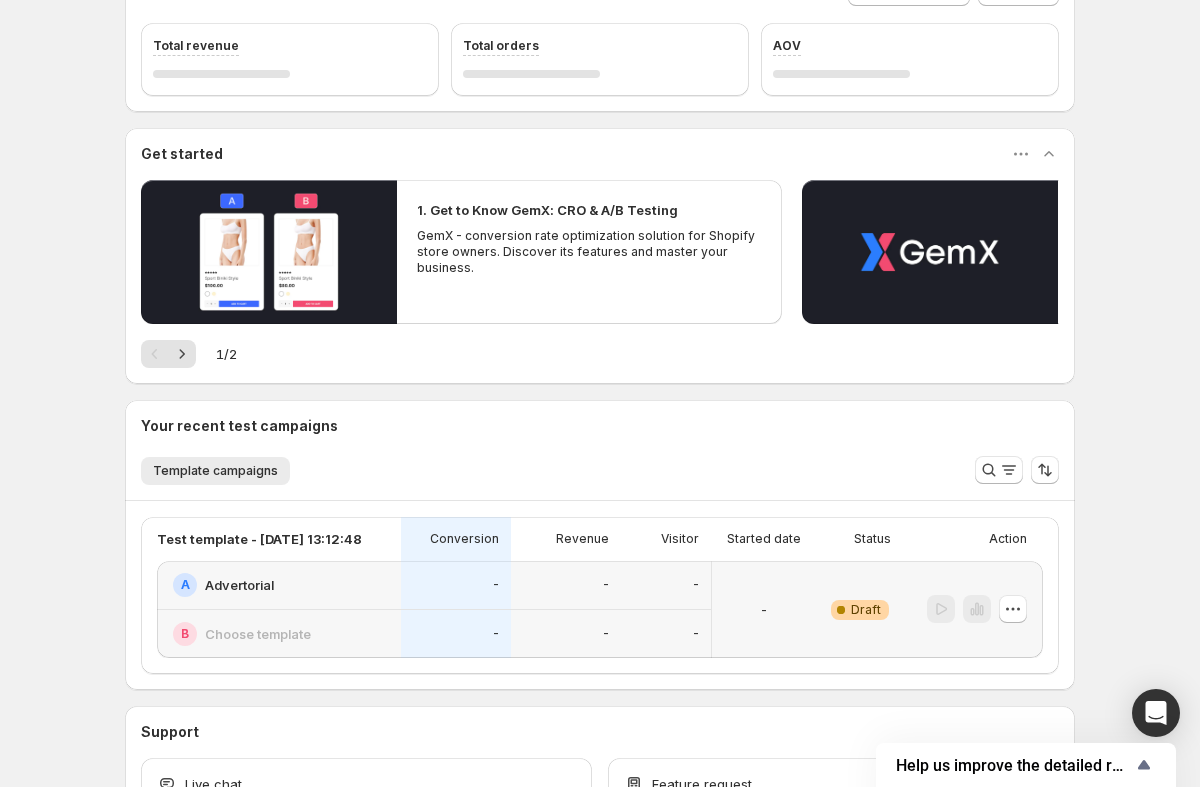 scroll, scrollTop: 223, scrollLeft: 0, axis: vertical 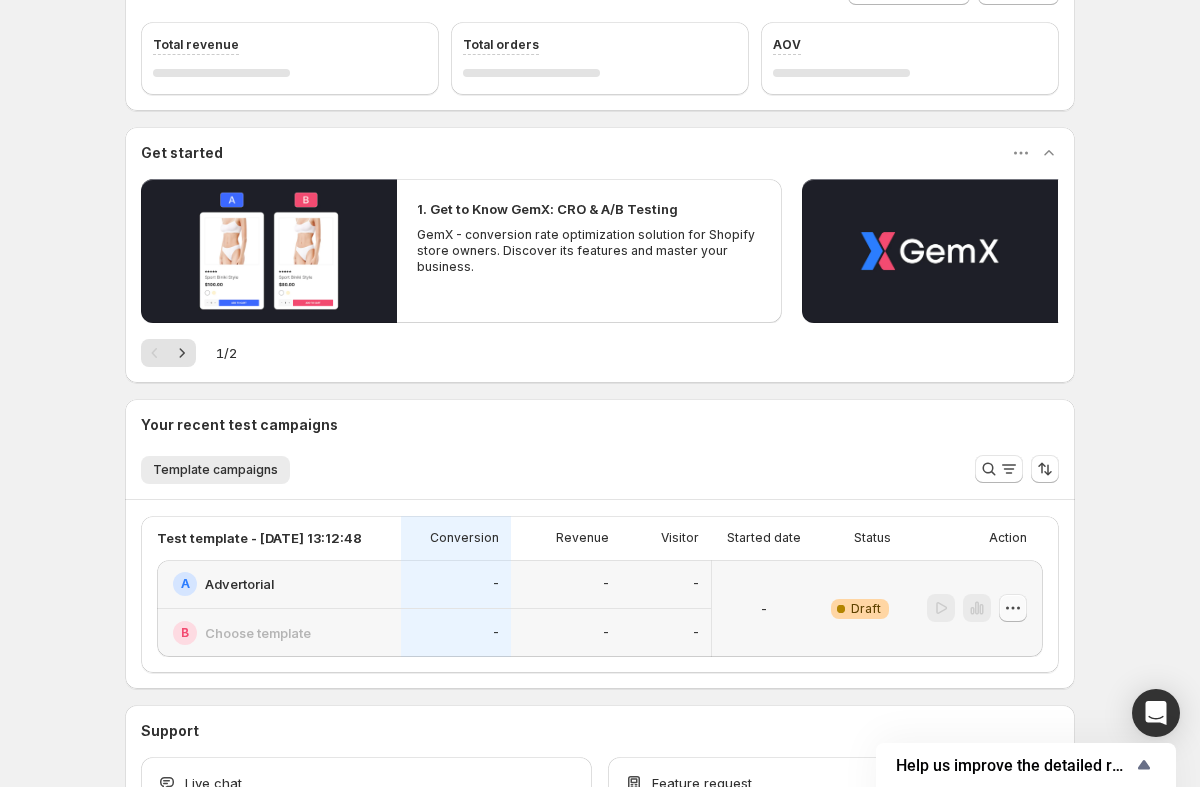 click 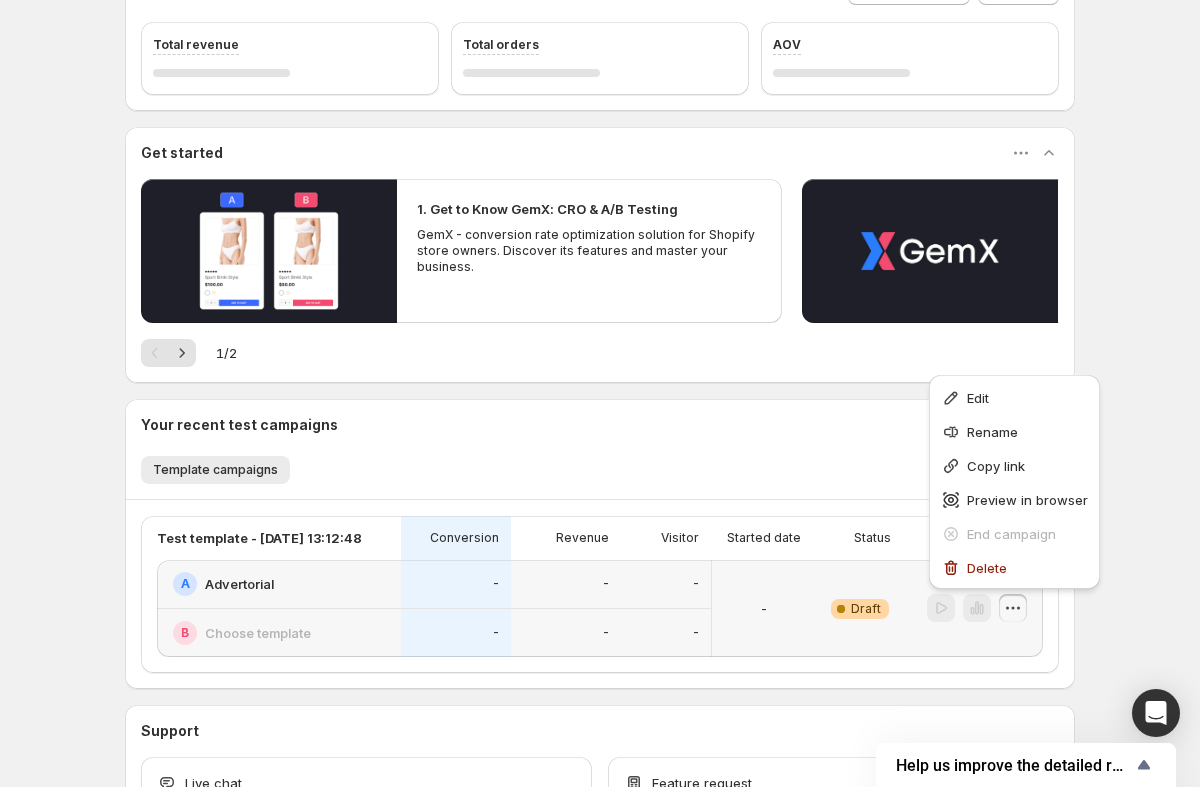 click on "Template campaigns More views" at bounding box center [544, 469] 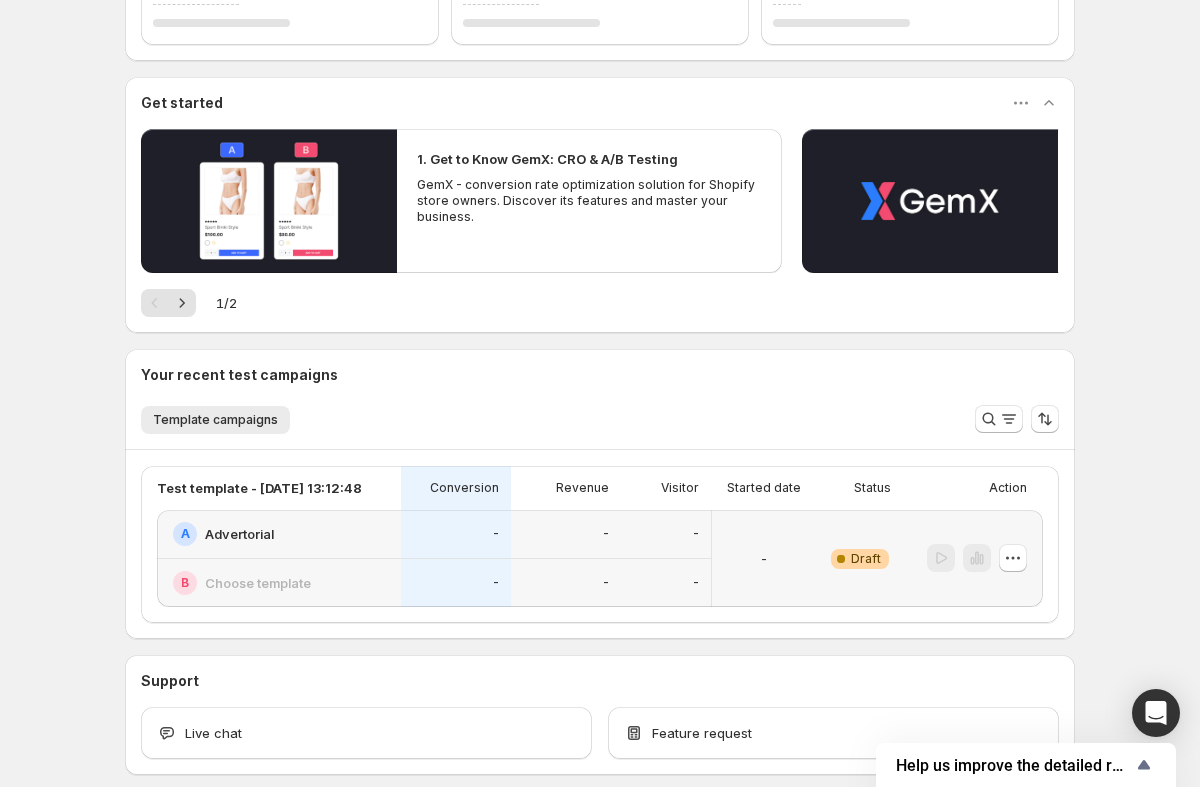scroll, scrollTop: 334, scrollLeft: 0, axis: vertical 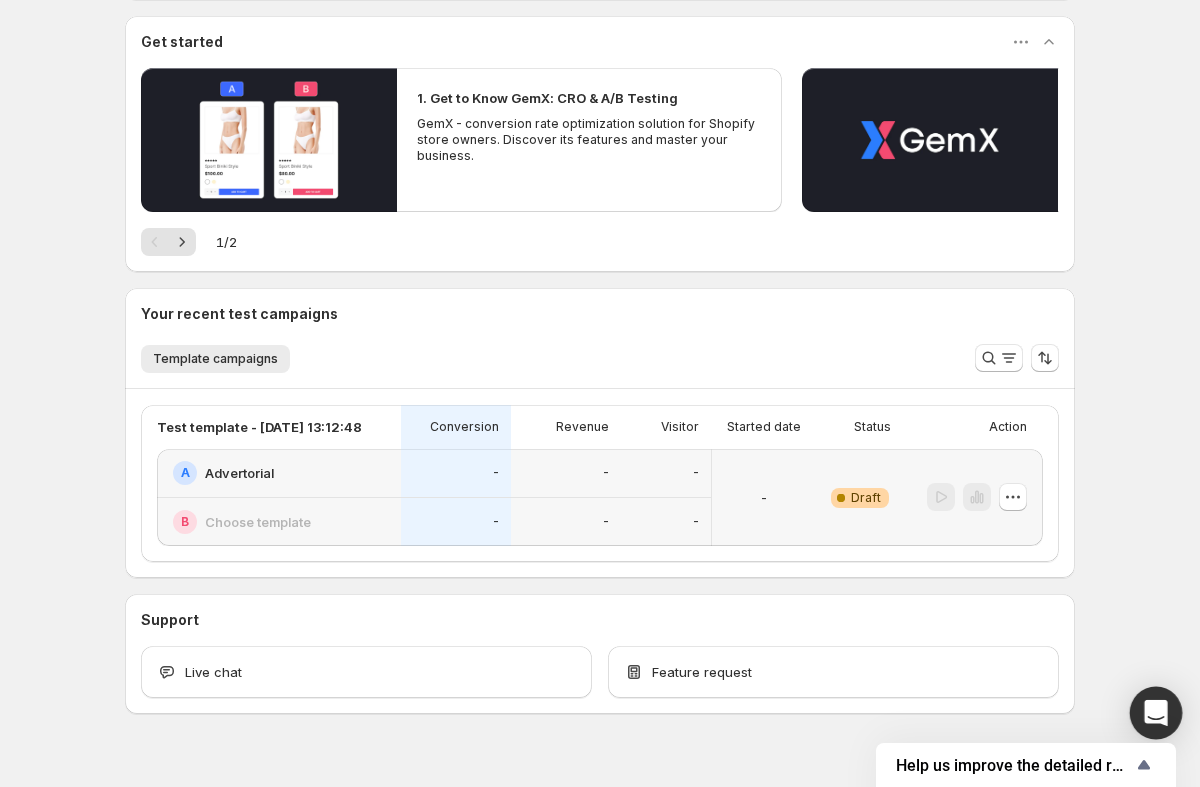 click 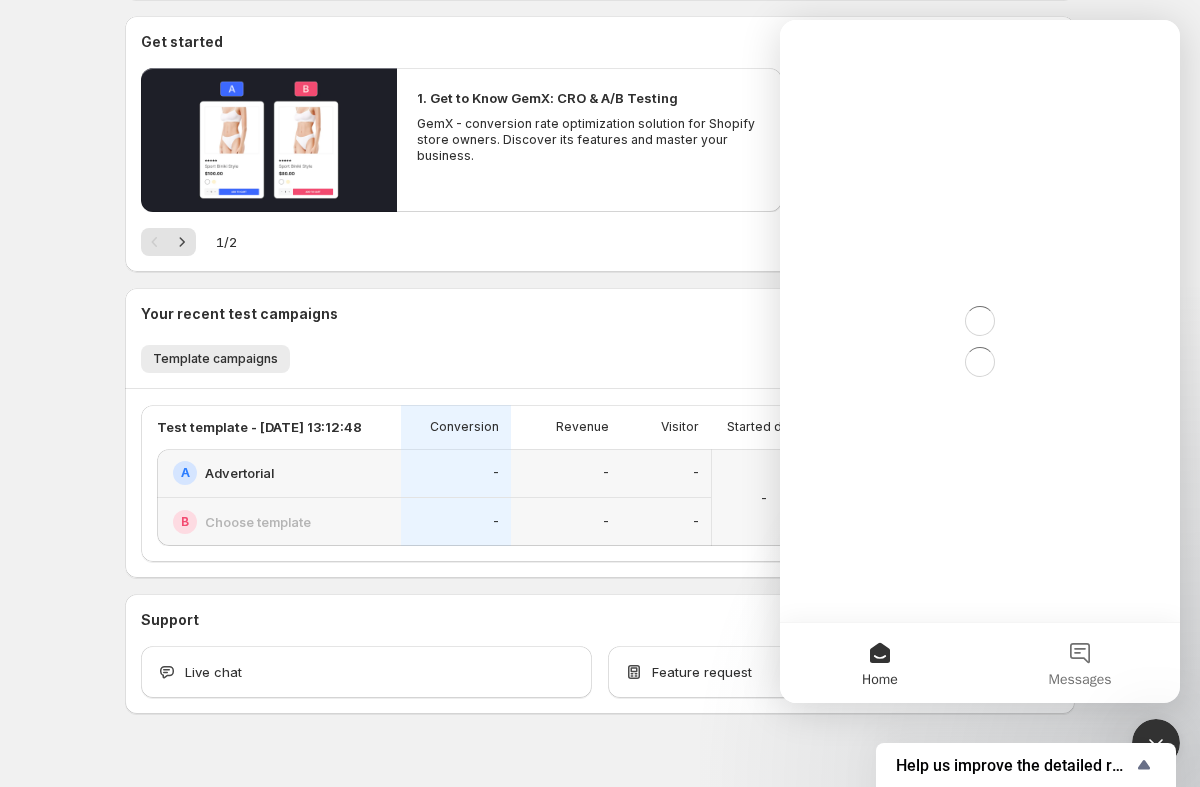 scroll, scrollTop: 0, scrollLeft: 0, axis: both 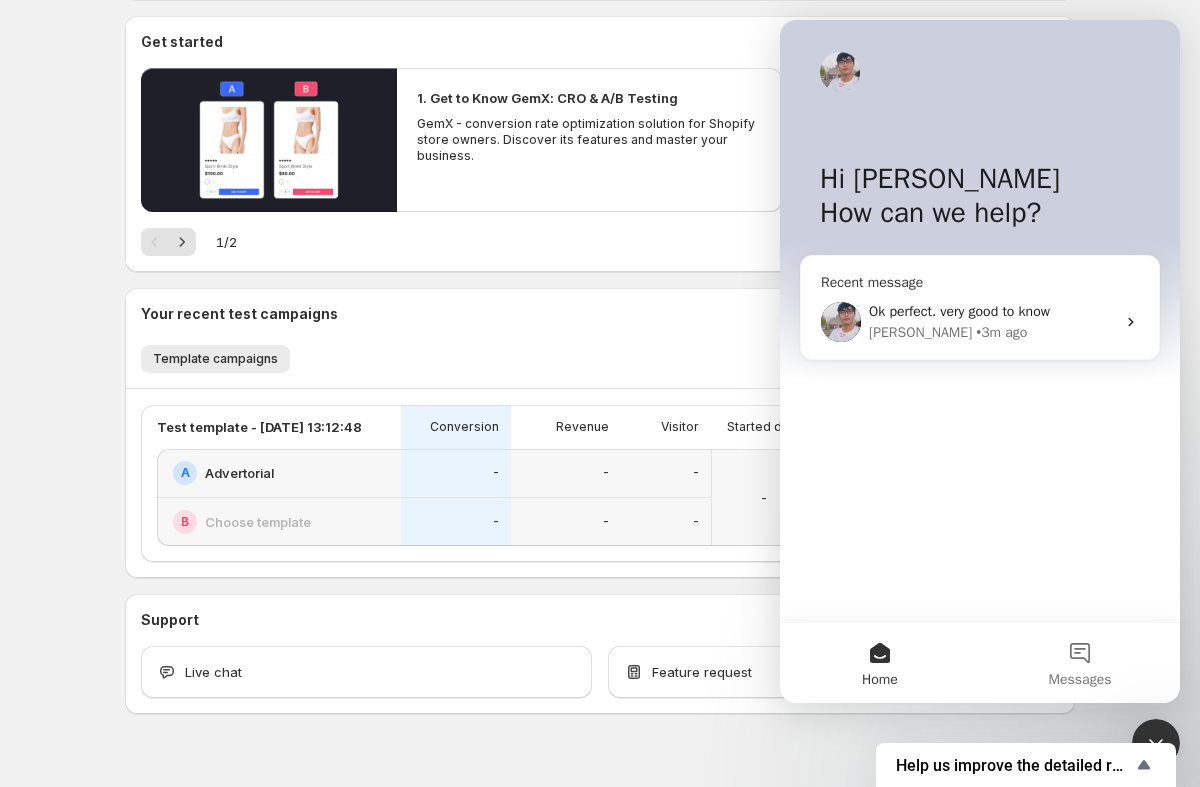 click on "•  3m ago" at bounding box center (1001, 332) 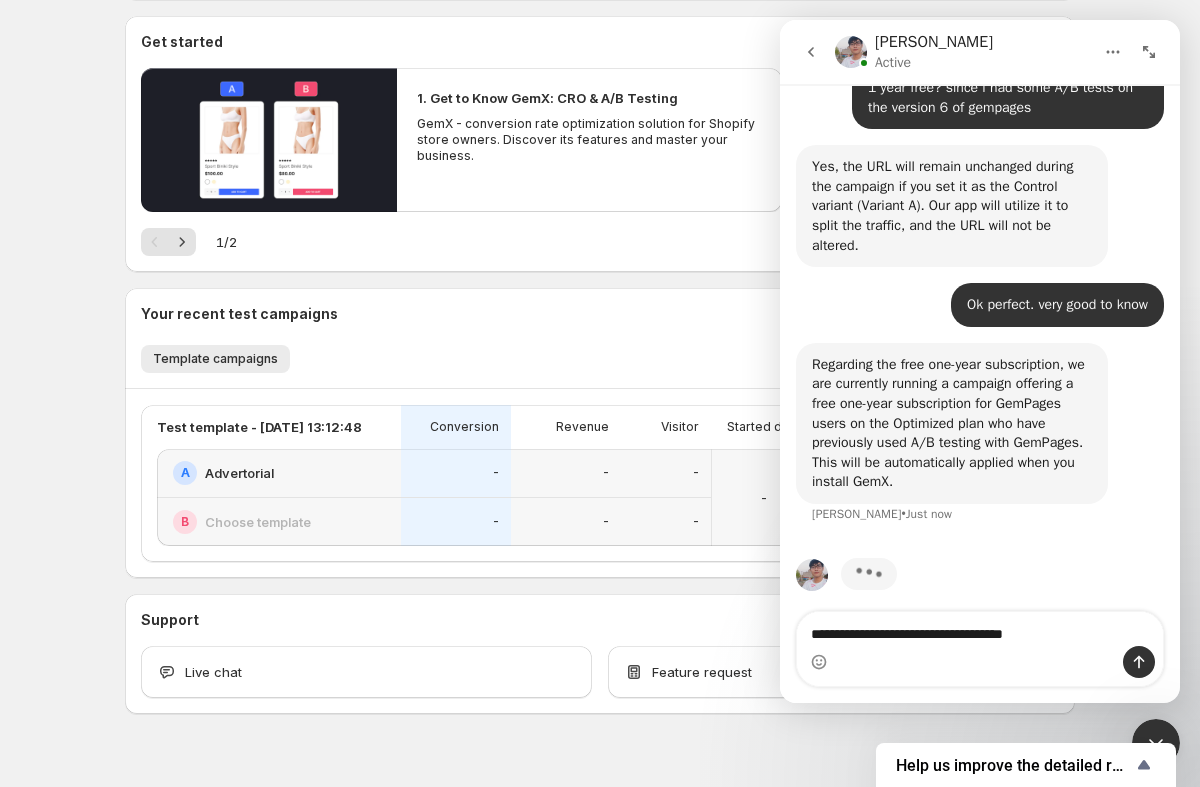 scroll, scrollTop: 803, scrollLeft: 0, axis: vertical 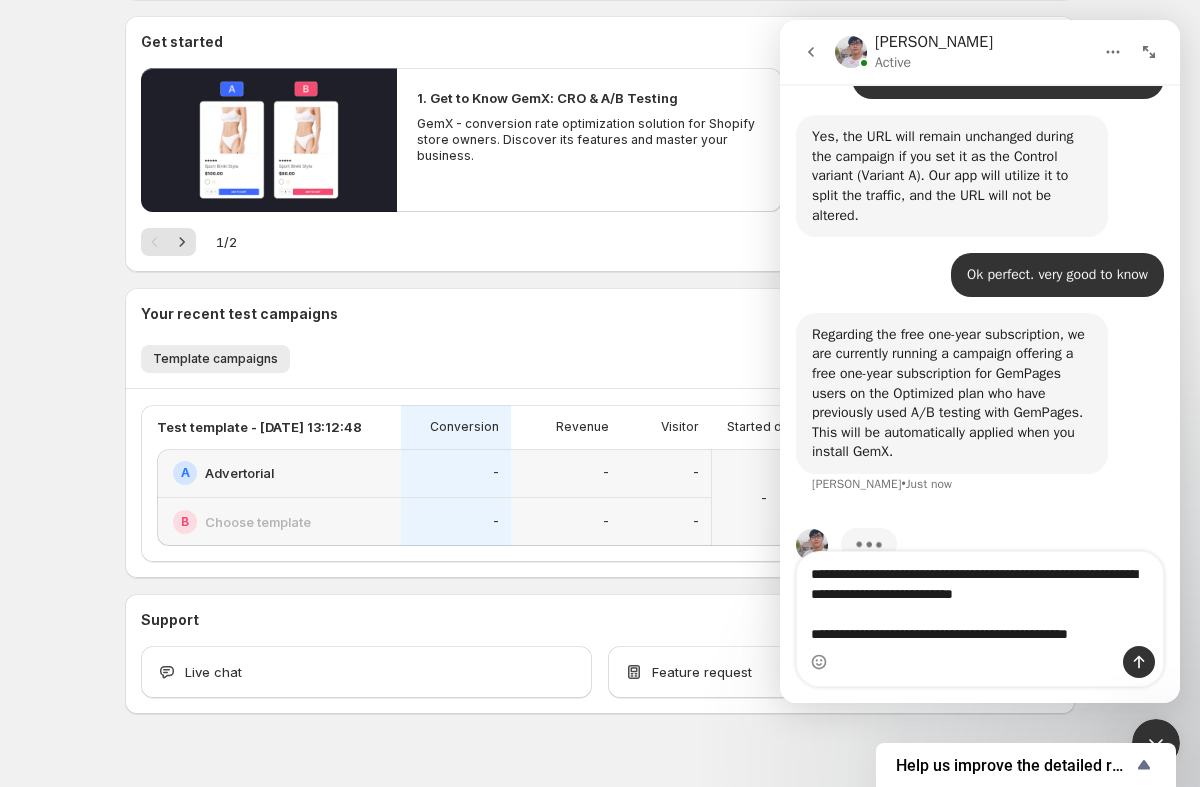 type on "**********" 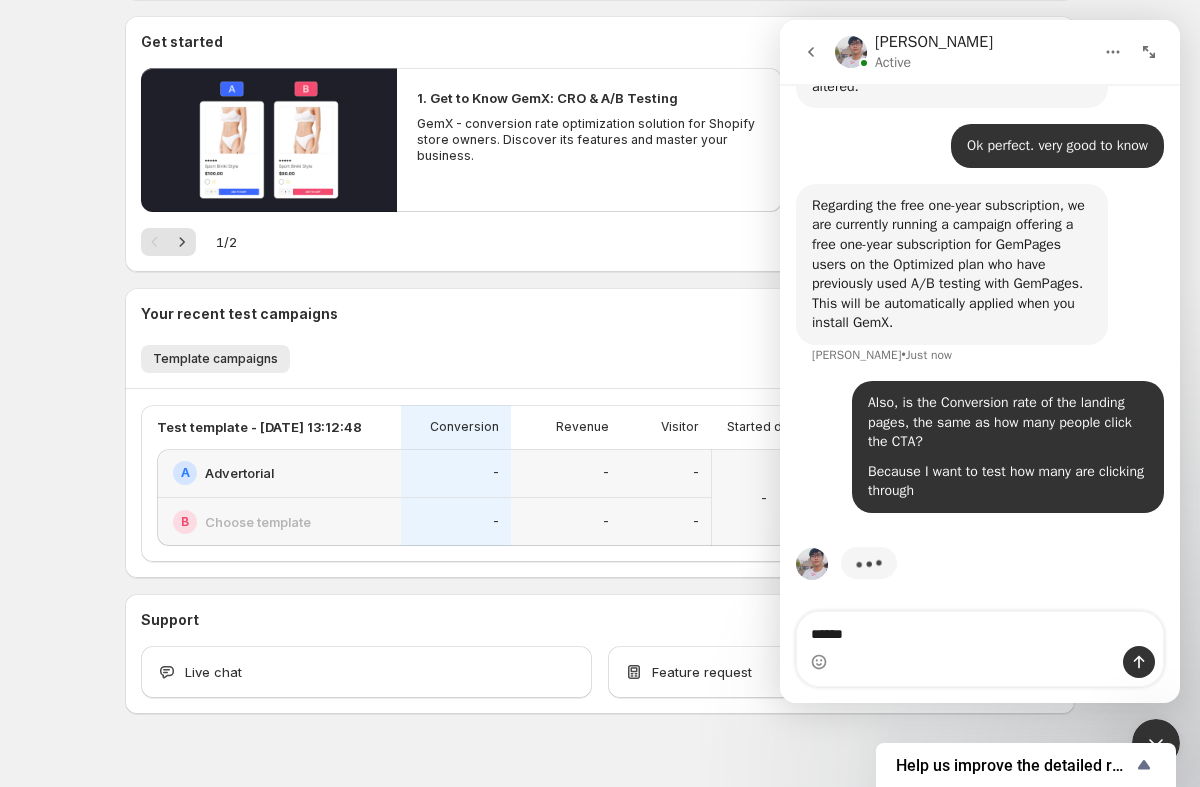 scroll, scrollTop: 951, scrollLeft: 0, axis: vertical 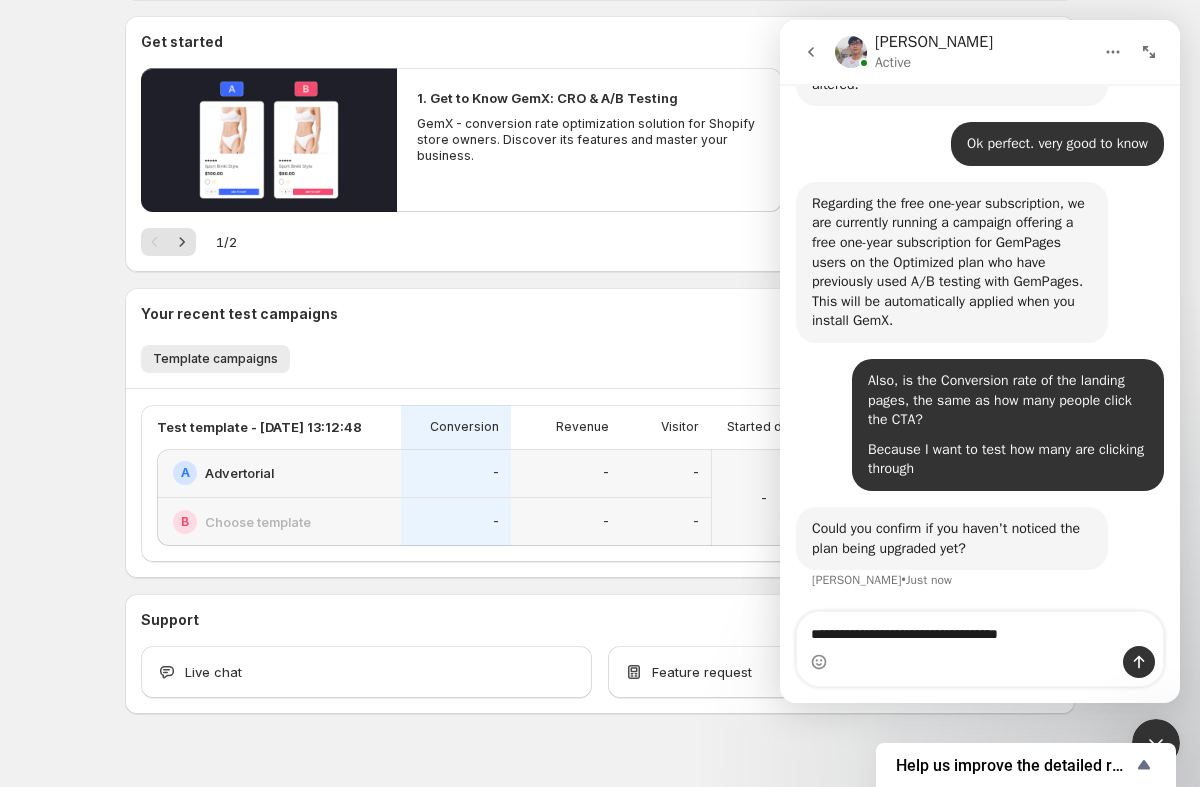type on "**********" 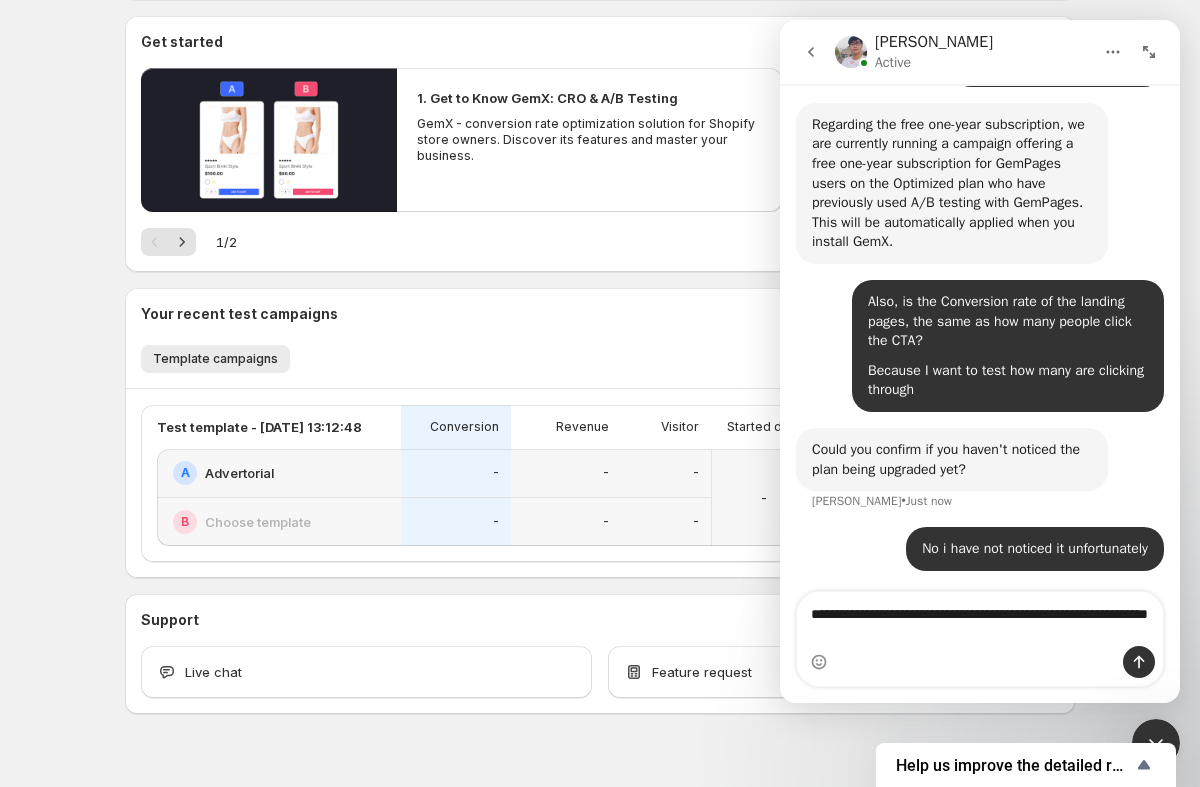scroll, scrollTop: 1033, scrollLeft: 0, axis: vertical 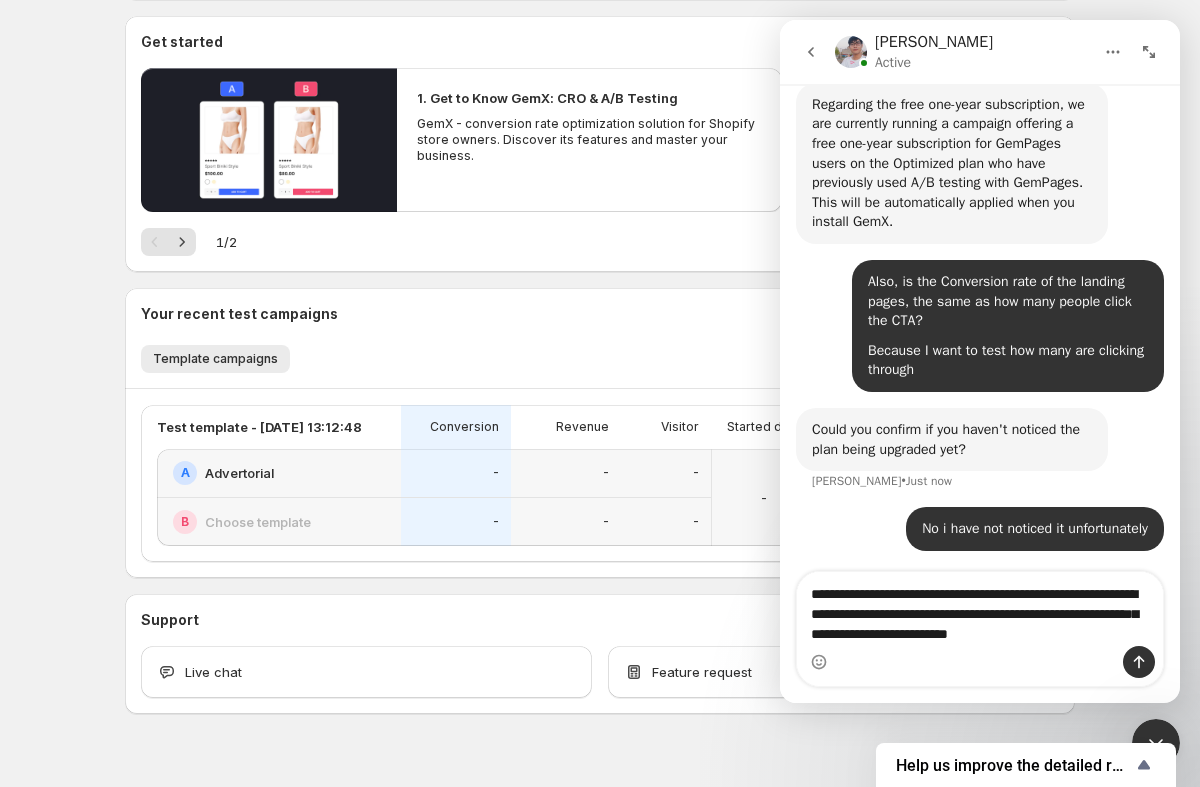 type on "**********" 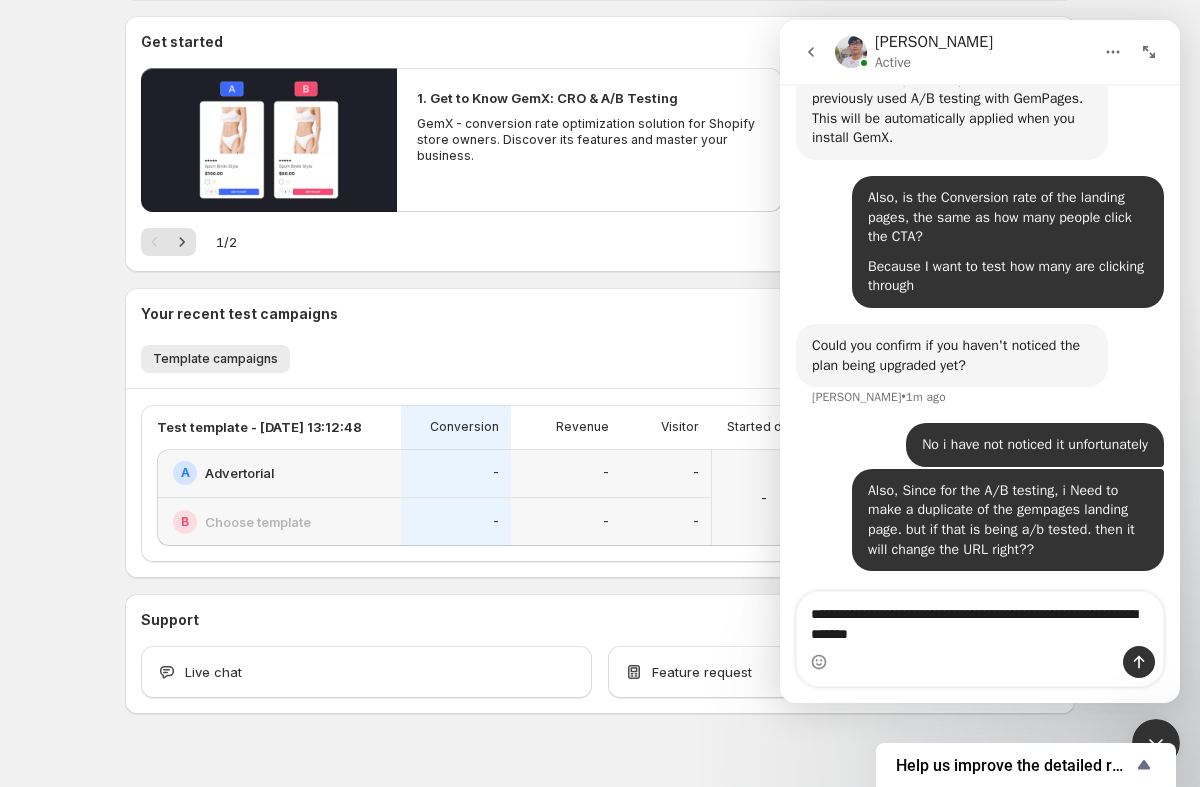 scroll, scrollTop: 1137, scrollLeft: 0, axis: vertical 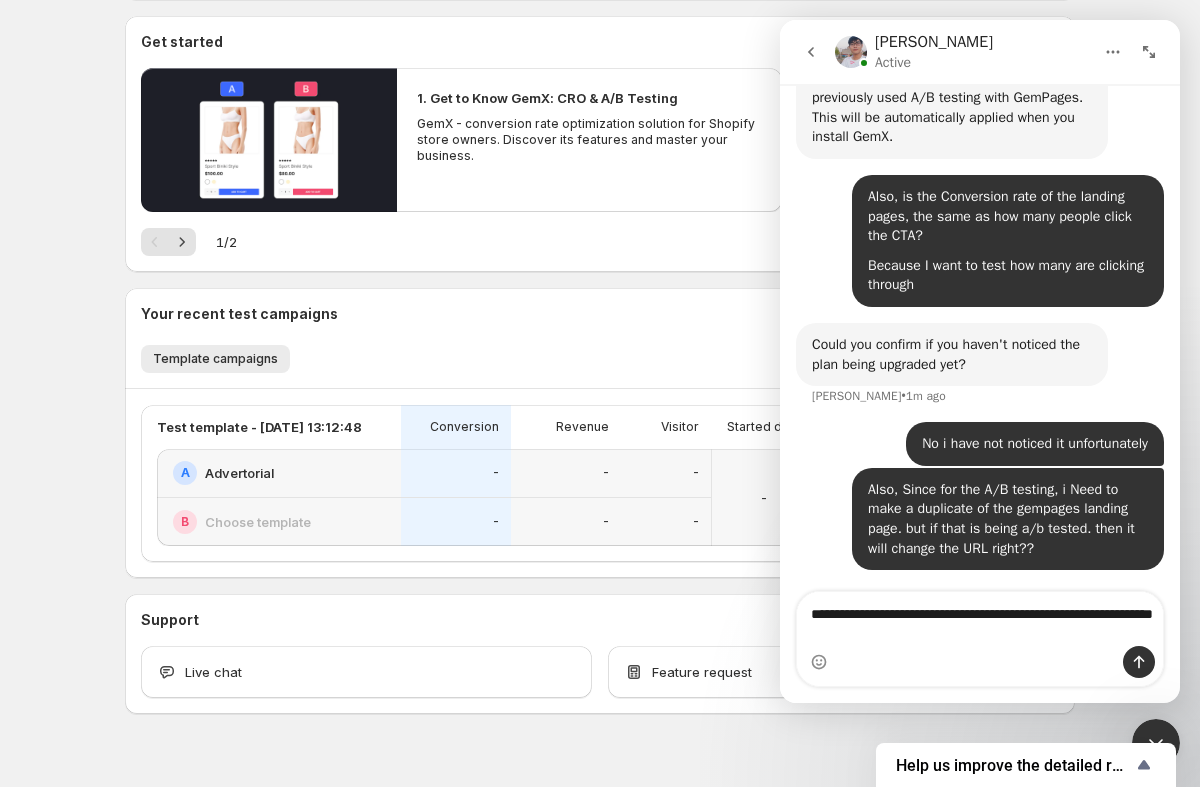 click on "**********" at bounding box center (980, 619) 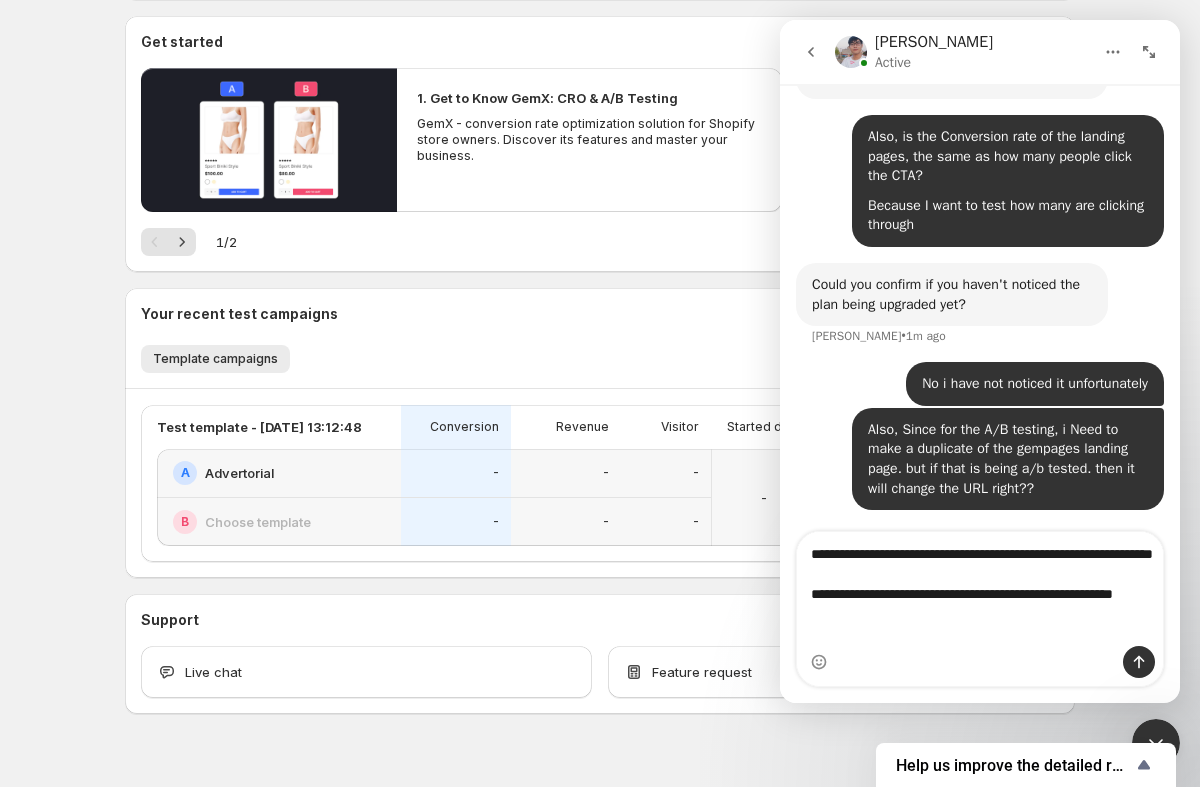 scroll, scrollTop: 1197, scrollLeft: 0, axis: vertical 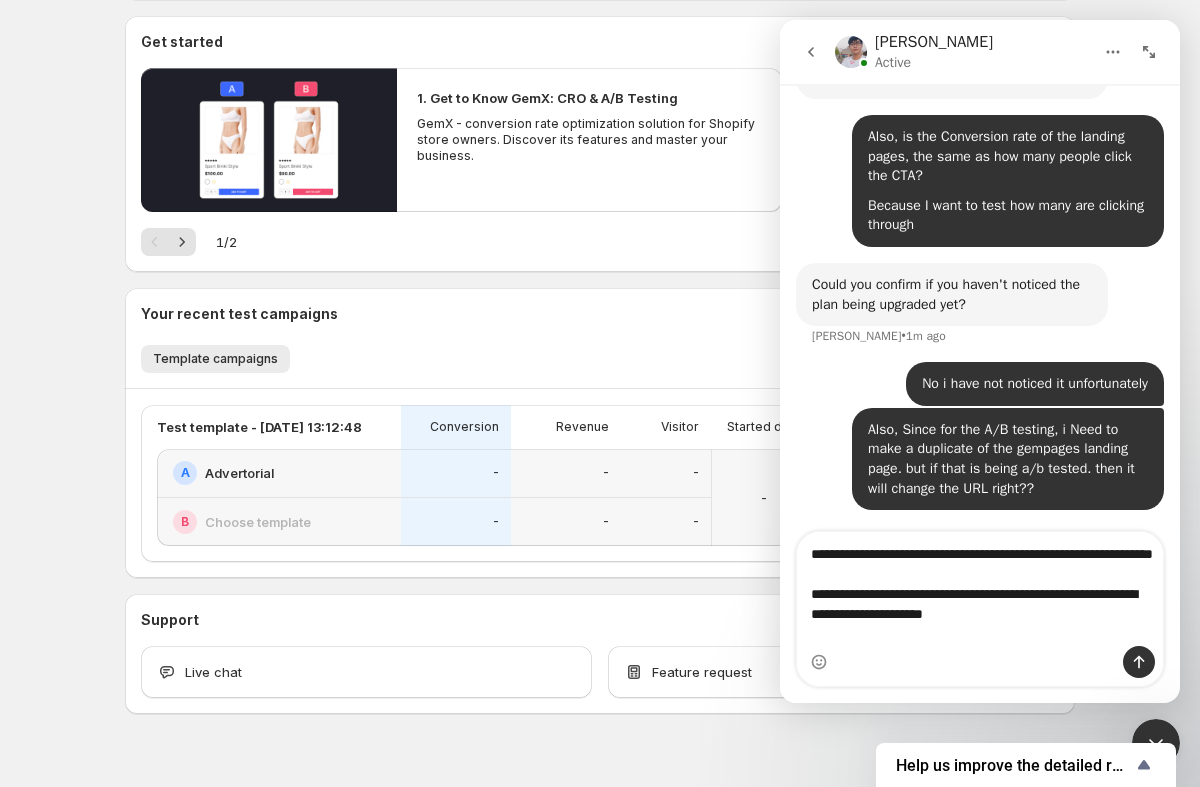 type on "**********" 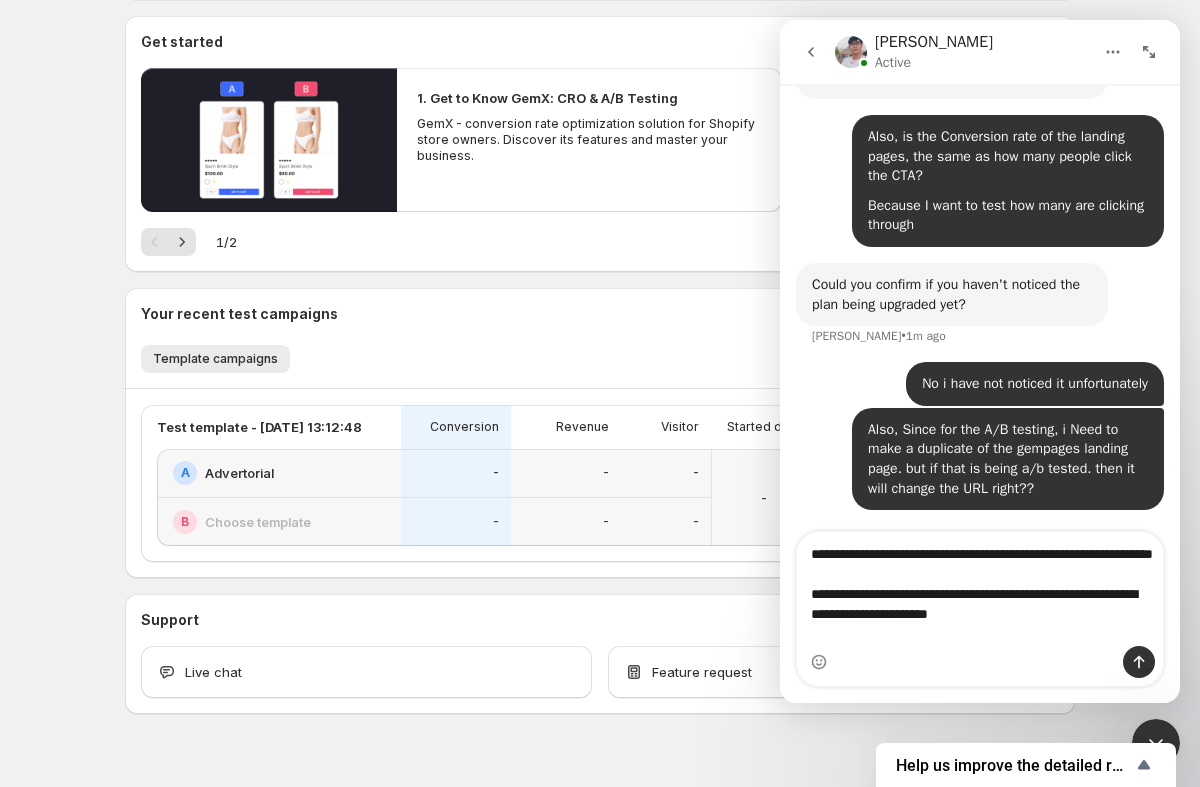 type 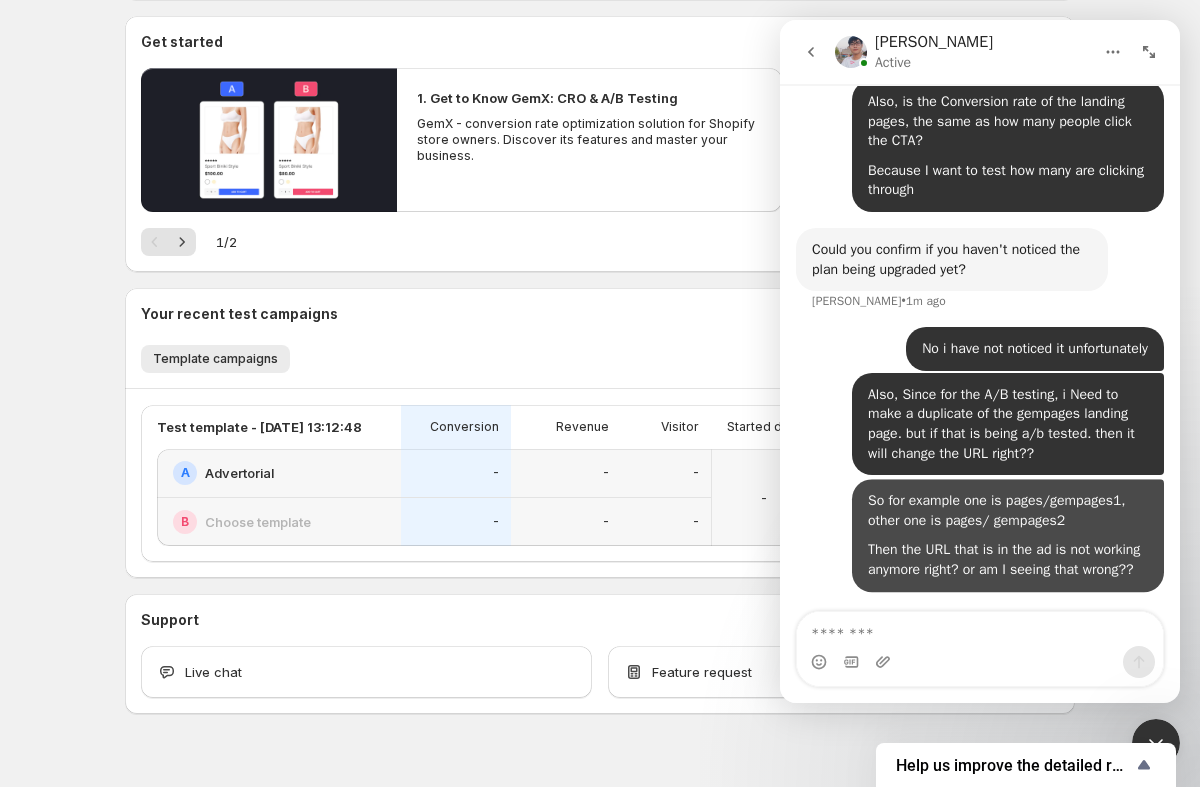 scroll, scrollTop: 1251, scrollLeft: 0, axis: vertical 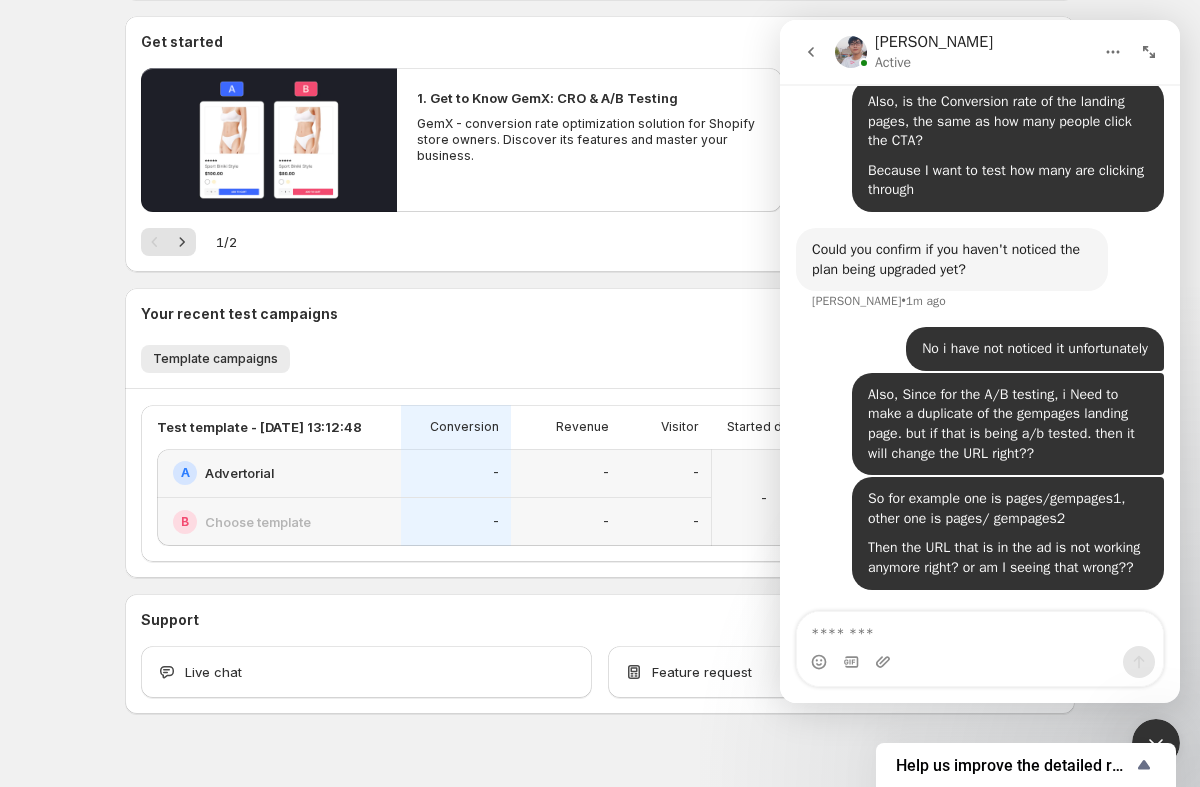 click at bounding box center [1156, 743] 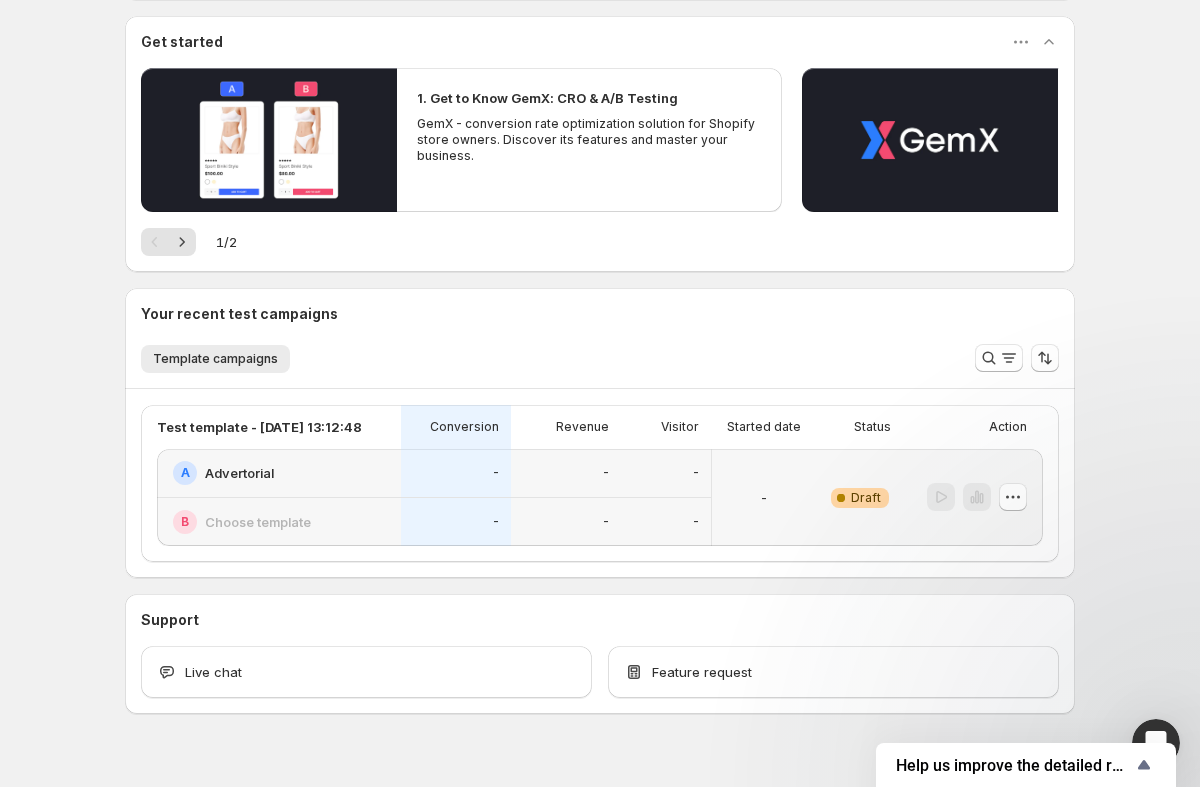 scroll, scrollTop: 0, scrollLeft: 0, axis: both 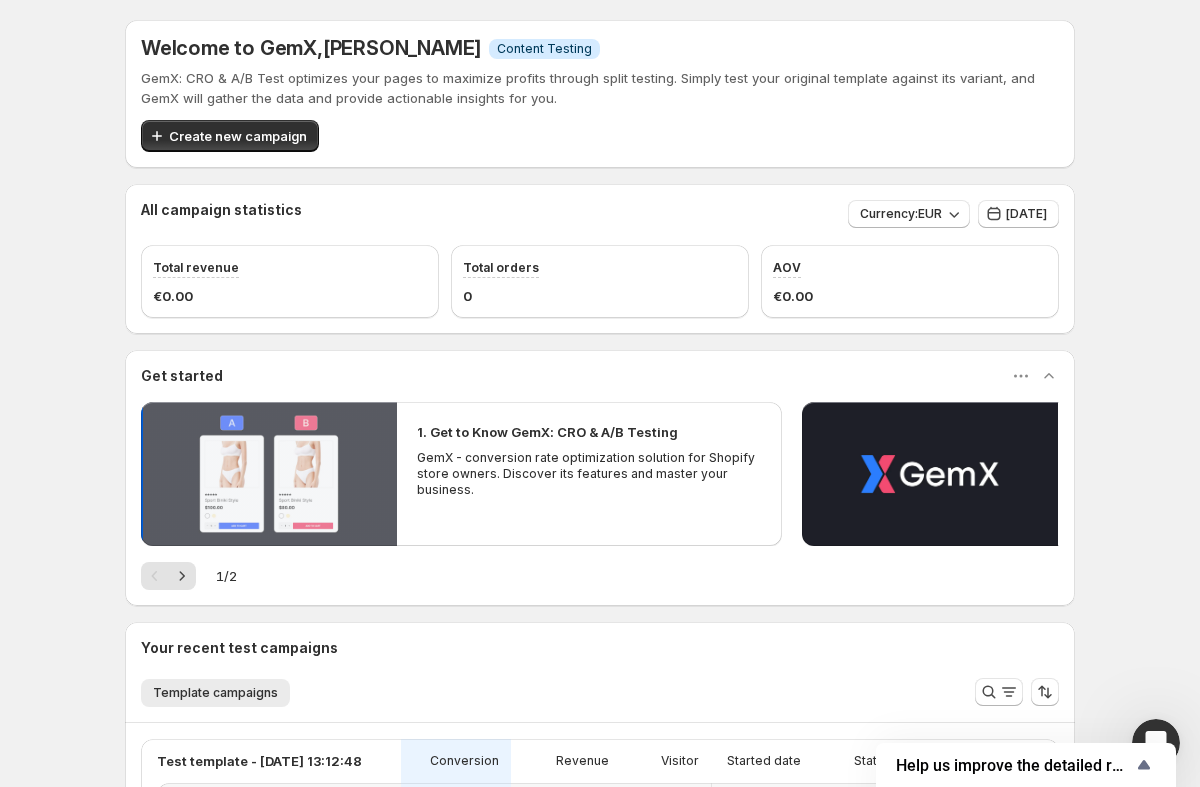 click at bounding box center [269, 474] 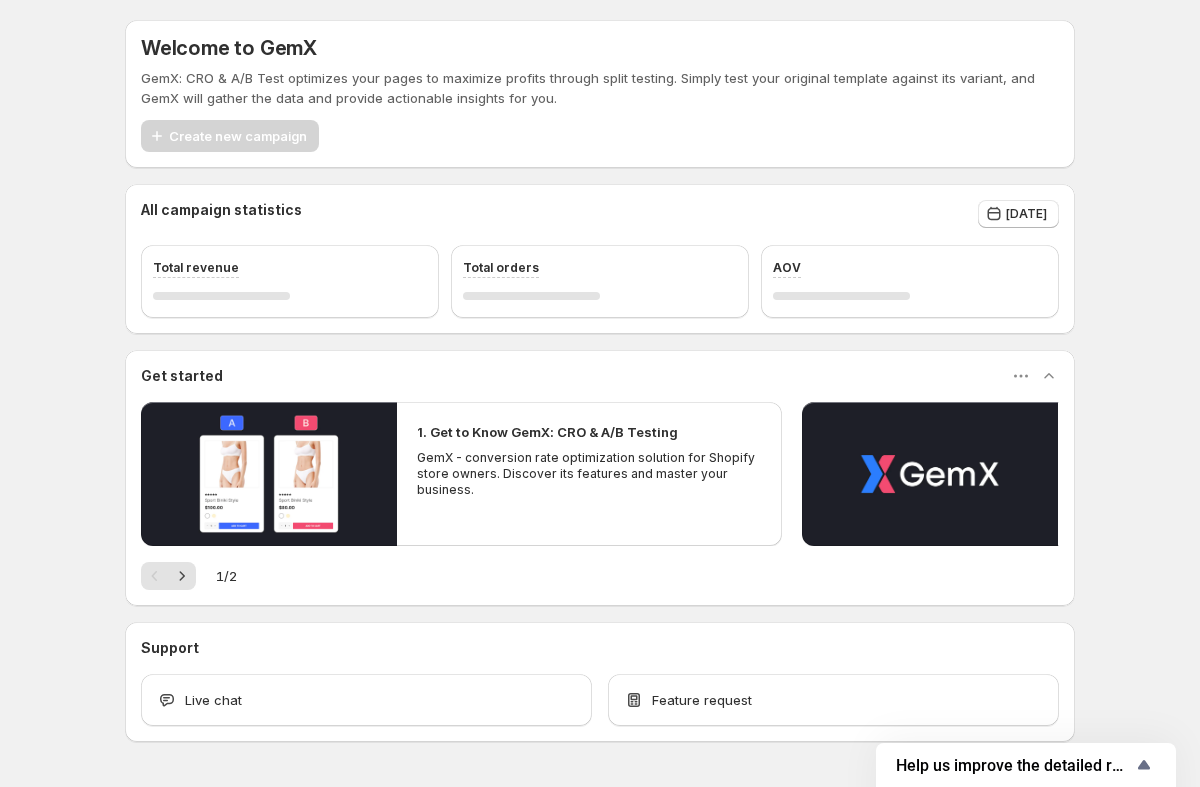 scroll, scrollTop: 0, scrollLeft: 0, axis: both 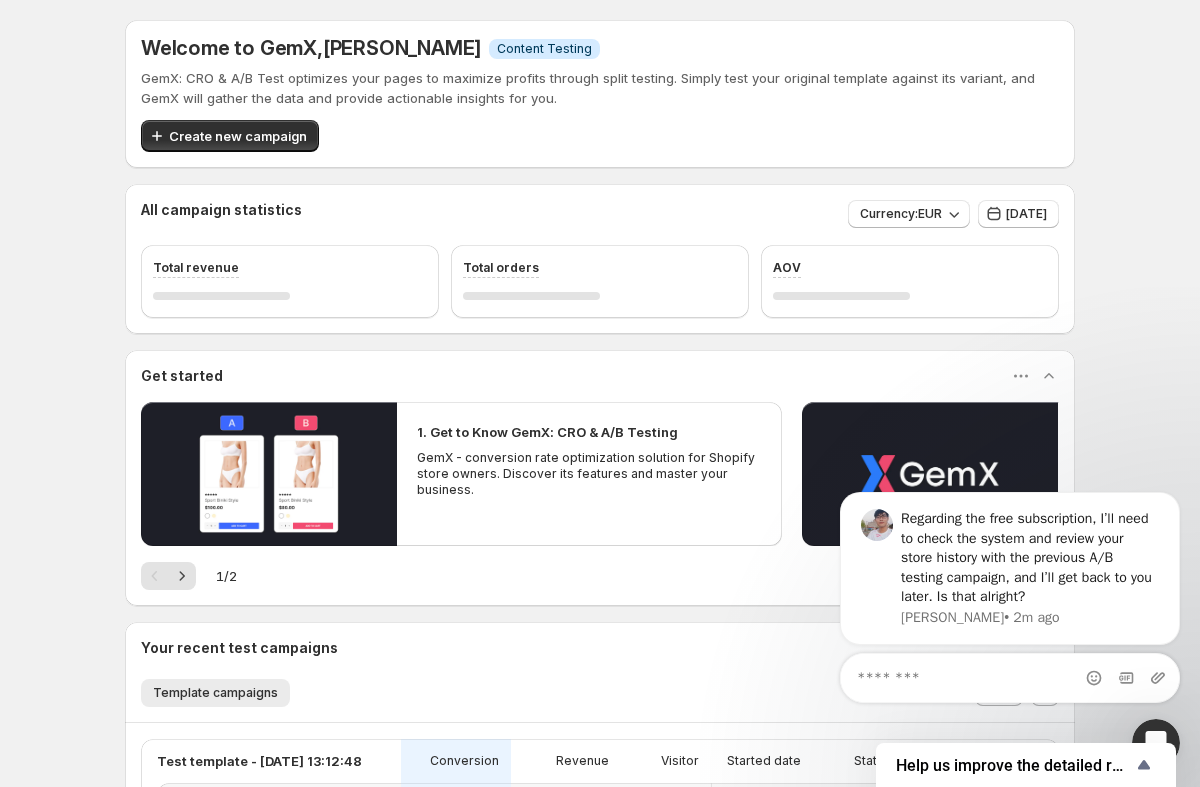 click at bounding box center (1156, 743) 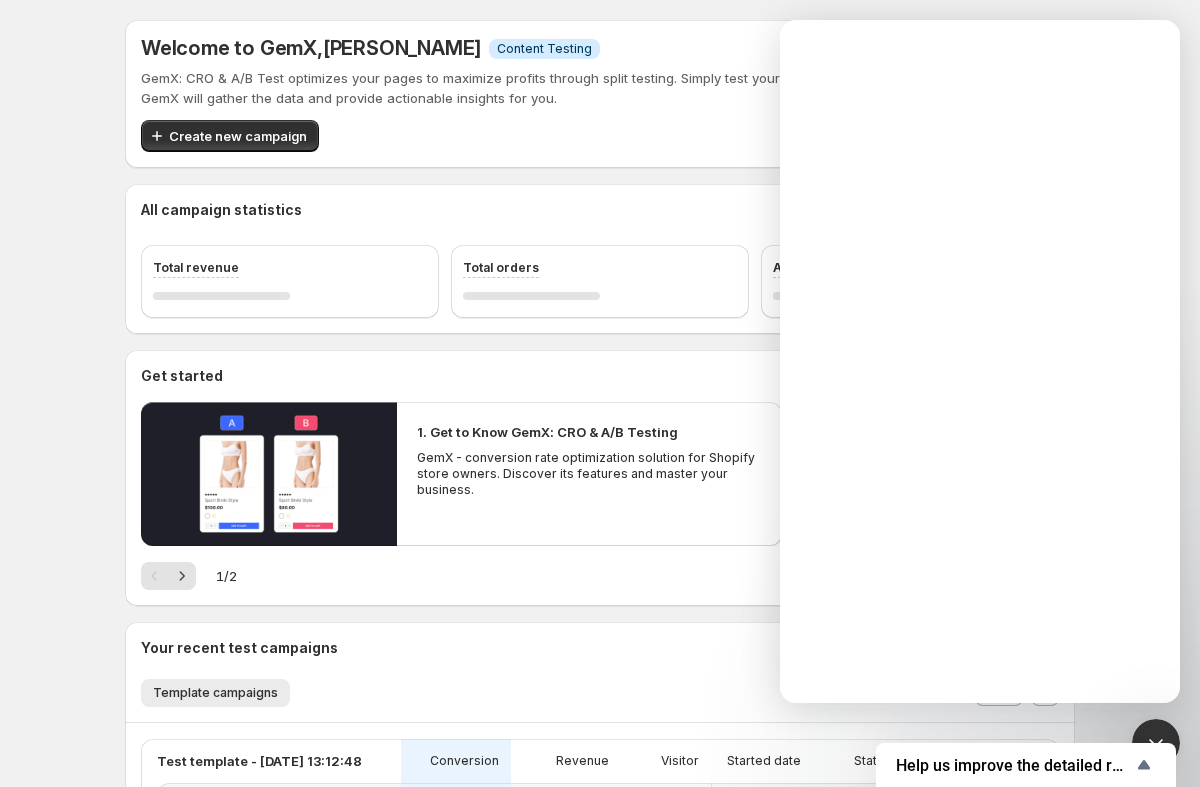 scroll, scrollTop: 0, scrollLeft: 0, axis: both 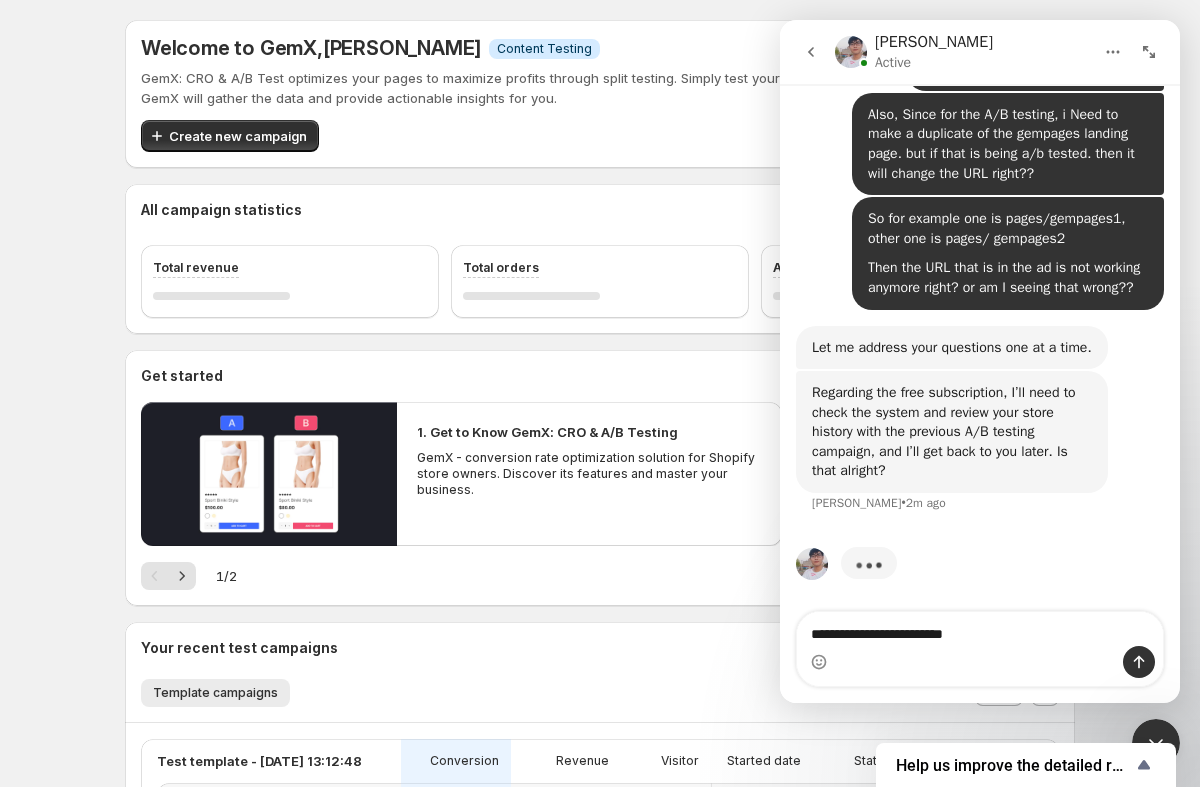 type on "**********" 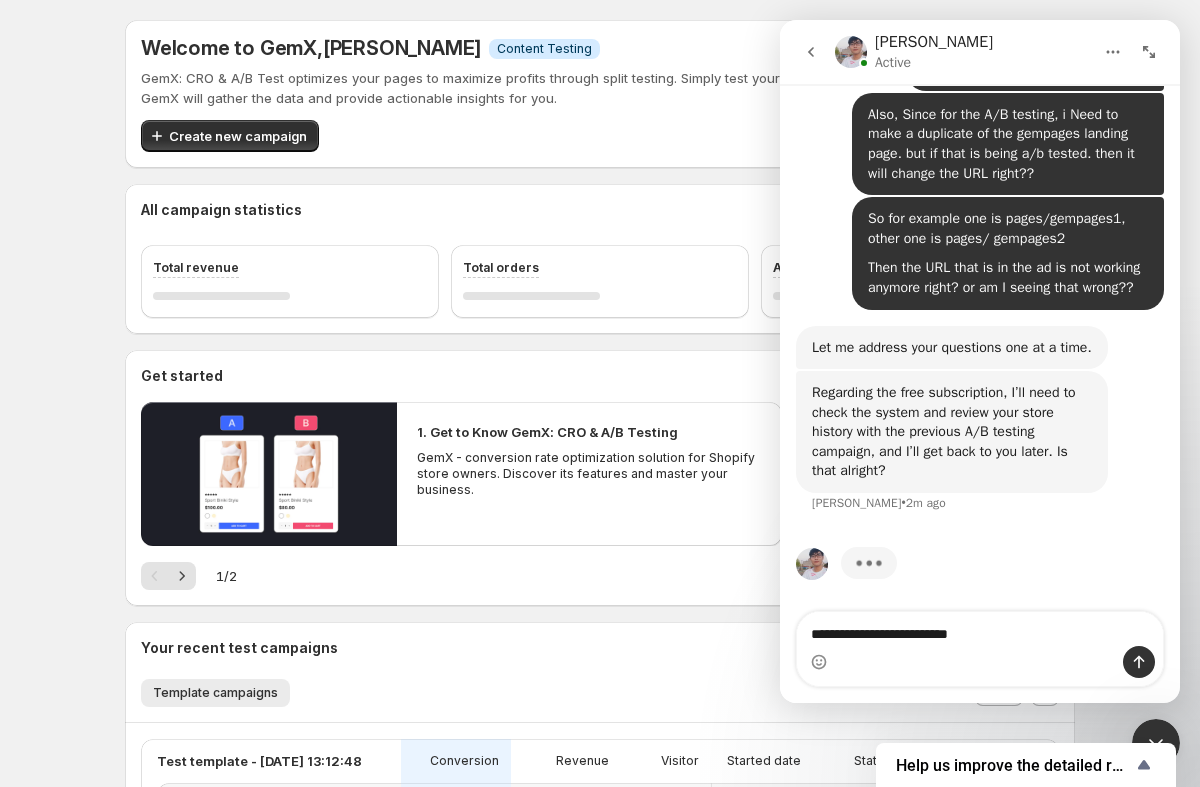 type 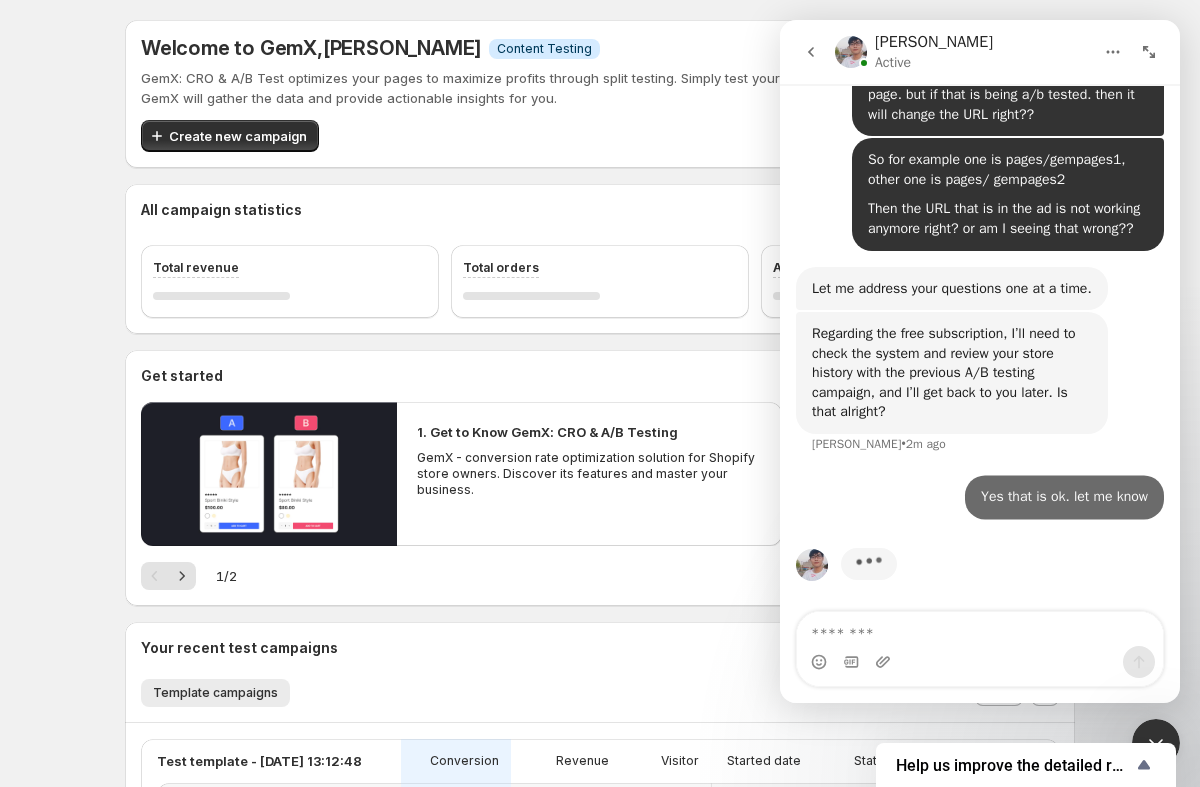 scroll, scrollTop: 1591, scrollLeft: 0, axis: vertical 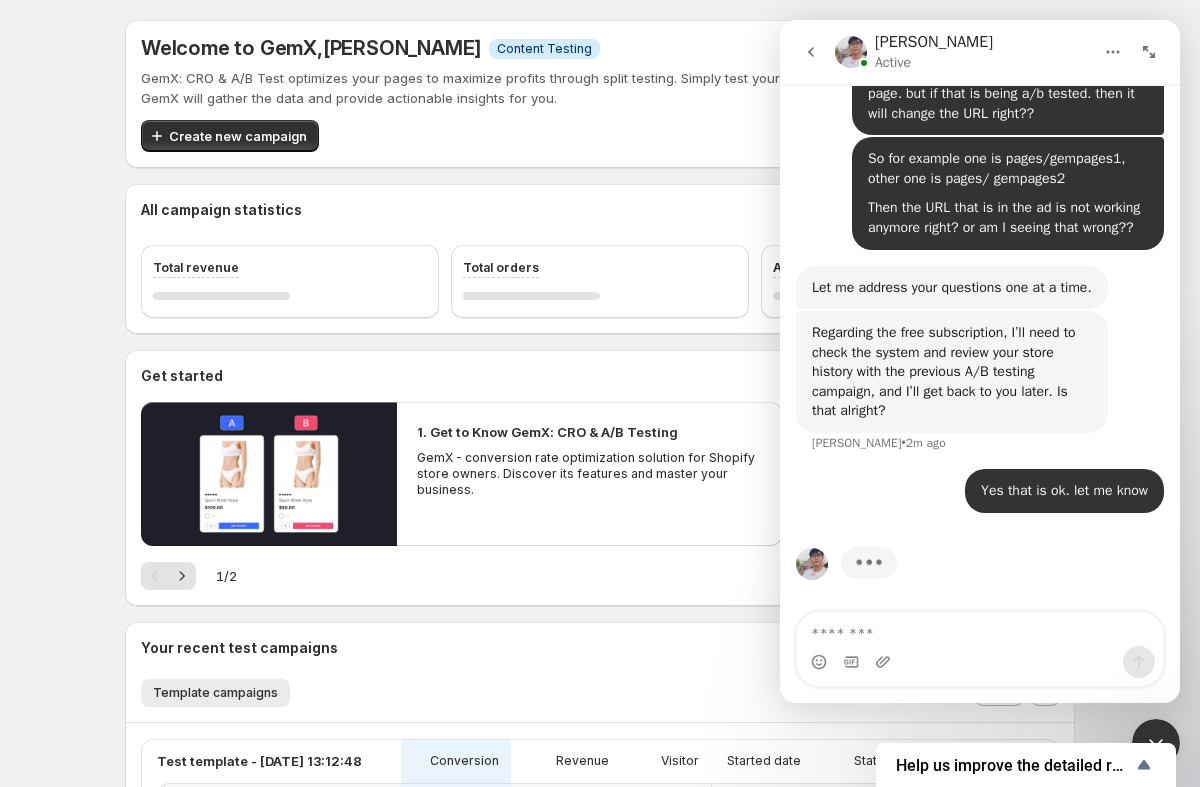 click at bounding box center (1156, 743) 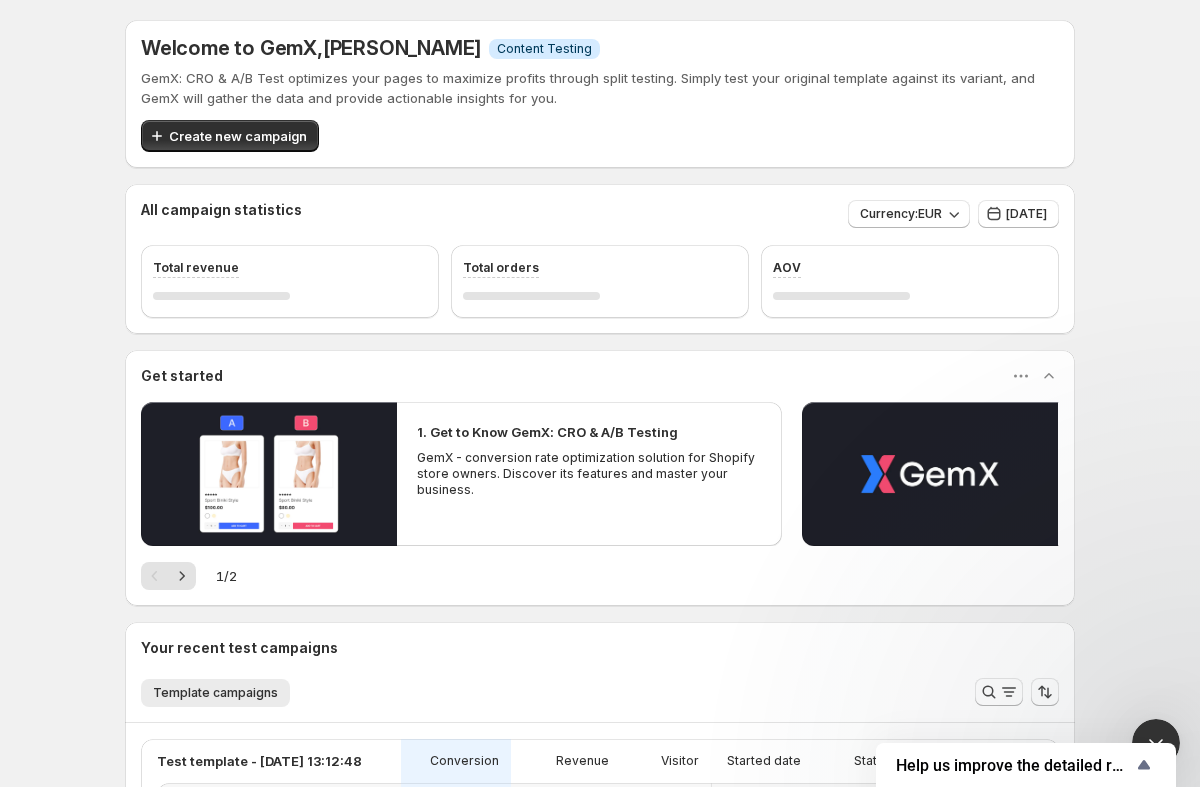 scroll, scrollTop: 0, scrollLeft: 0, axis: both 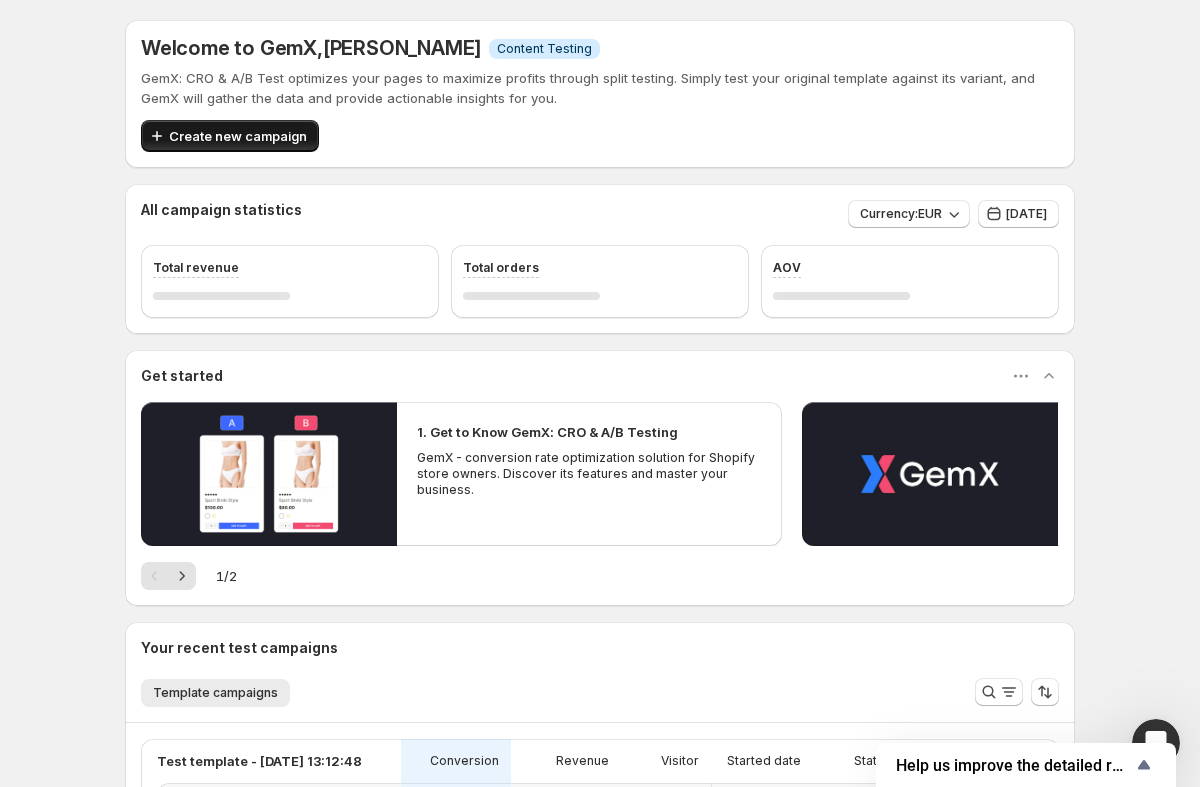 click on "Create new campaign" at bounding box center [238, 136] 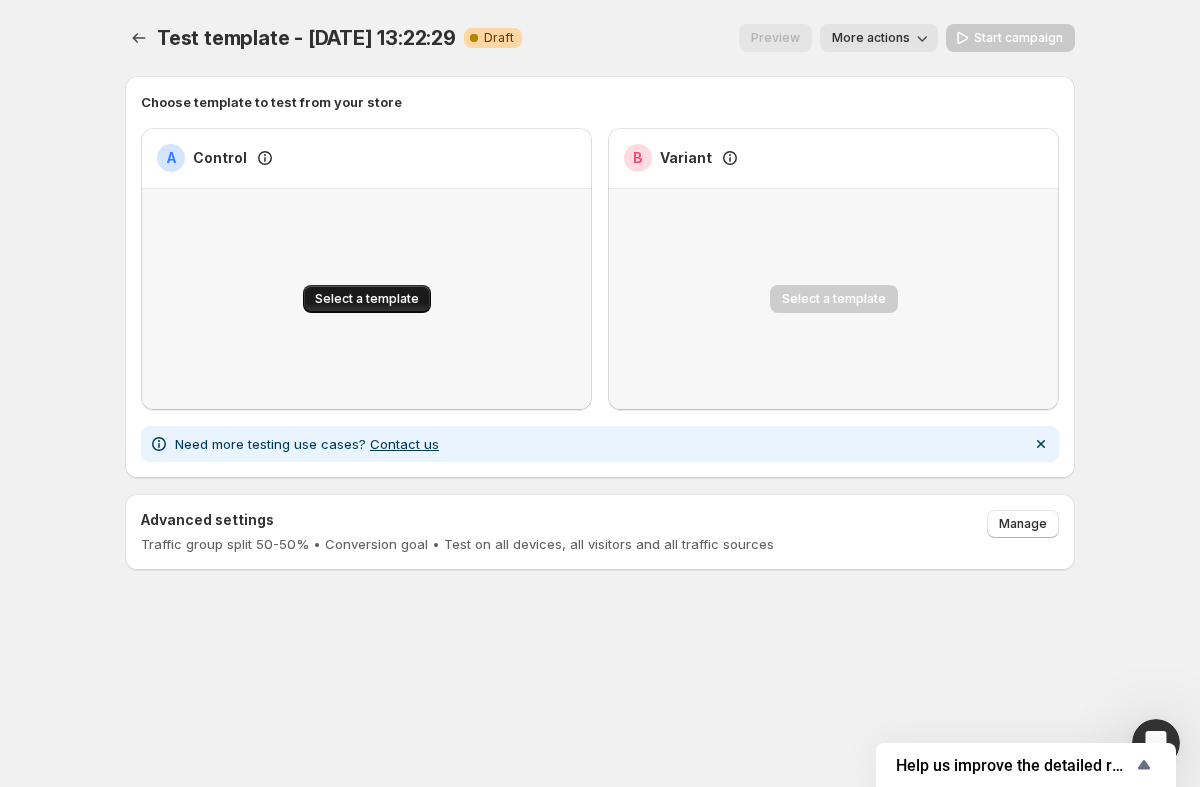 click on "Select a template" at bounding box center (367, 299) 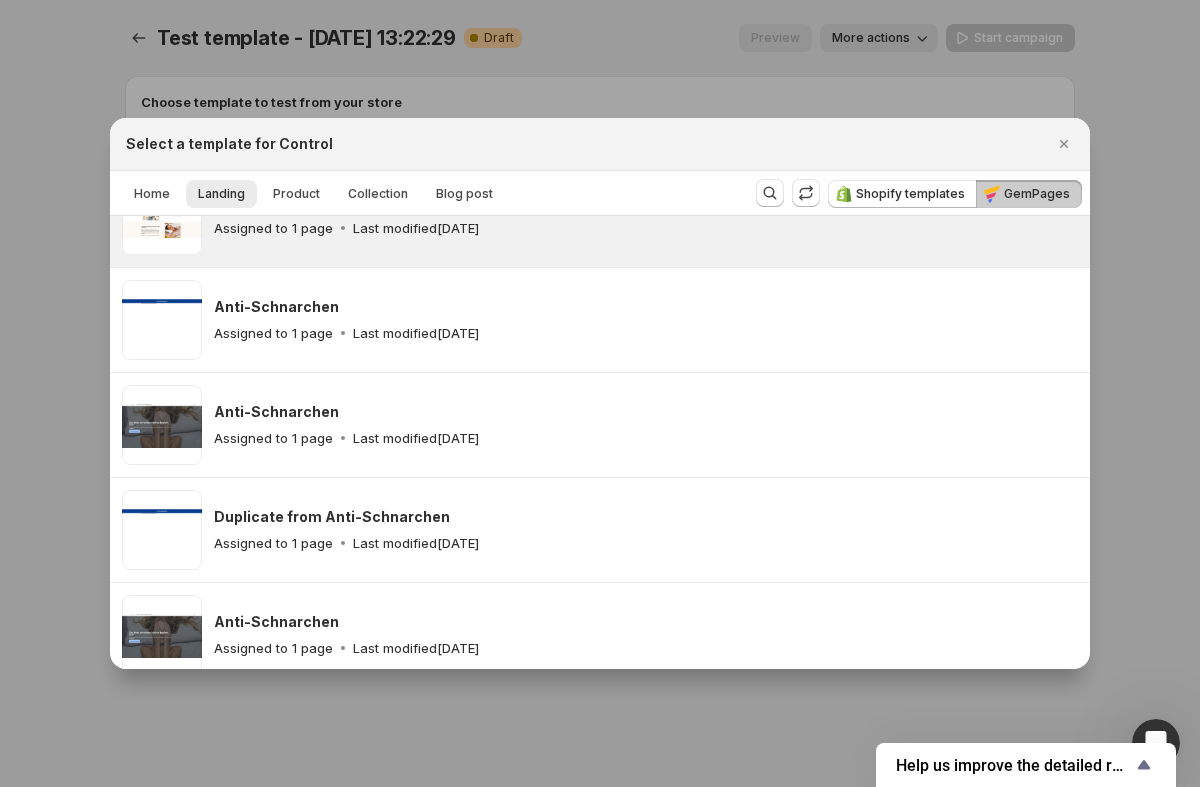 scroll, scrollTop: 0, scrollLeft: 0, axis: both 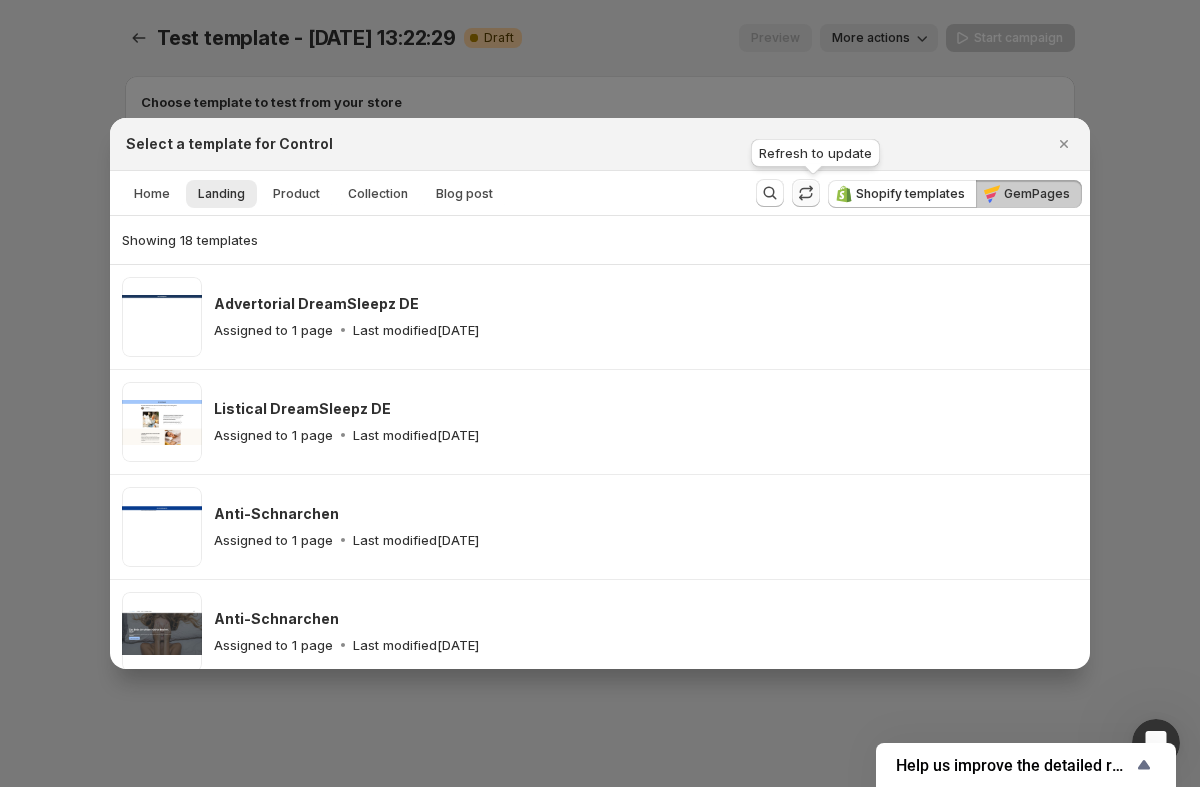 click 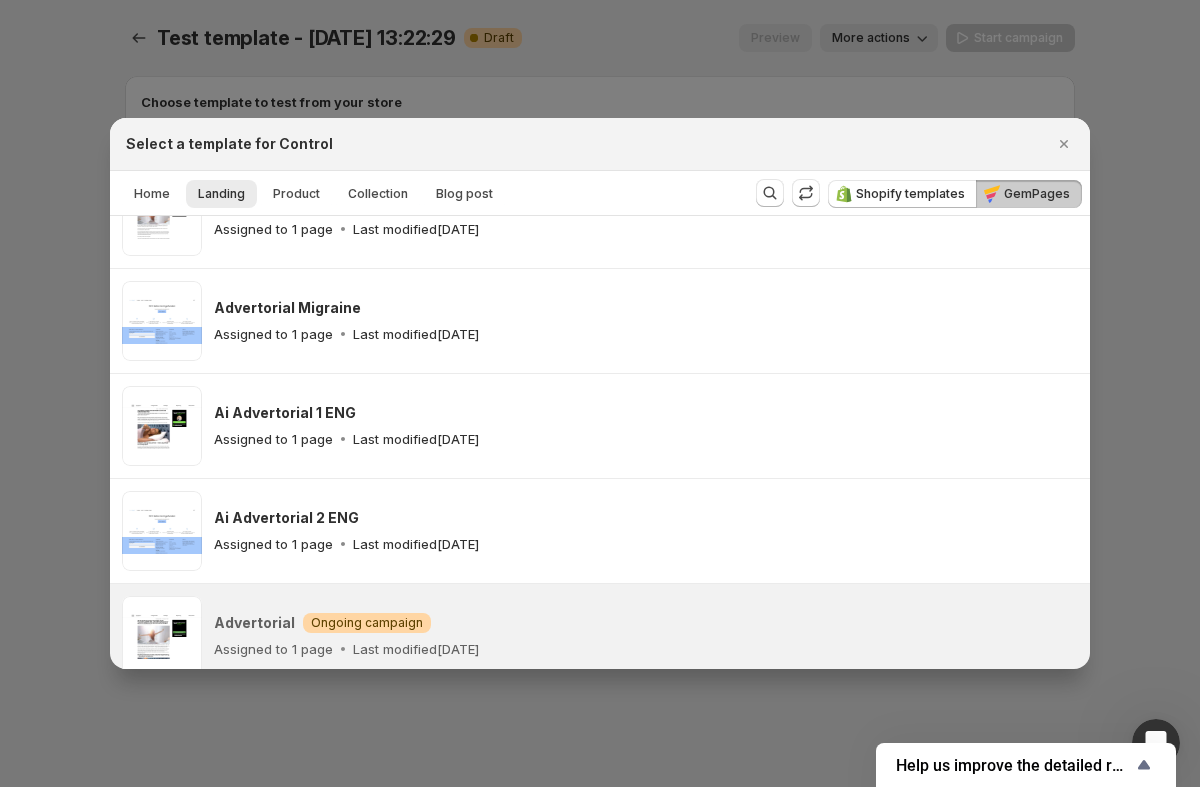 scroll, scrollTop: 1581, scrollLeft: 0, axis: vertical 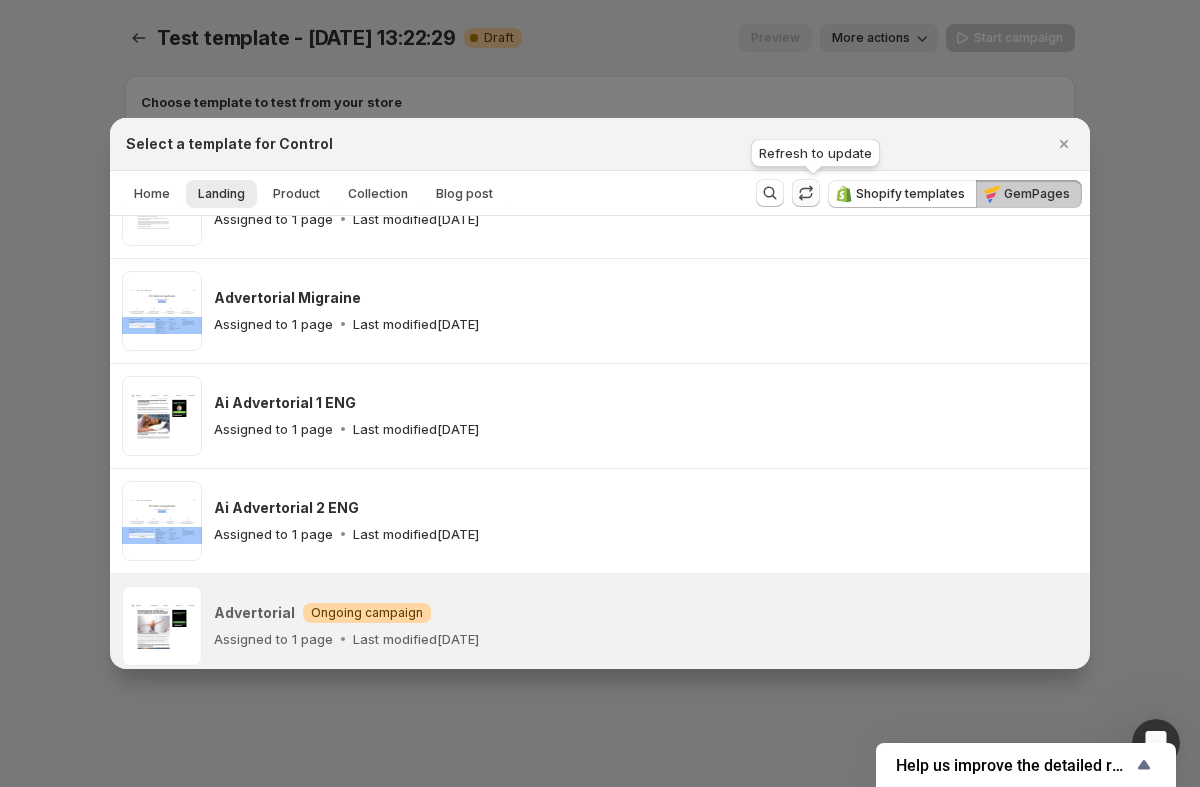 click at bounding box center [806, 193] 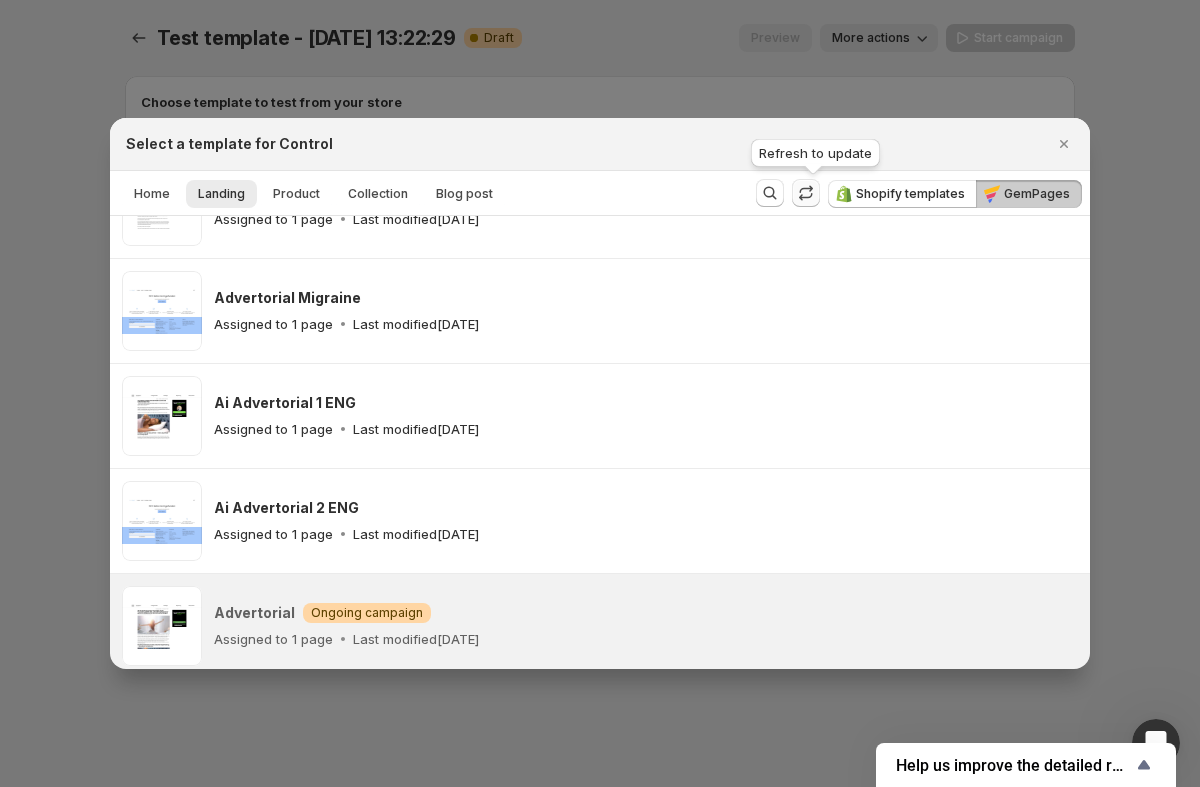 click at bounding box center (806, 193) 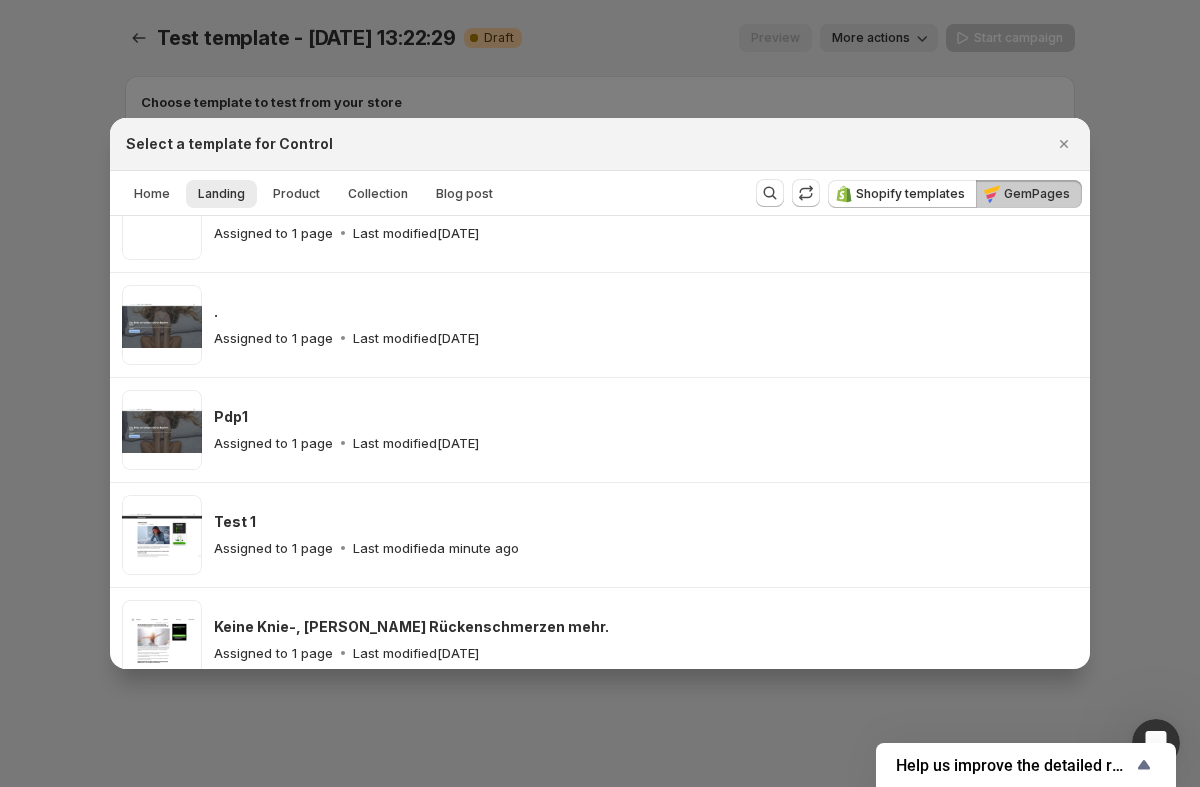 scroll, scrollTop: 792, scrollLeft: 0, axis: vertical 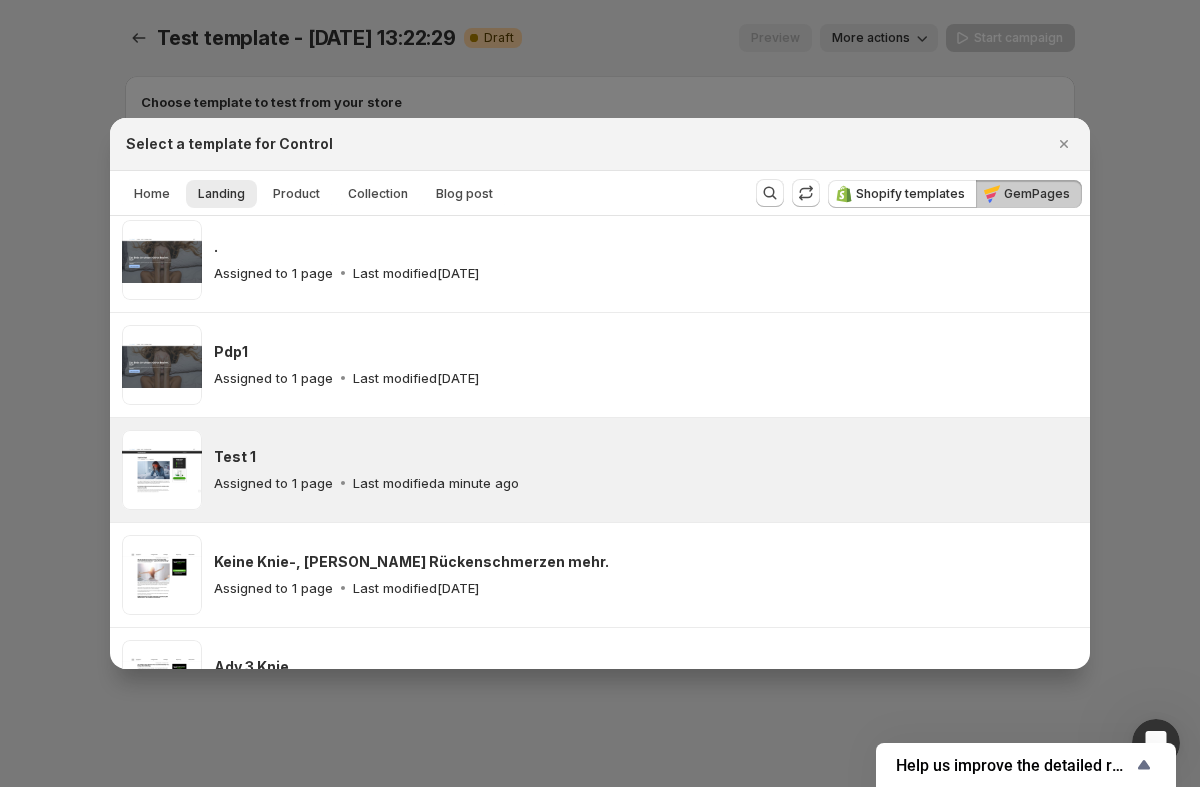 click on "Test 1 Assigned to 1 page Last modified  a minute ago" at bounding box center (646, 470) 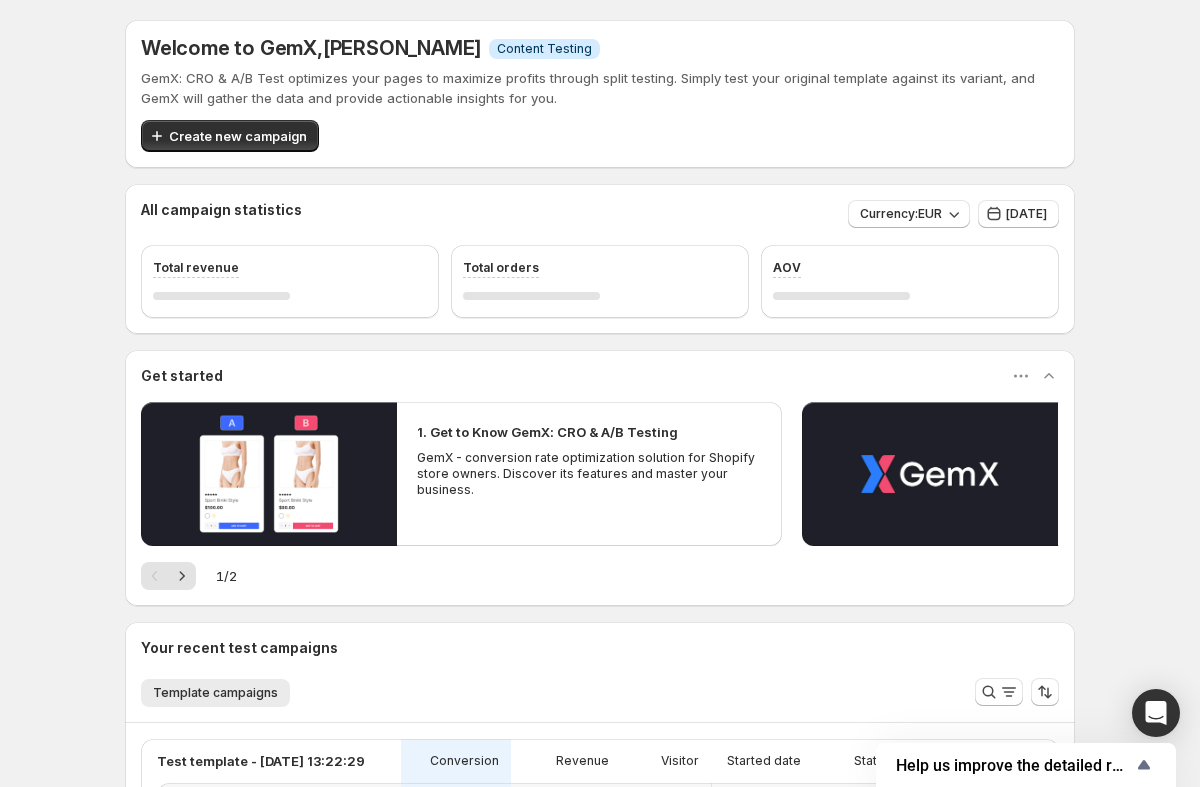 scroll, scrollTop: 5, scrollLeft: 0, axis: vertical 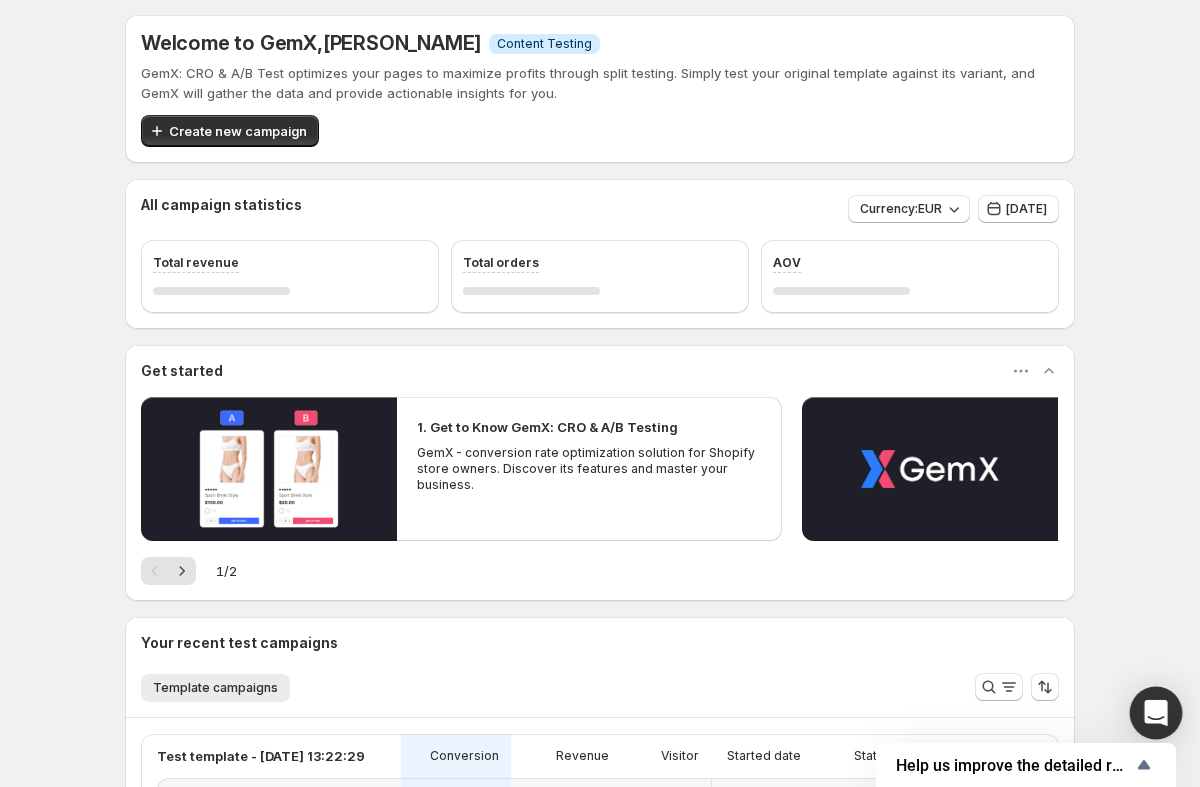 click 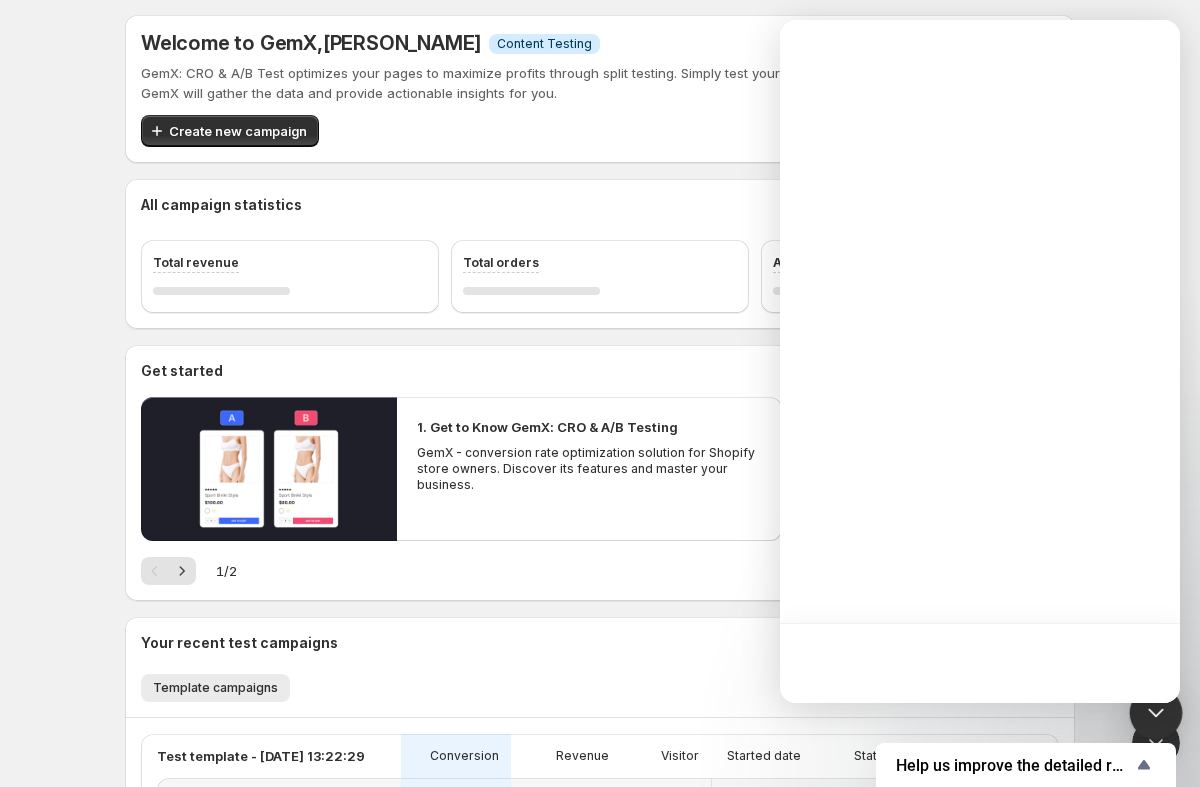 scroll, scrollTop: 0, scrollLeft: 0, axis: both 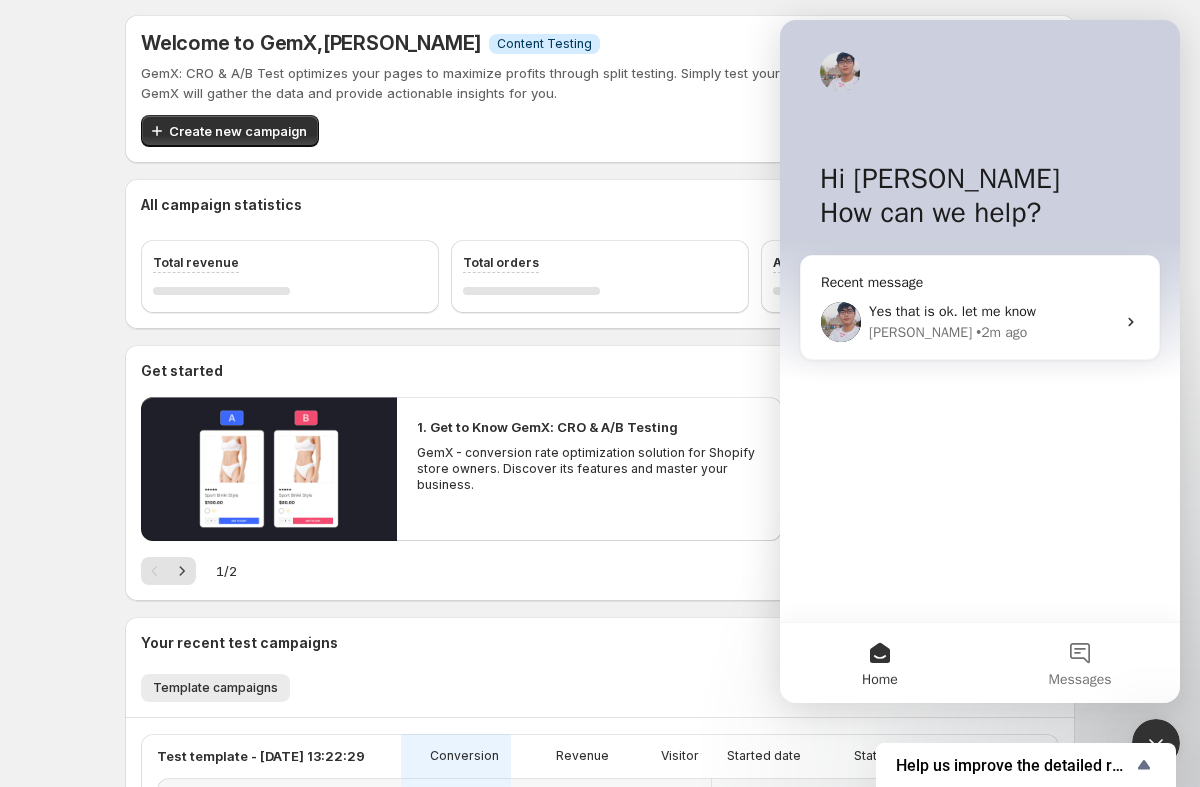 click on "Messages" at bounding box center (1080, 663) 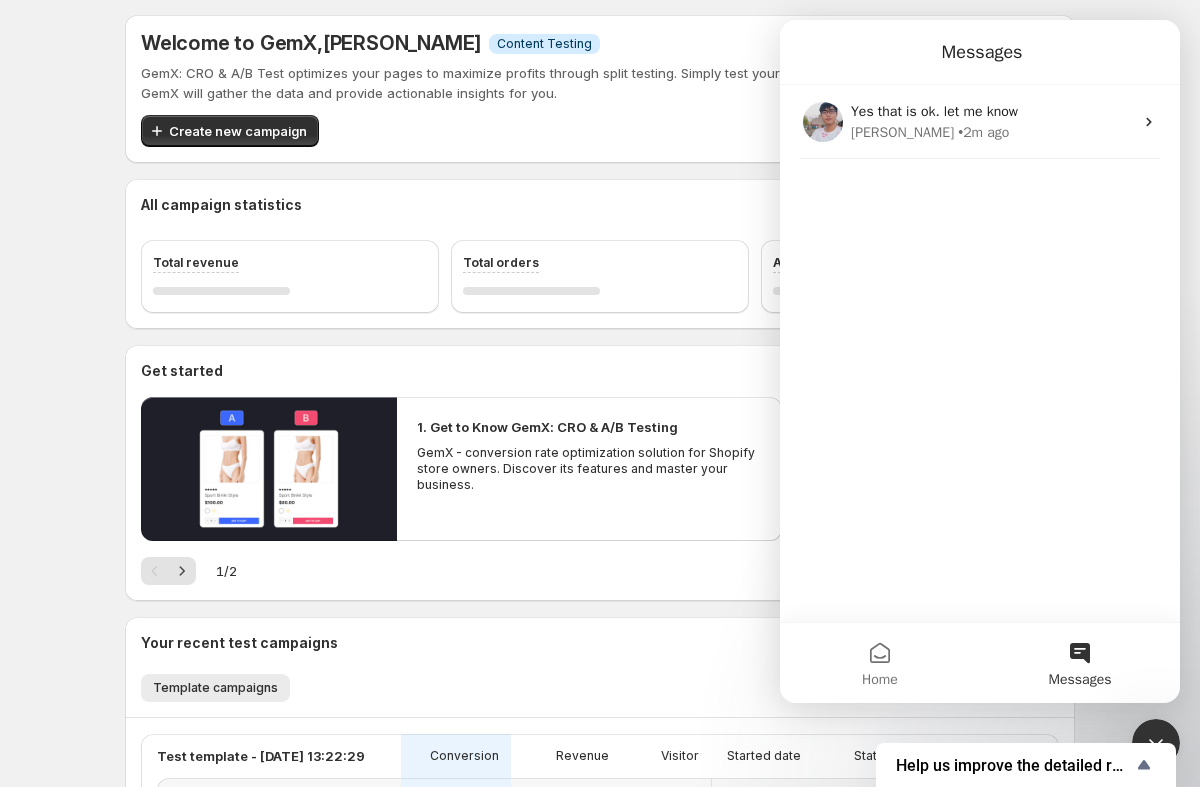 scroll, scrollTop: 0, scrollLeft: 0, axis: both 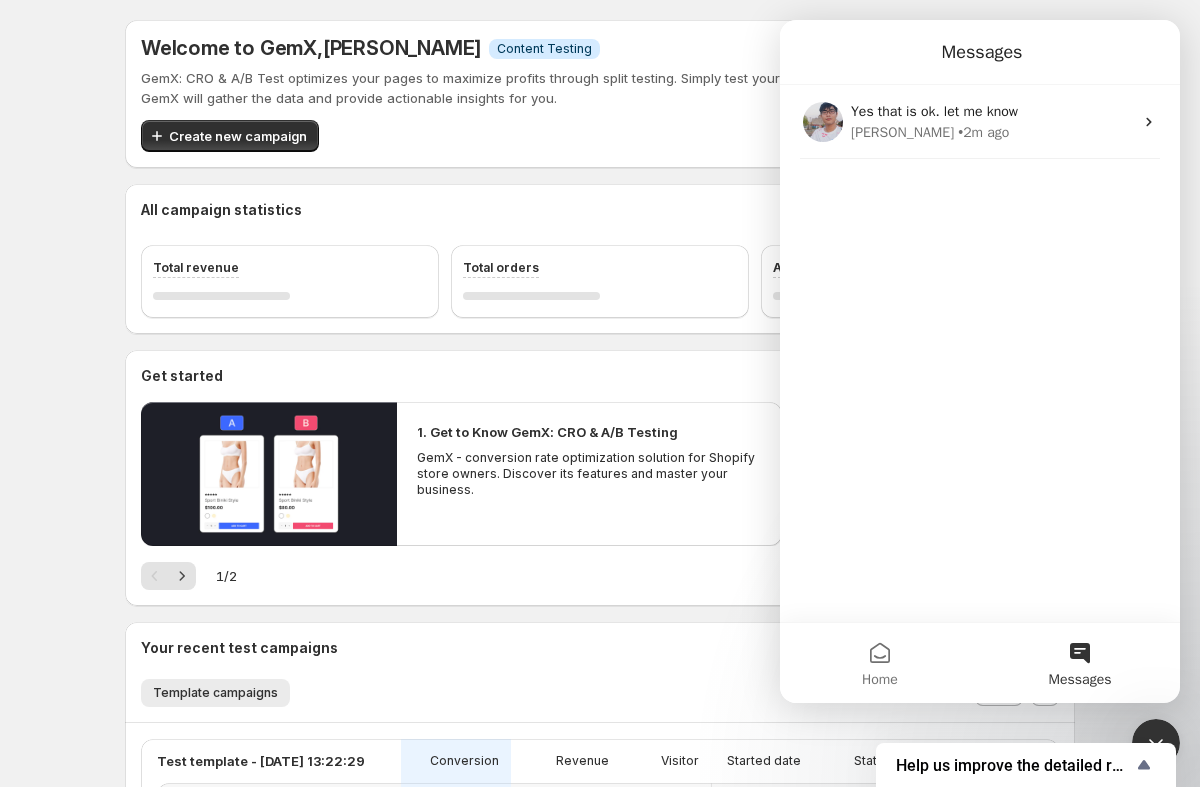 click at bounding box center (1156, 743) 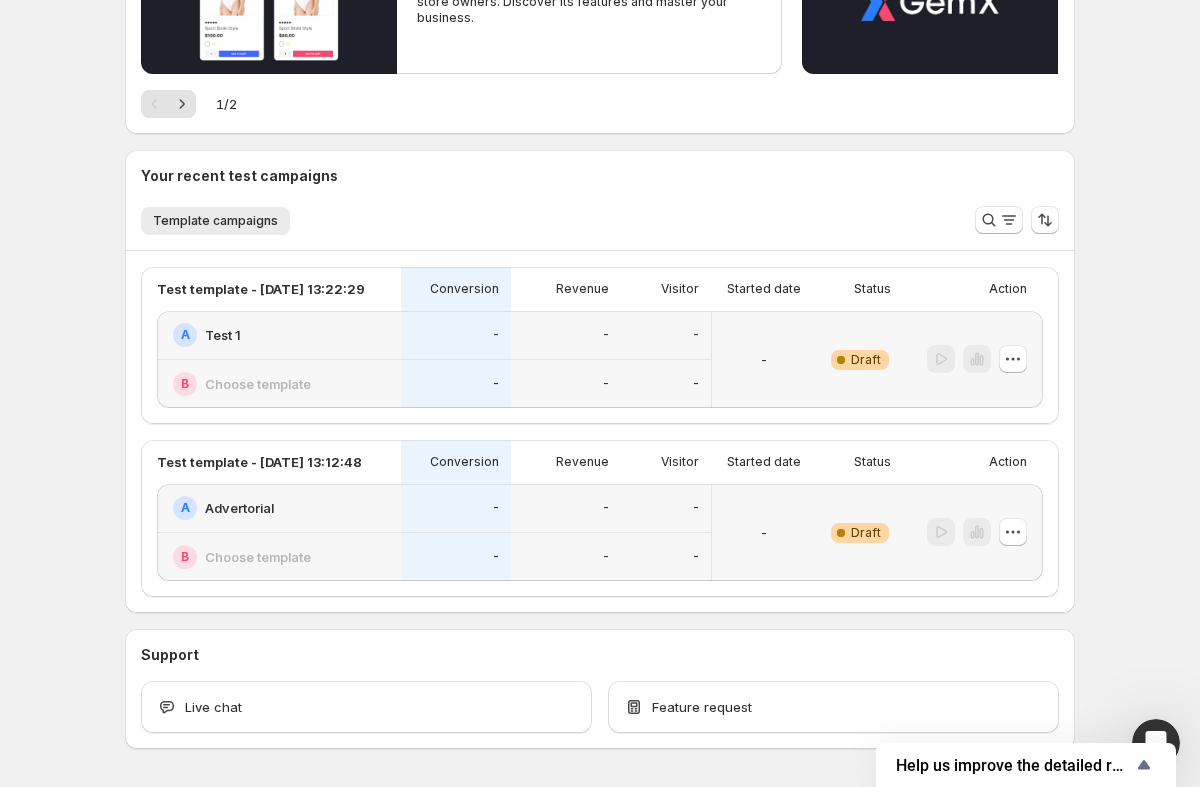 scroll, scrollTop: 474, scrollLeft: 0, axis: vertical 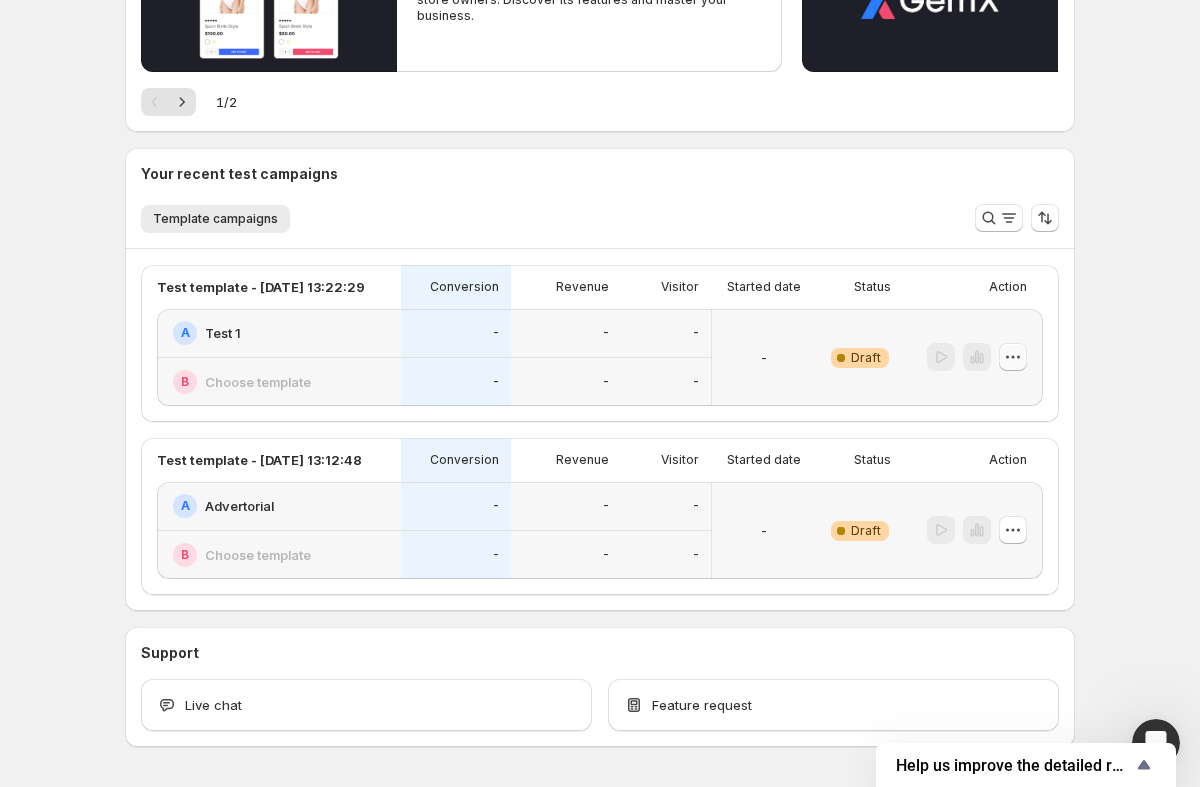 click 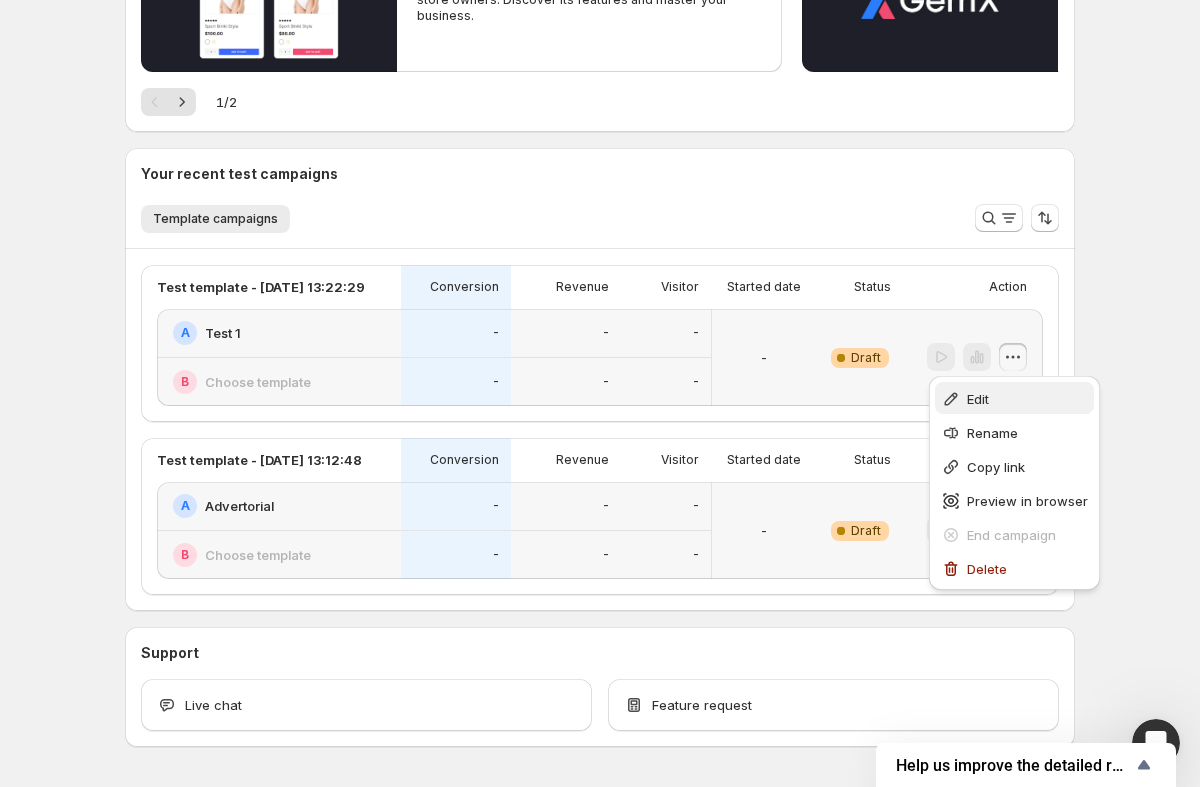 click on "Edit" at bounding box center [1027, 399] 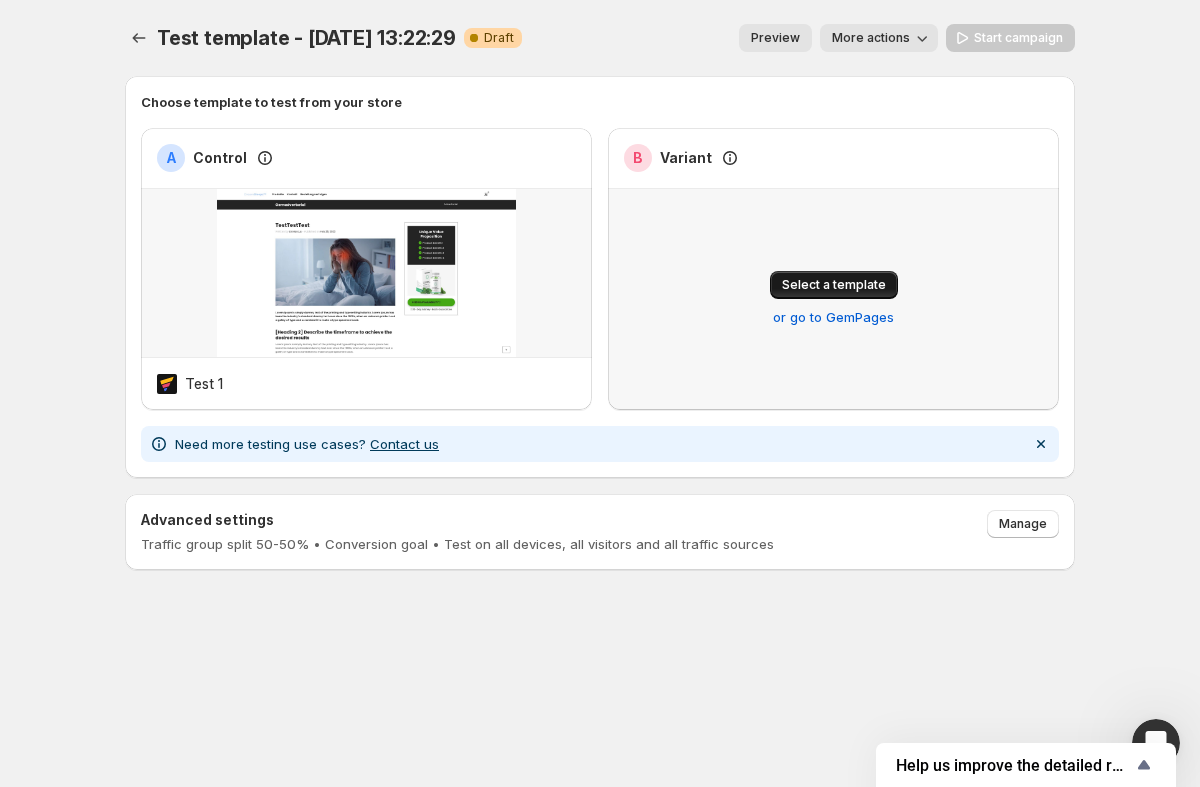 click on "Select a template" at bounding box center [834, 285] 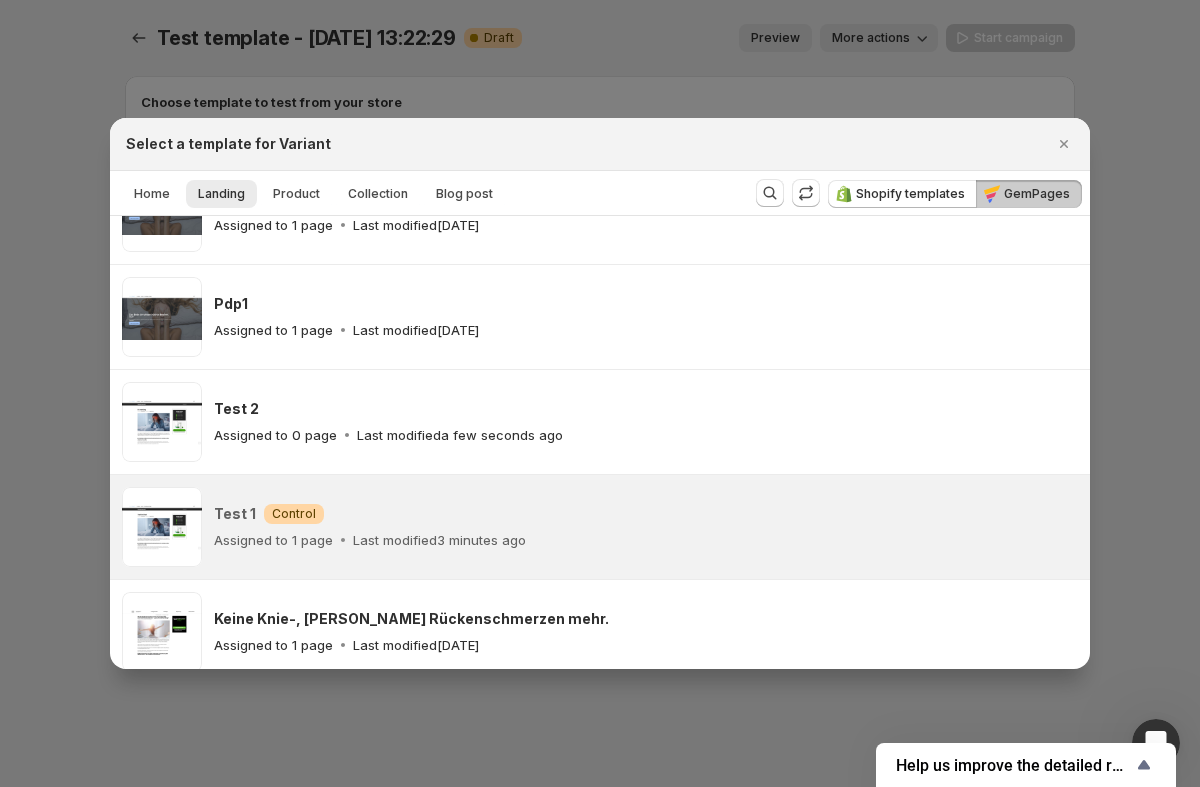 scroll, scrollTop: 857, scrollLeft: 0, axis: vertical 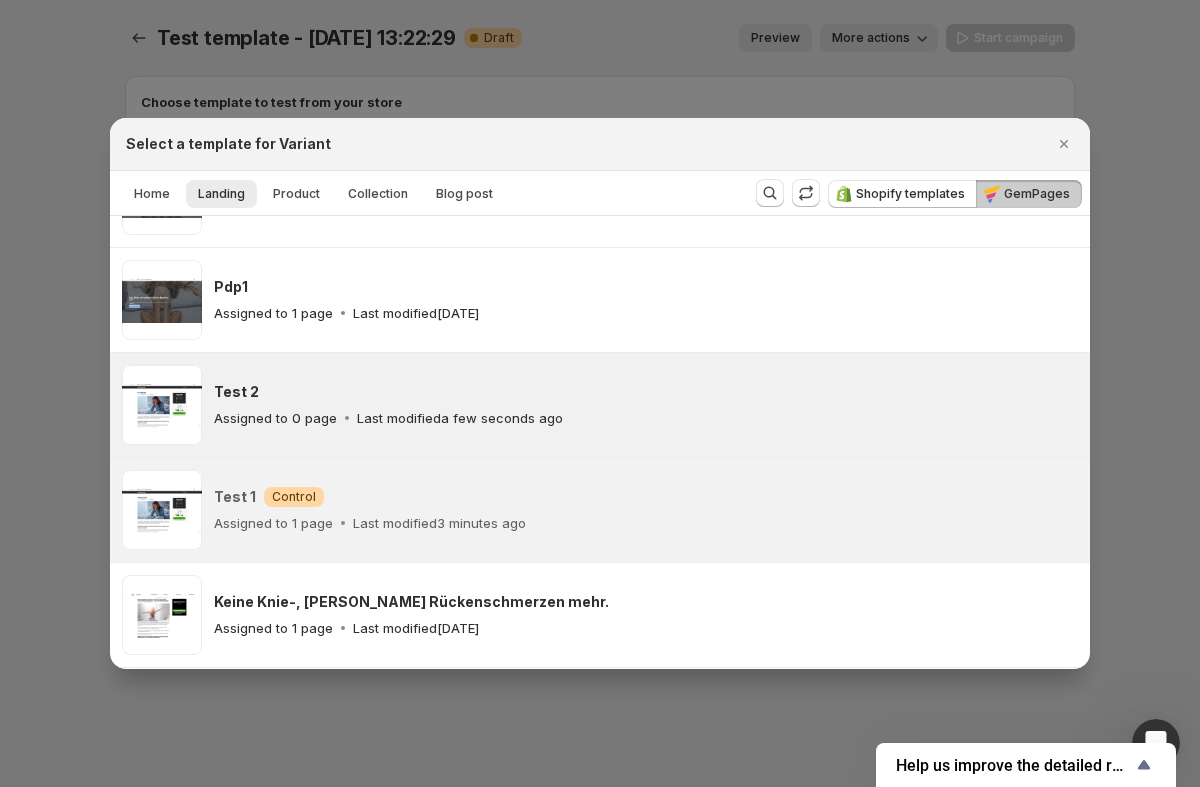 click on "Last modified  a few seconds ago" at bounding box center [460, 418] 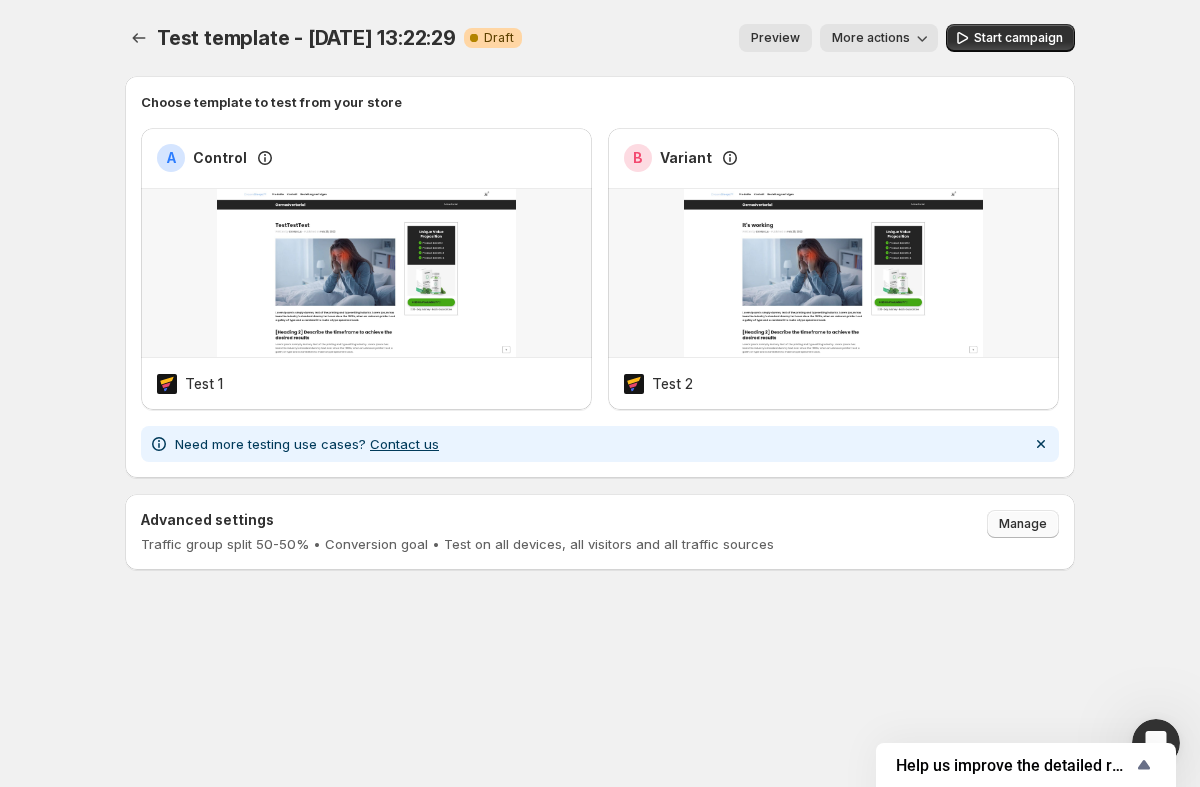 click on "Manage" at bounding box center (1023, 524) 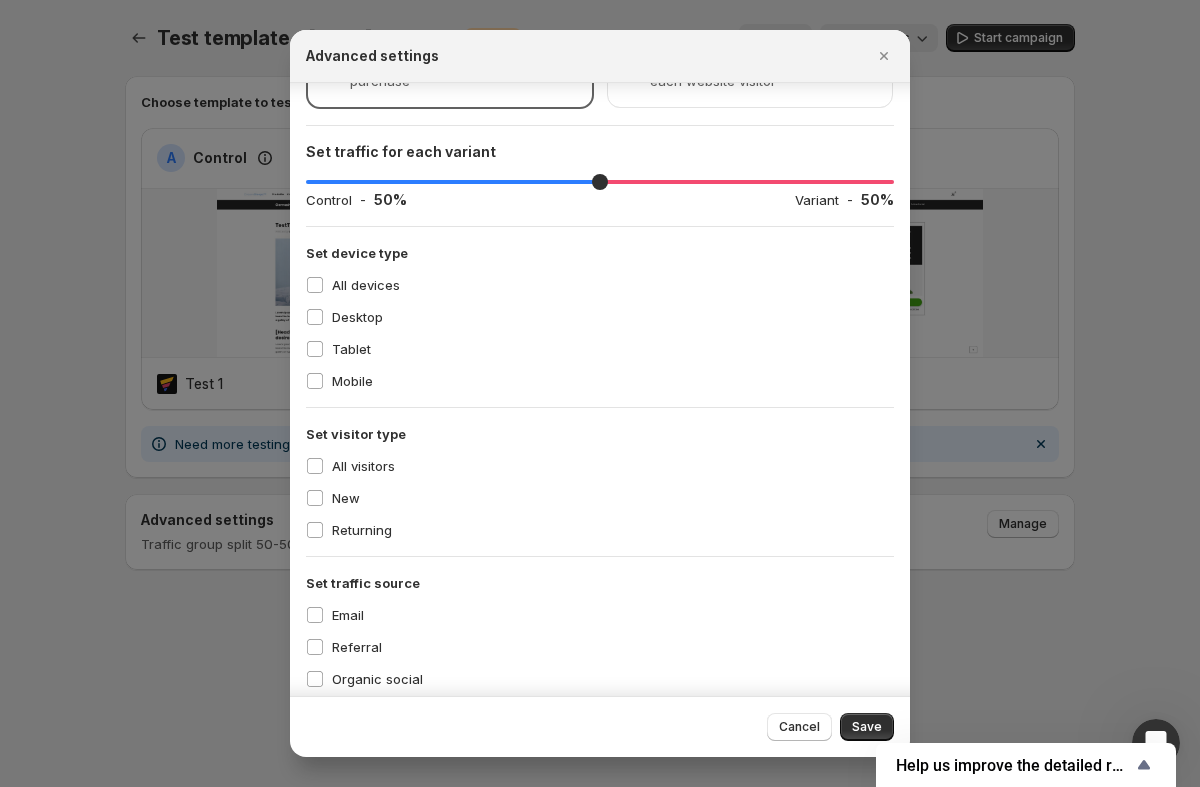 scroll, scrollTop: 258, scrollLeft: 0, axis: vertical 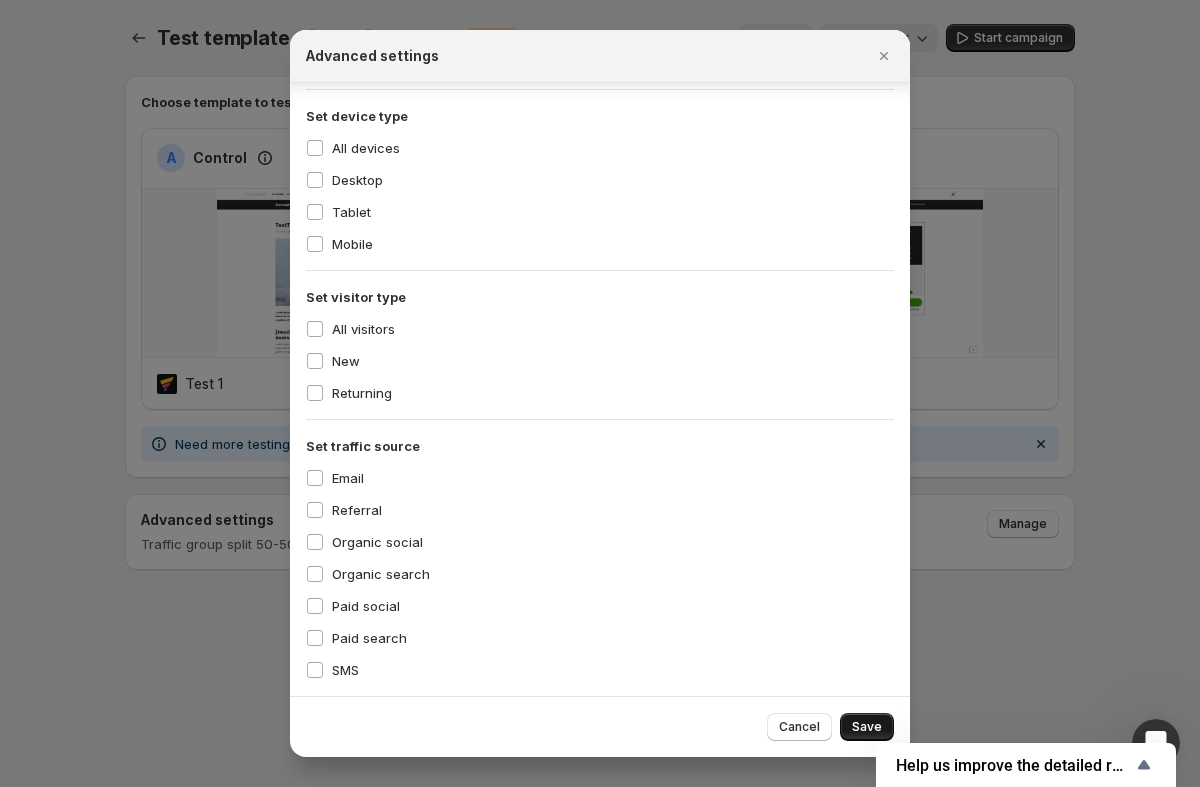 click on "Save" at bounding box center [867, 727] 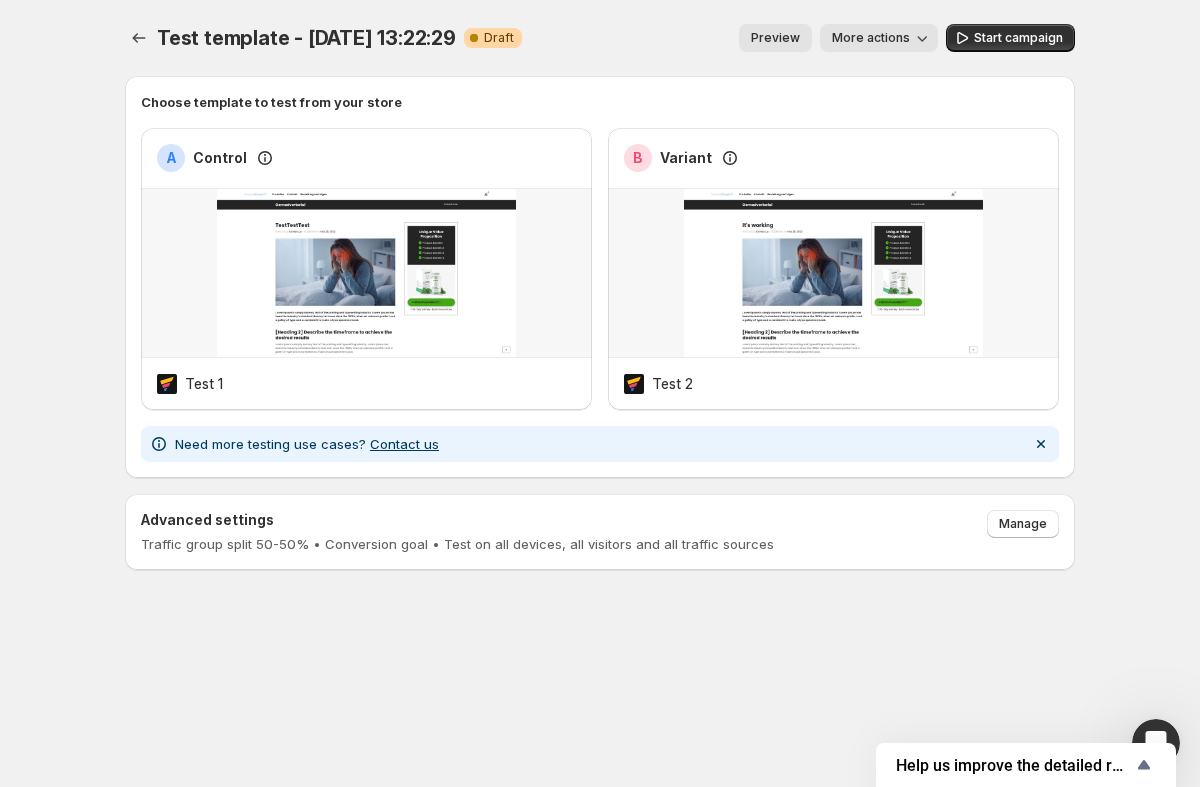 click on "More actions" at bounding box center [879, 38] 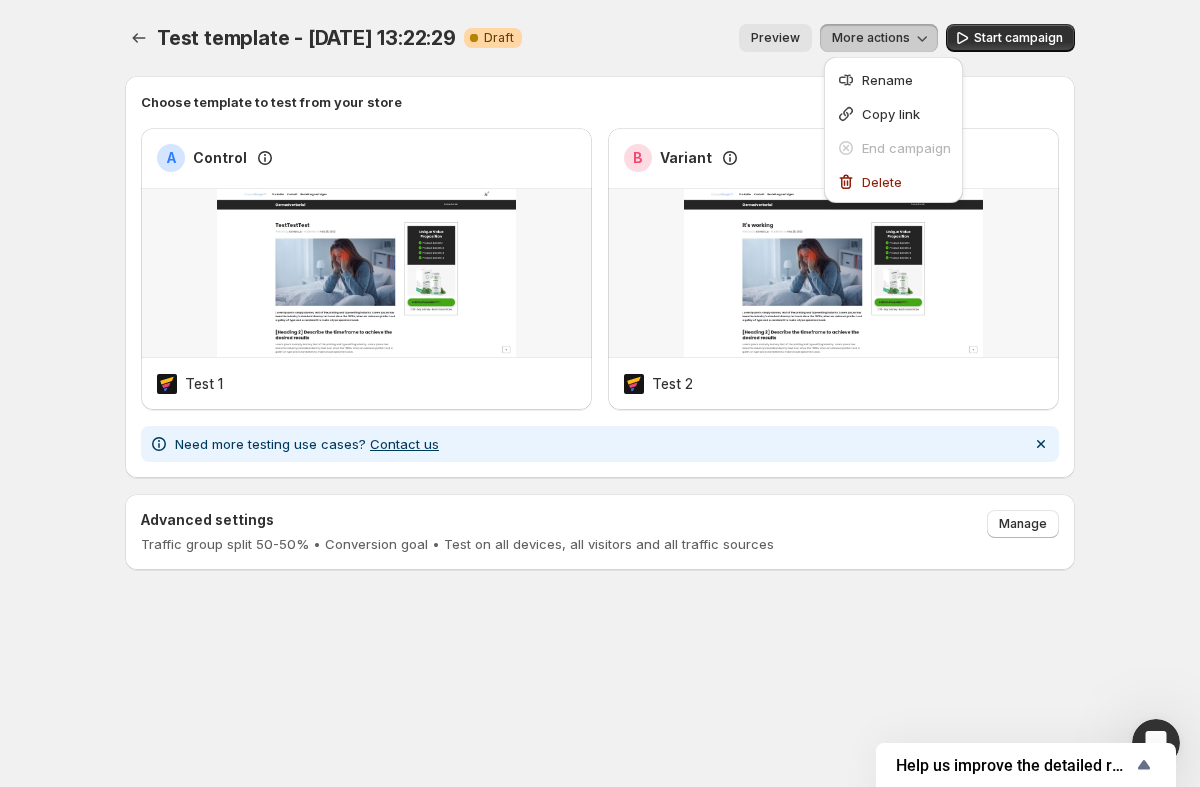 click on "More actions" at bounding box center (879, 38) 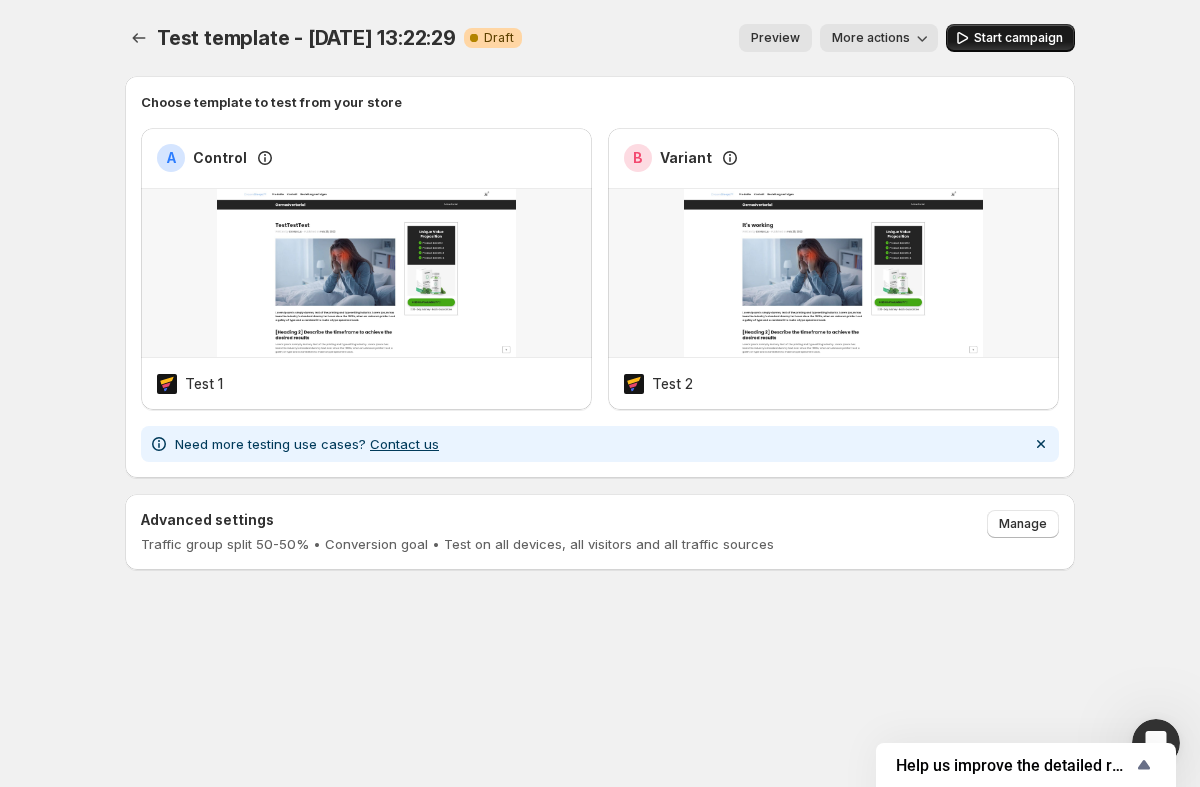 click on "Start campaign" at bounding box center [1018, 38] 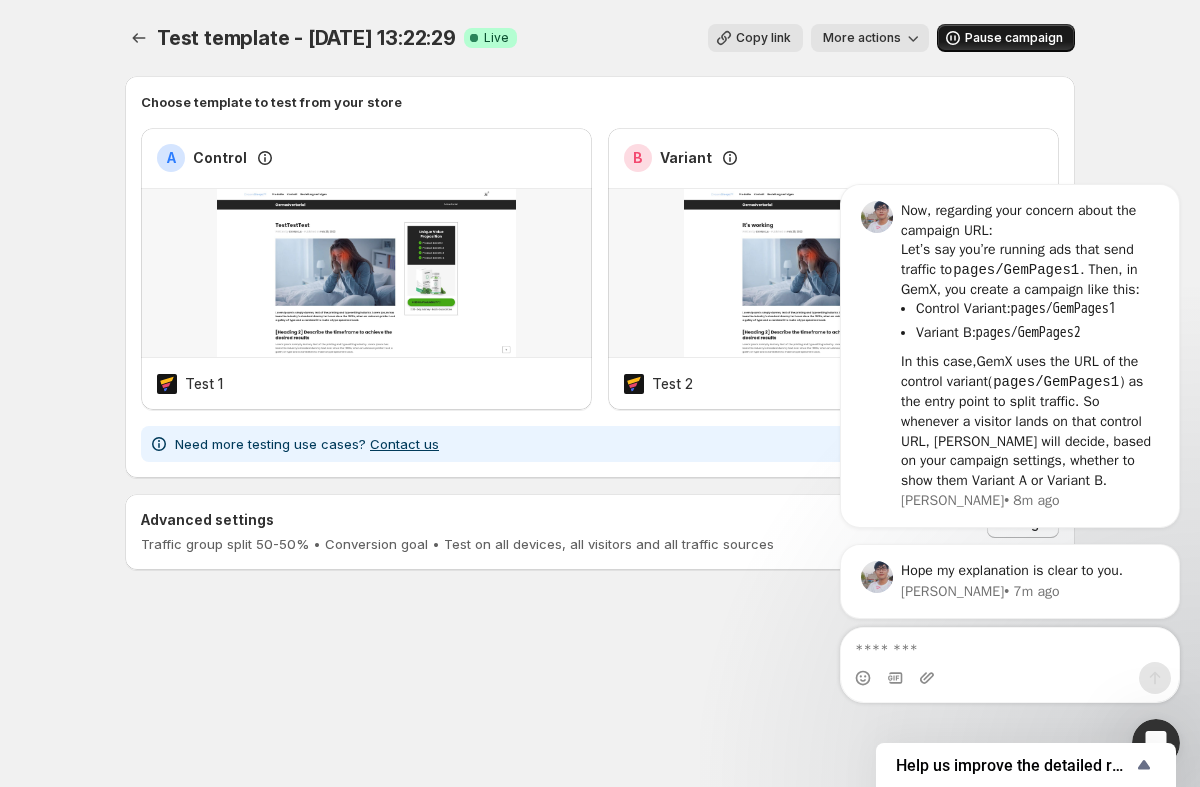 scroll, scrollTop: 0, scrollLeft: 0, axis: both 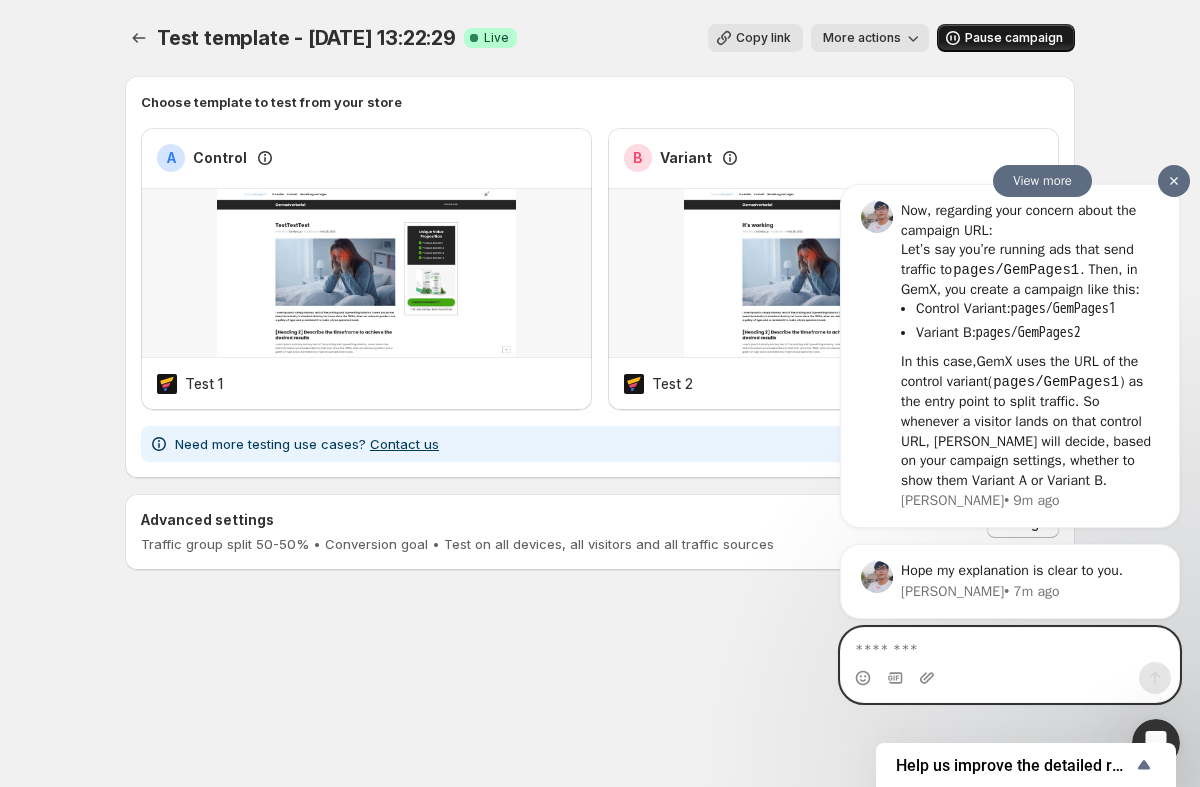 click at bounding box center [1010, 645] 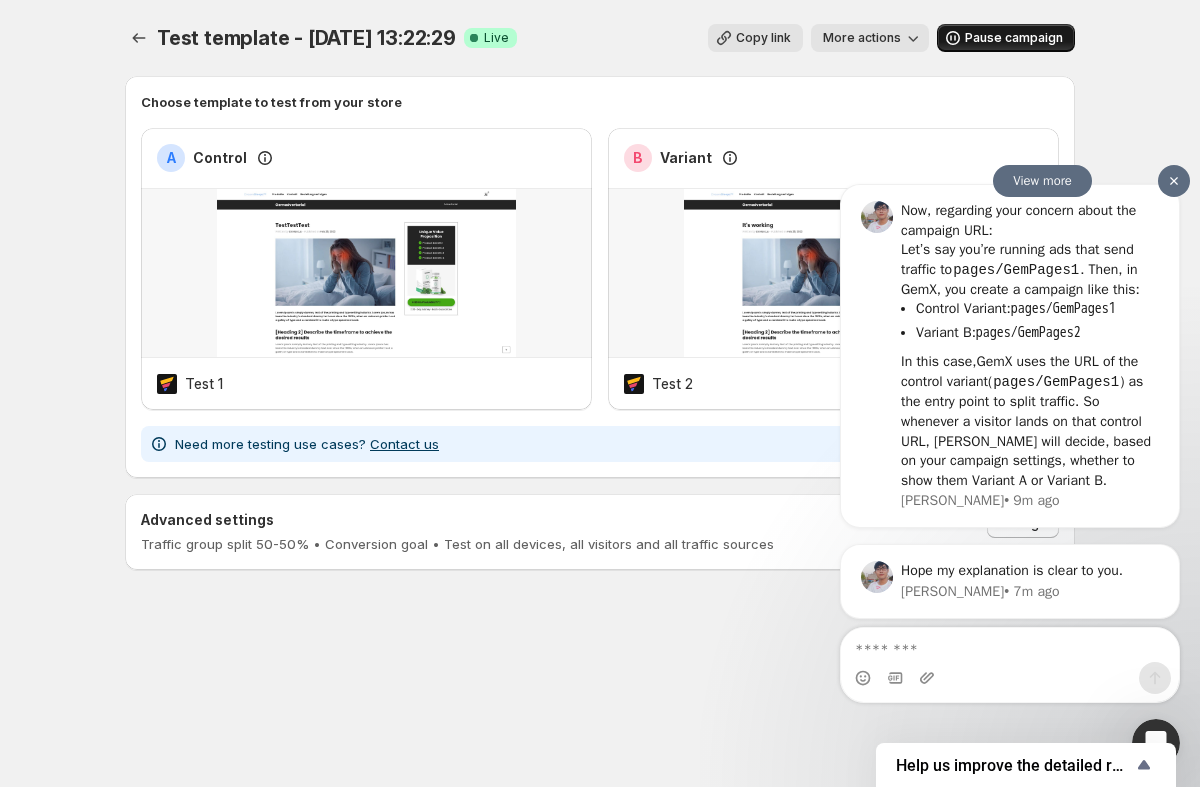 scroll, scrollTop: 0, scrollLeft: 0, axis: both 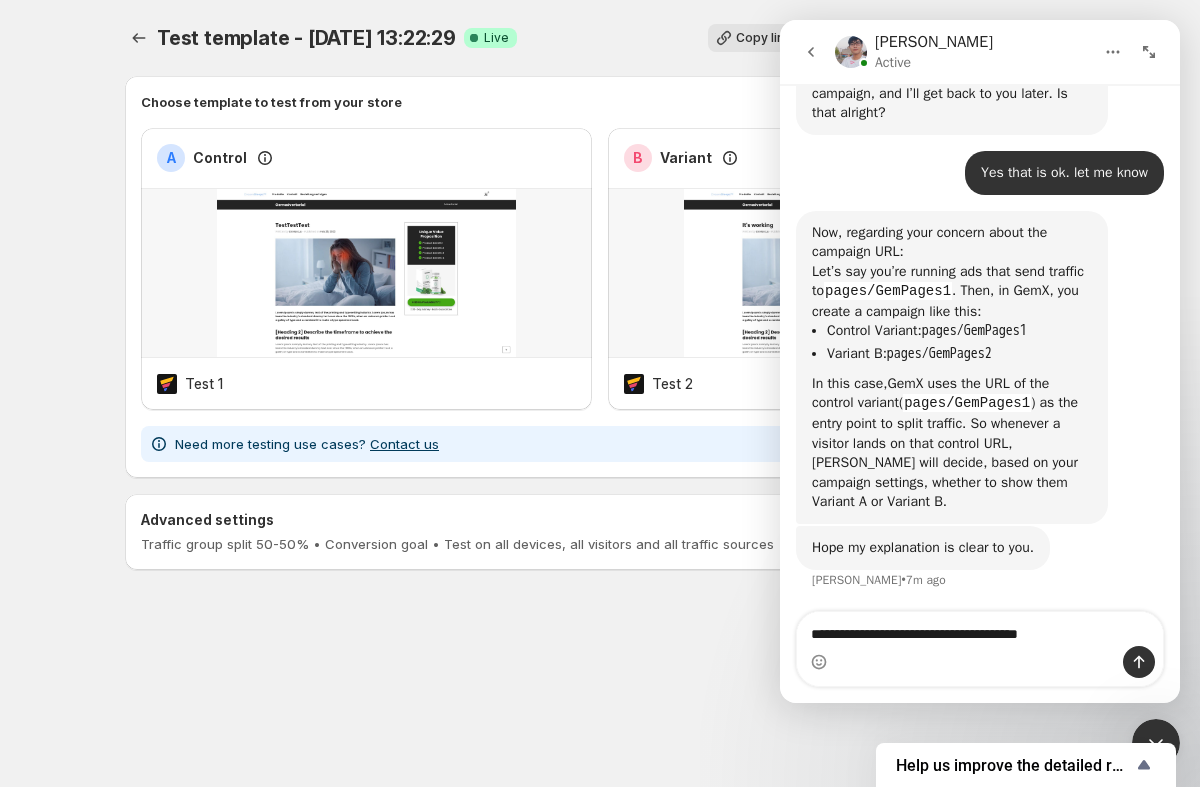 type on "**********" 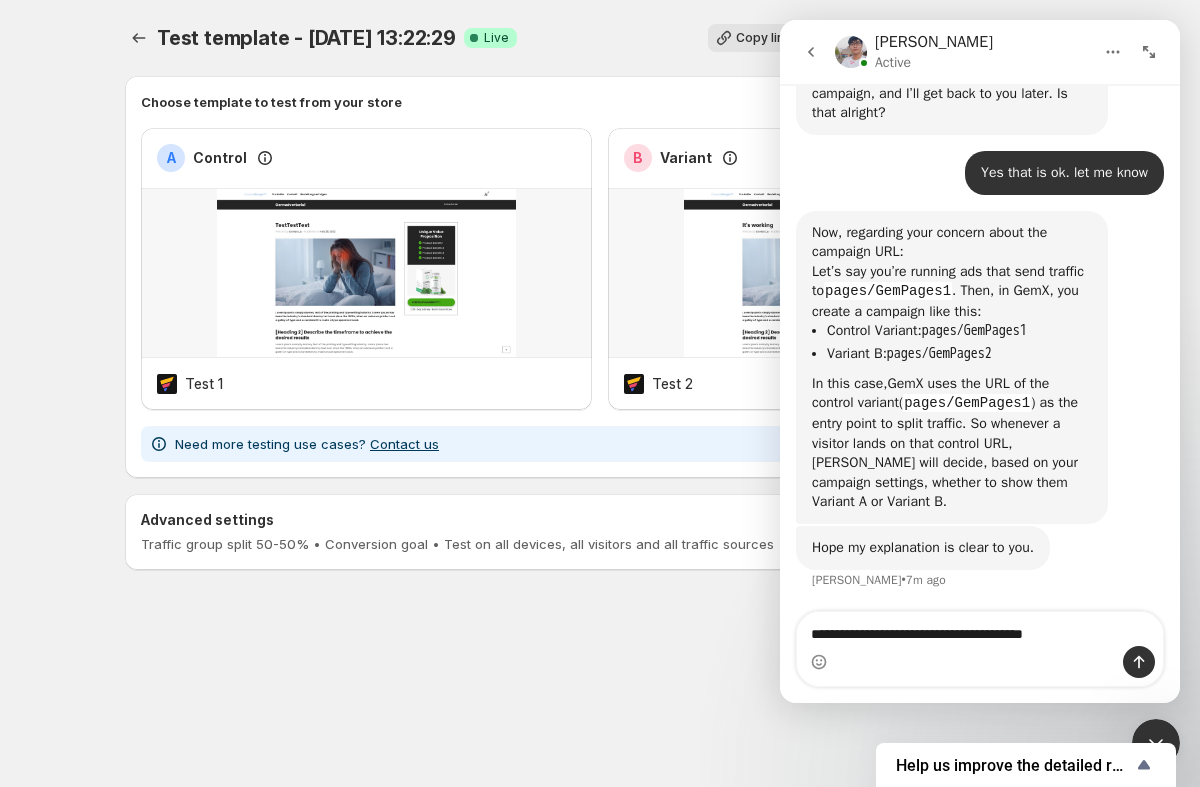 type 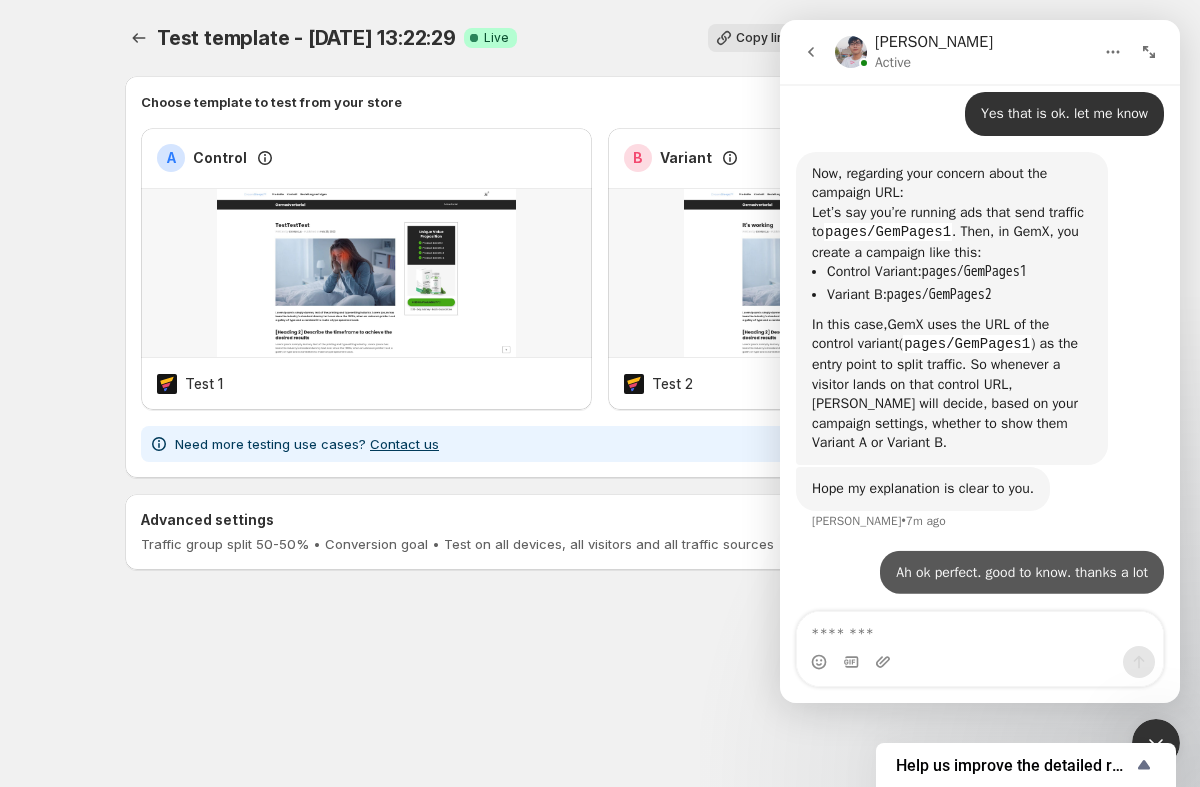 scroll, scrollTop: 1950, scrollLeft: 0, axis: vertical 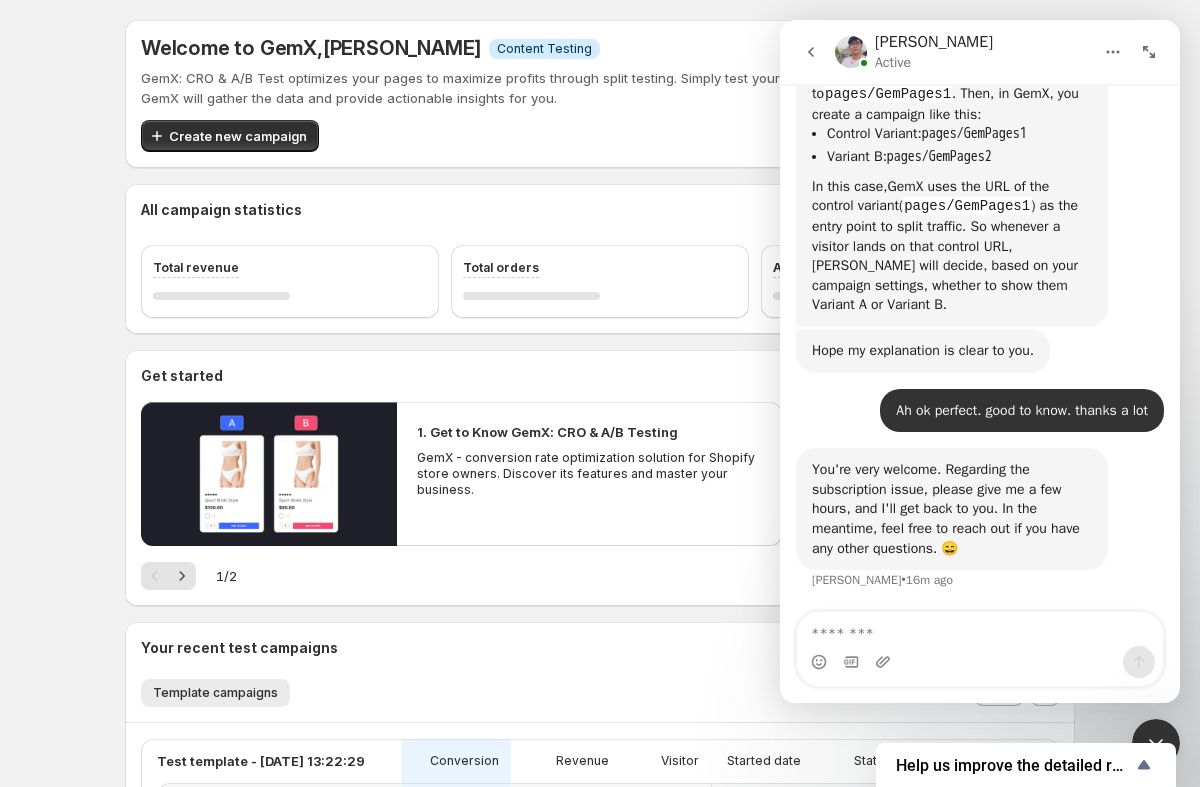 click at bounding box center [1156, 743] 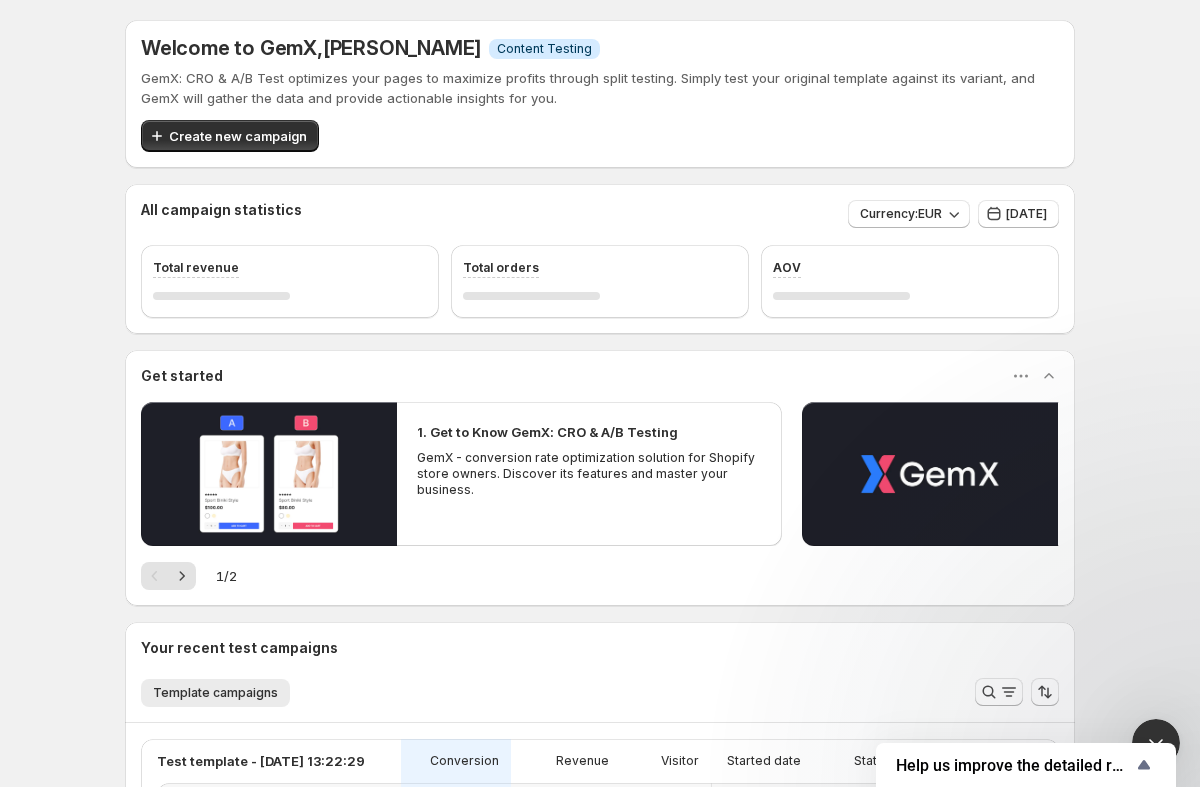 scroll, scrollTop: 0, scrollLeft: 0, axis: both 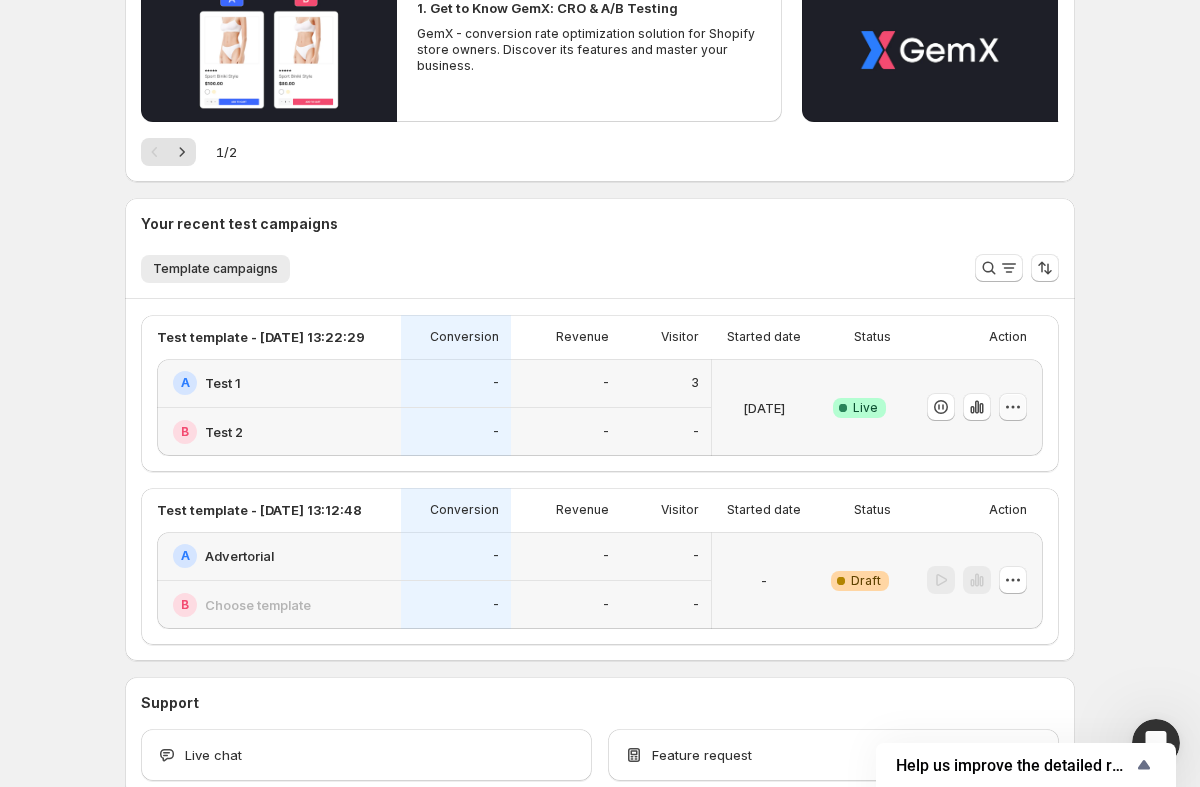 click 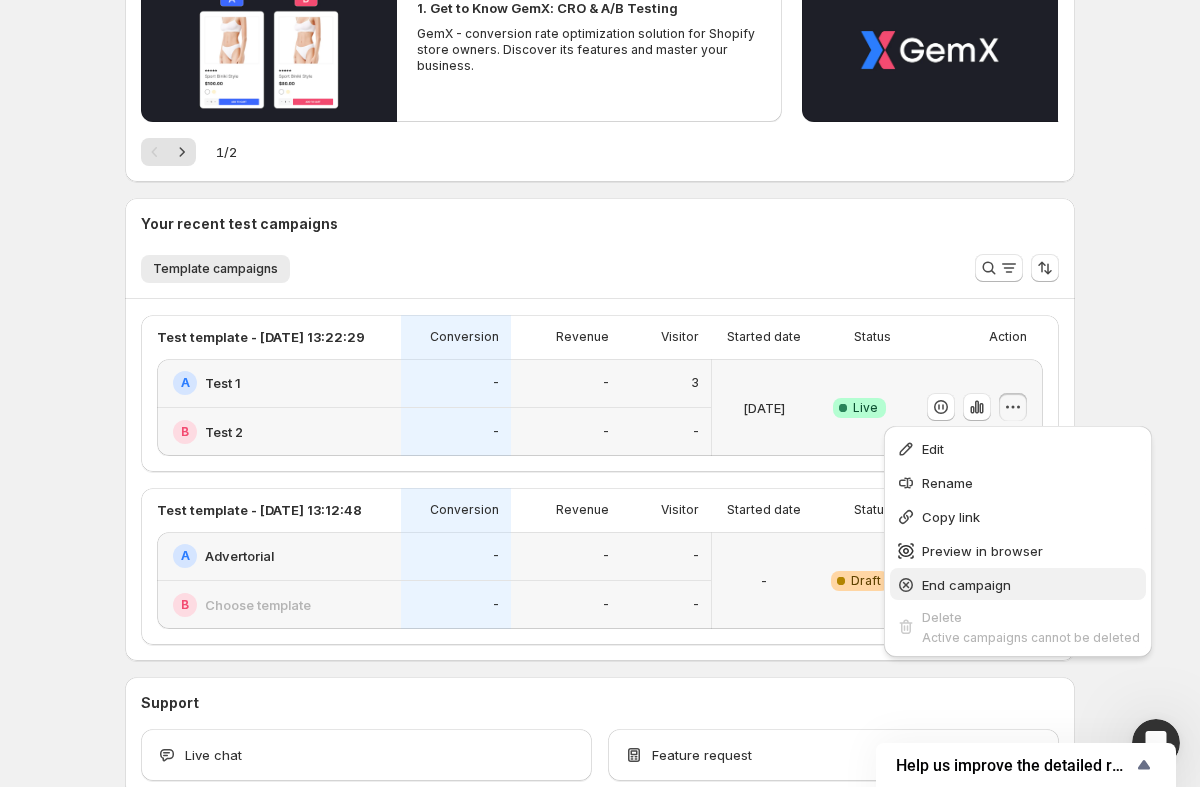 click on "End campaign" at bounding box center (966, 585) 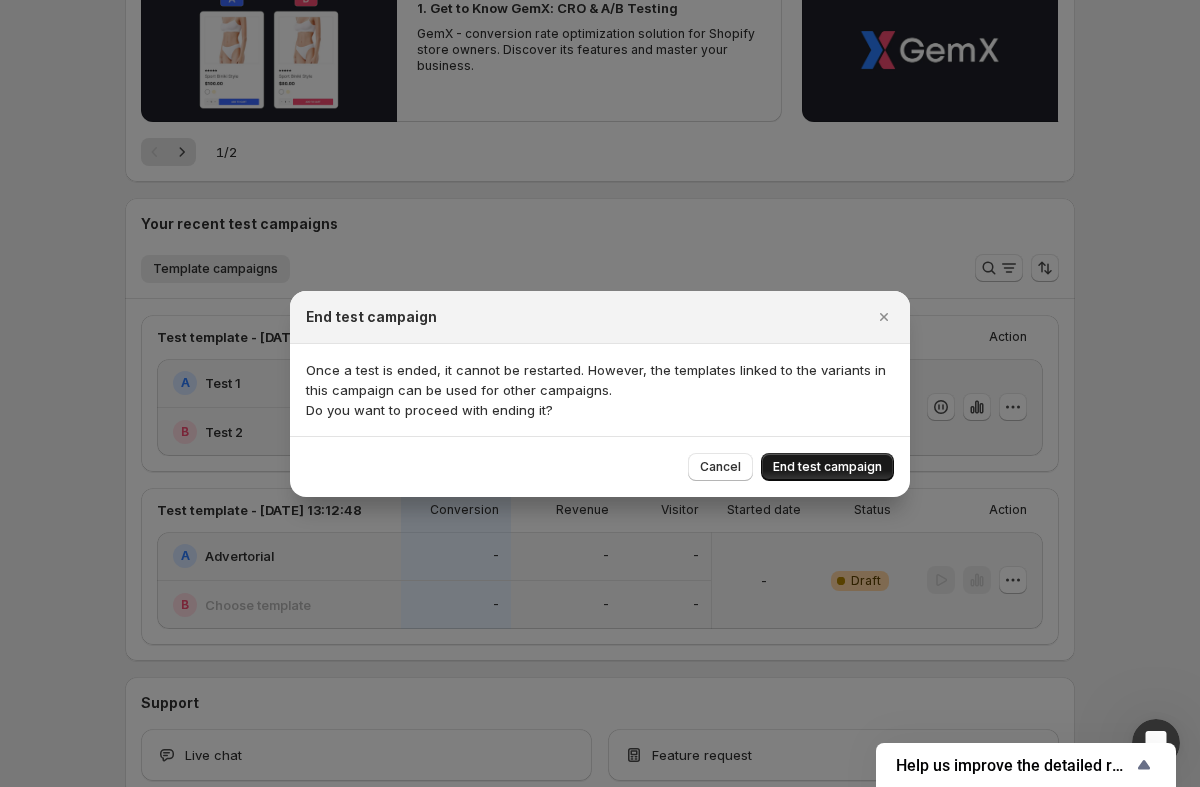 click on "End test campaign" at bounding box center [827, 467] 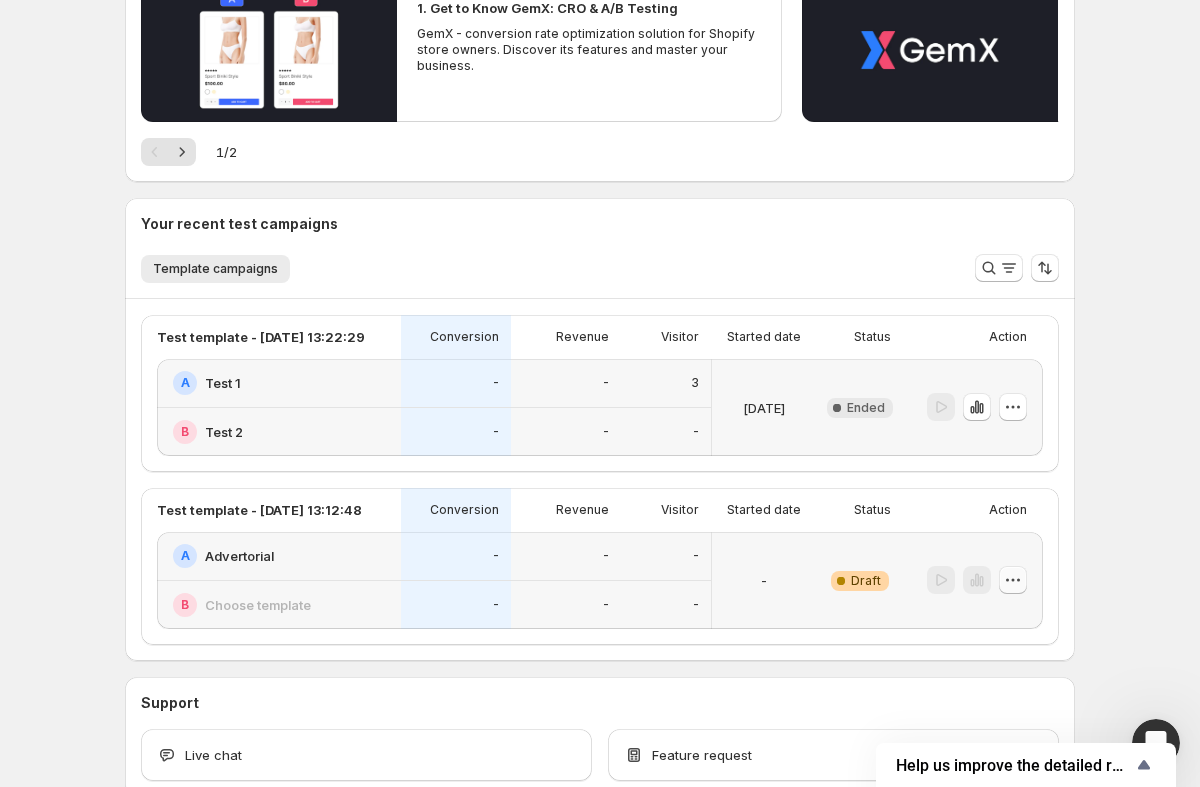 click 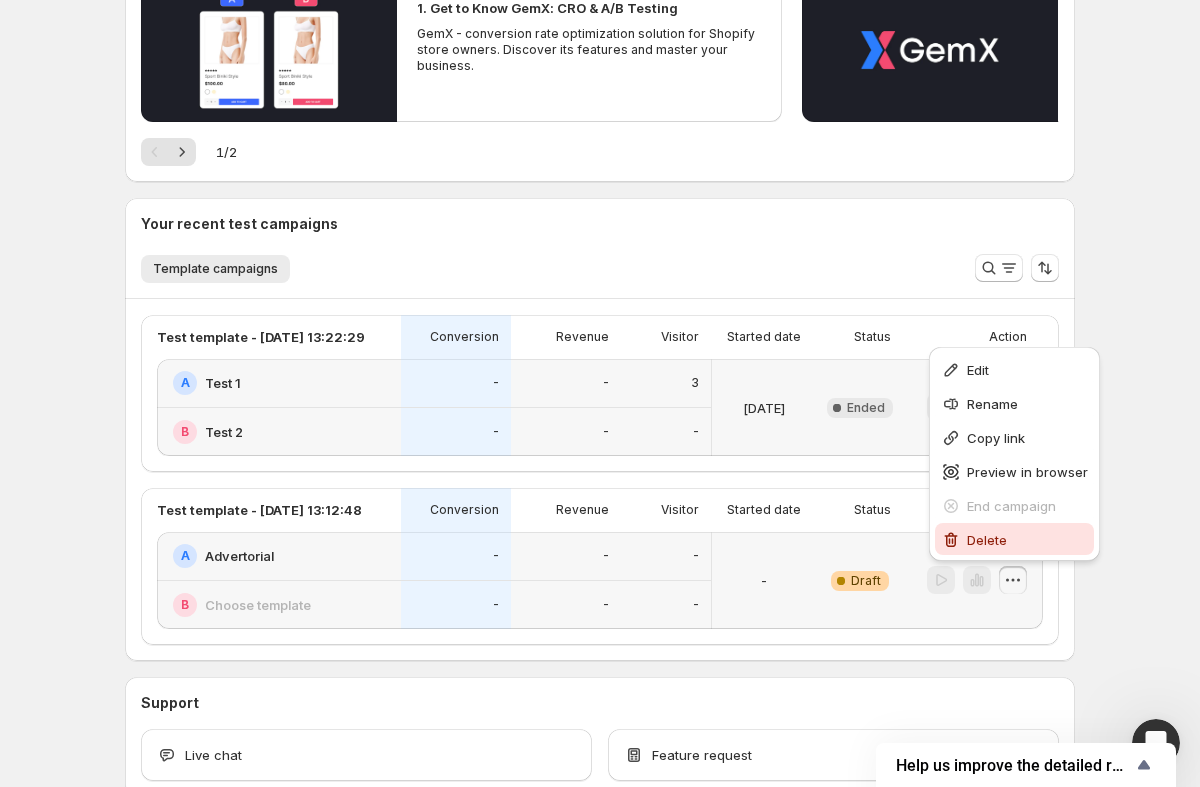 click on "Delete" at bounding box center [987, 540] 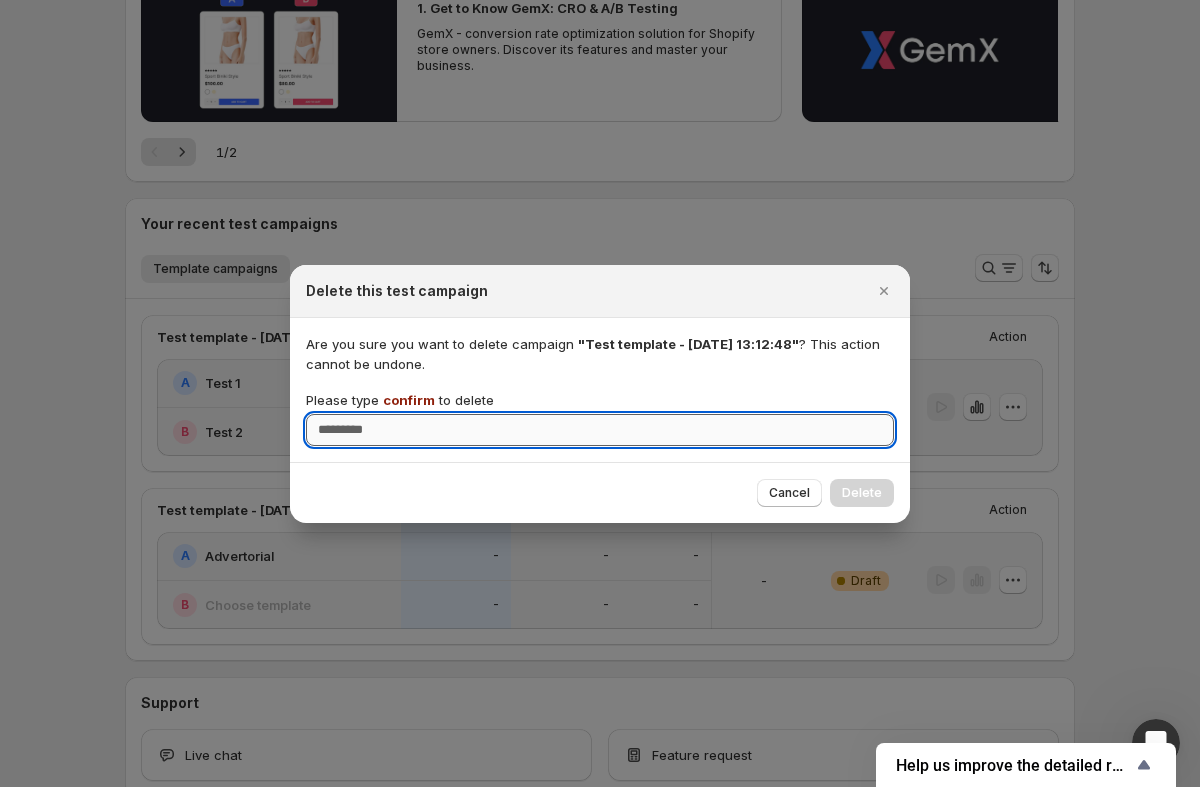 click on "Please type   confirm   to delete" at bounding box center (600, 430) 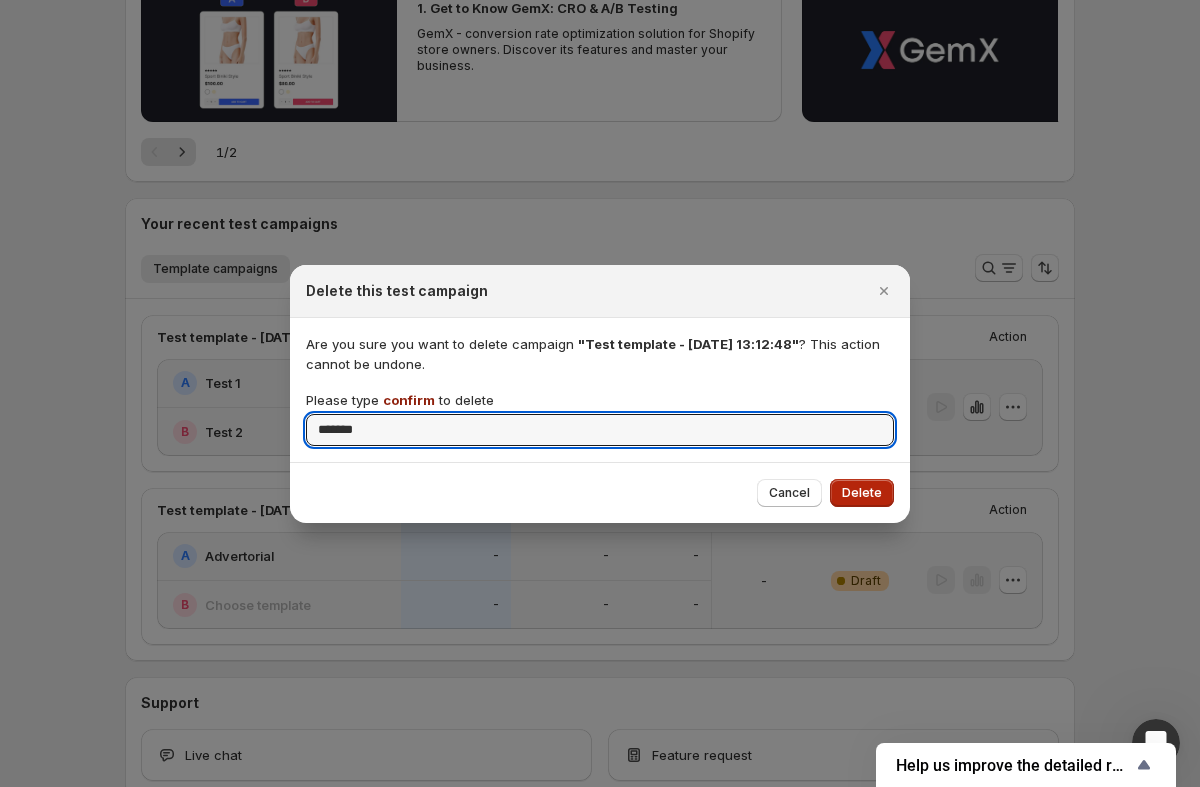 type on "*******" 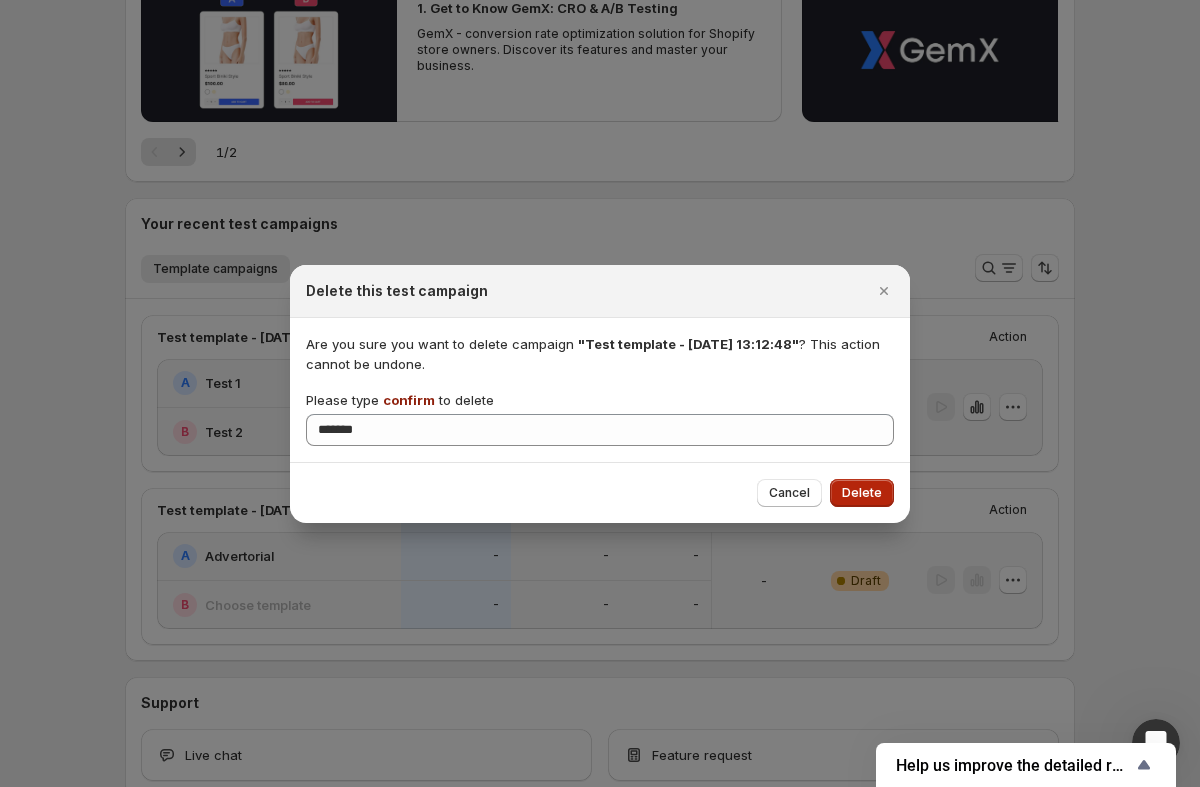 click on "Delete" at bounding box center [862, 493] 